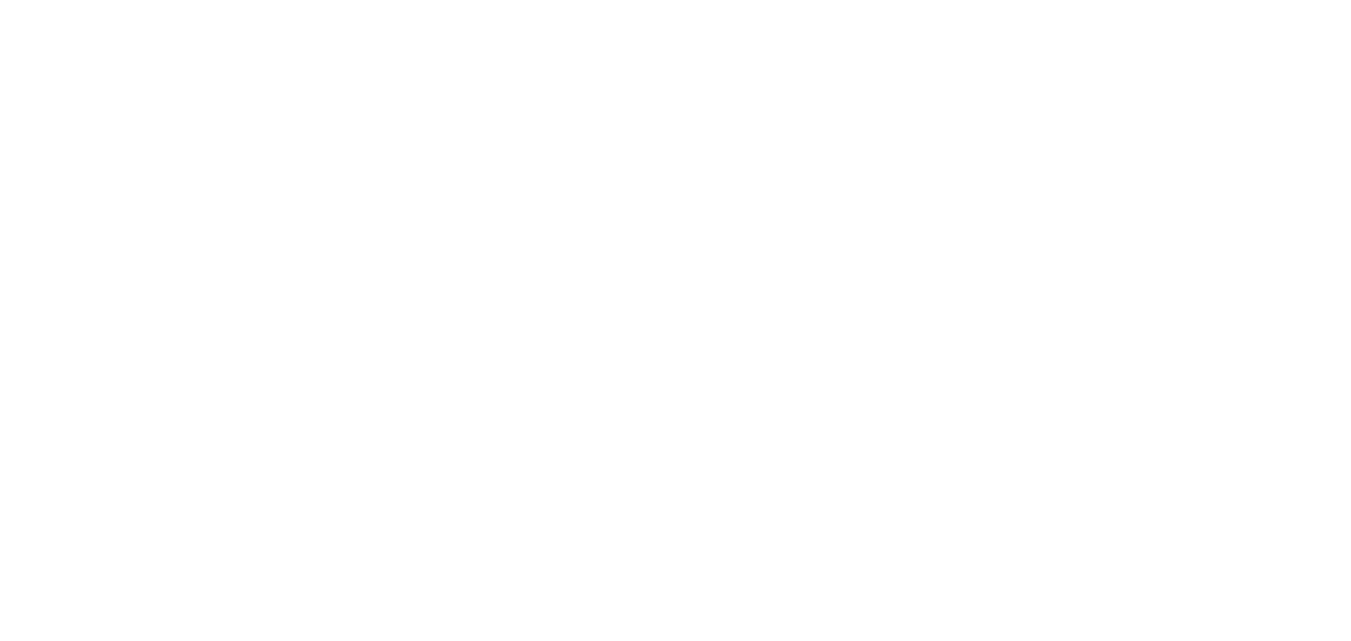 scroll, scrollTop: 0, scrollLeft: 0, axis: both 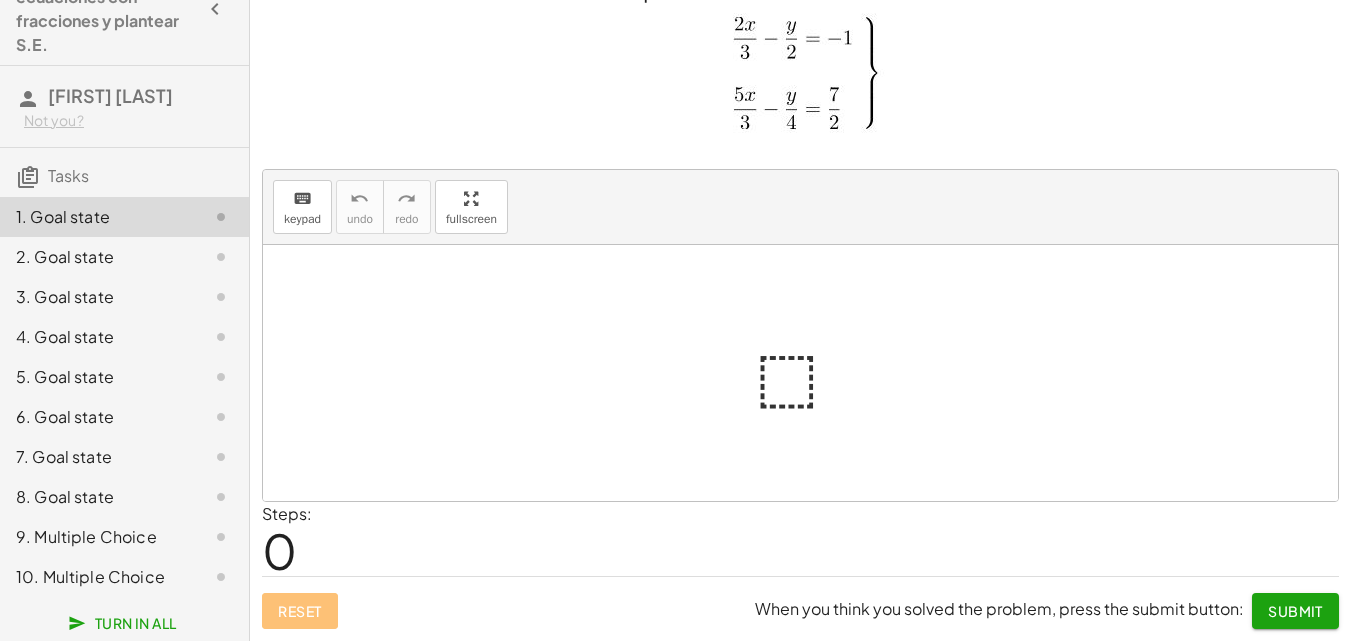 click at bounding box center (808, 373) 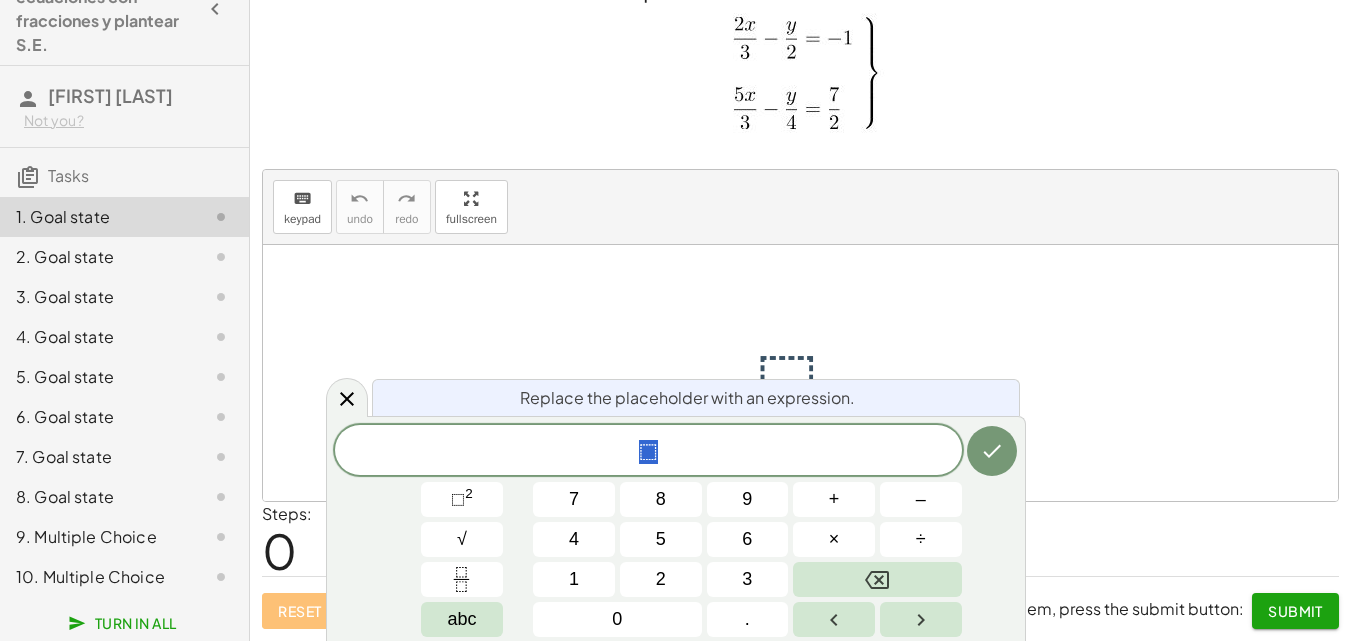 click on "Replace the placeholder with an expression." at bounding box center [687, 398] 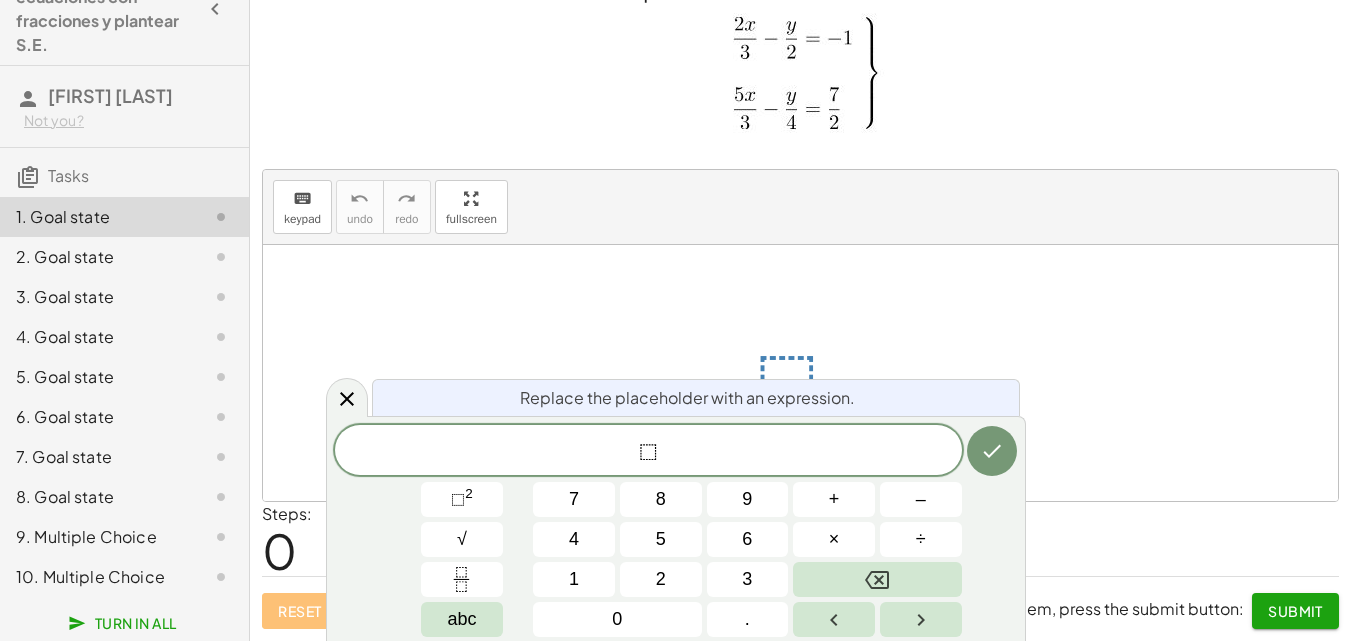 click on "⬚" at bounding box center (648, 452) 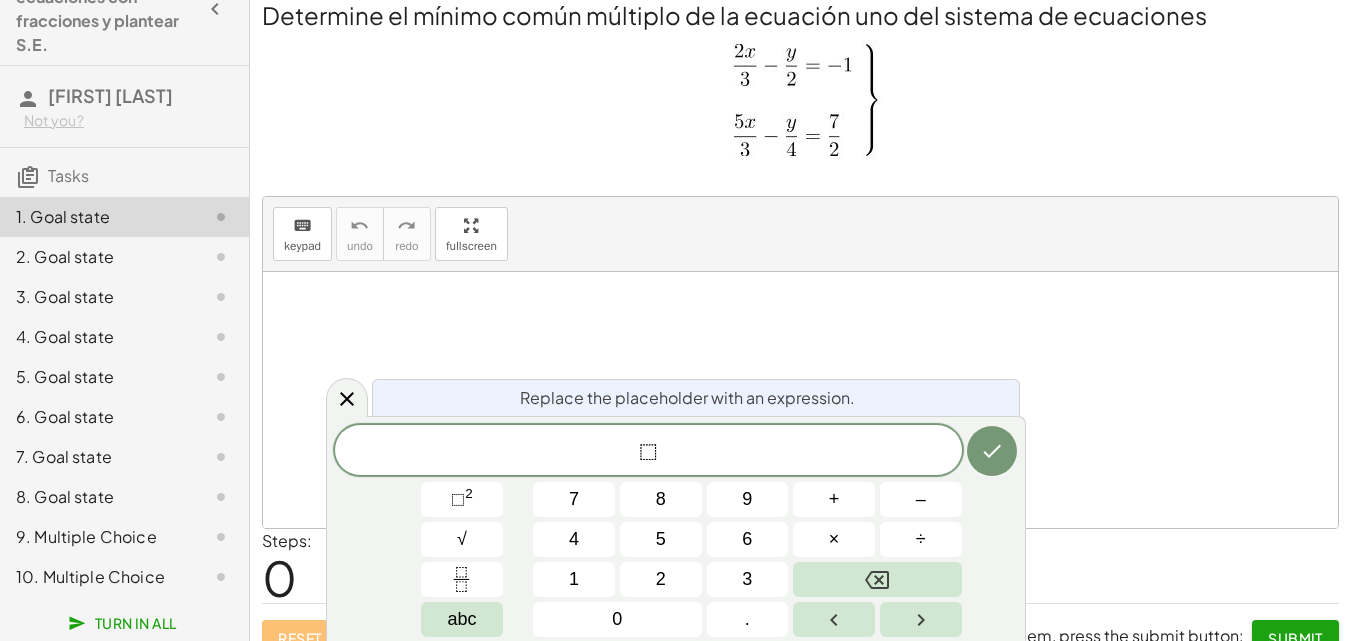scroll, scrollTop: 0, scrollLeft: 0, axis: both 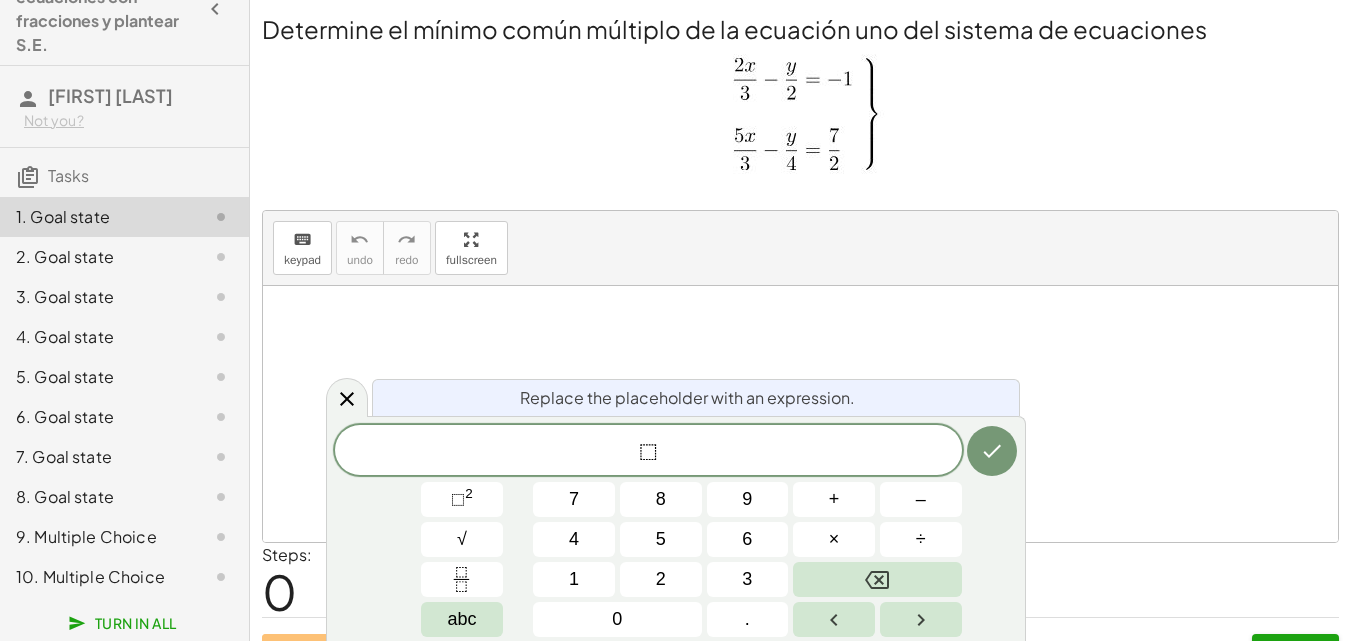 click on "⬚ ​" at bounding box center [648, 452] 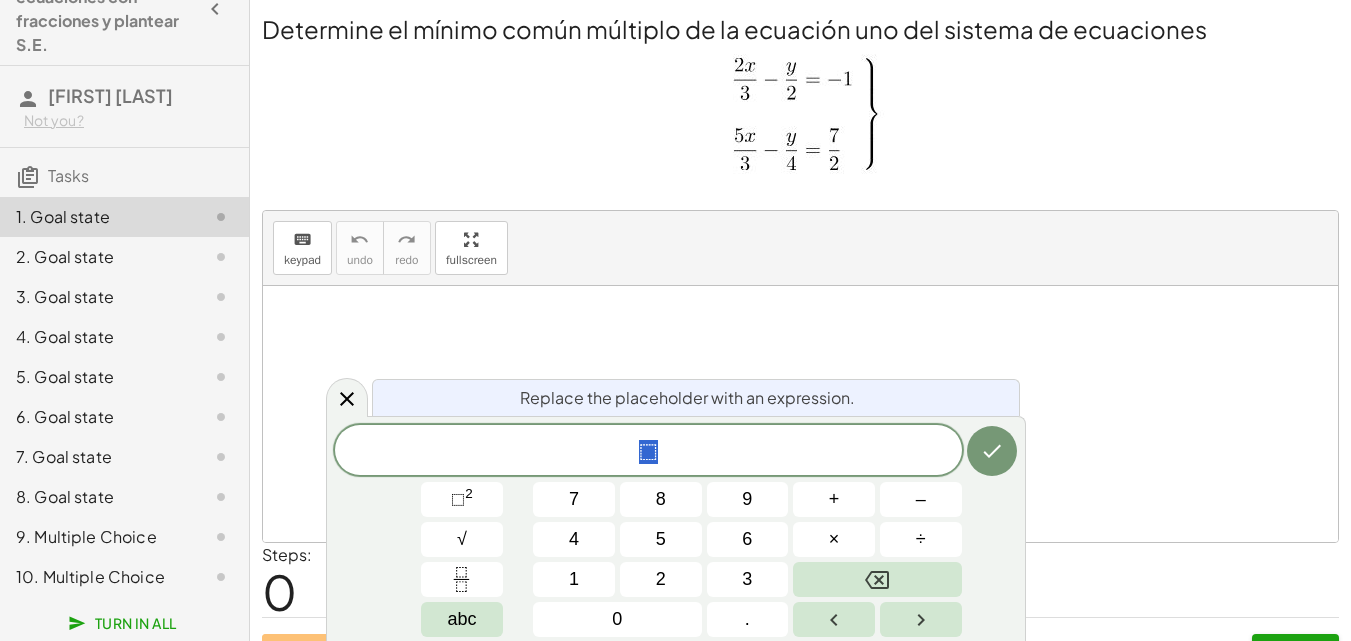 drag, startPoint x: 660, startPoint y: 456, endPoint x: 597, endPoint y: 458, distance: 63.03174 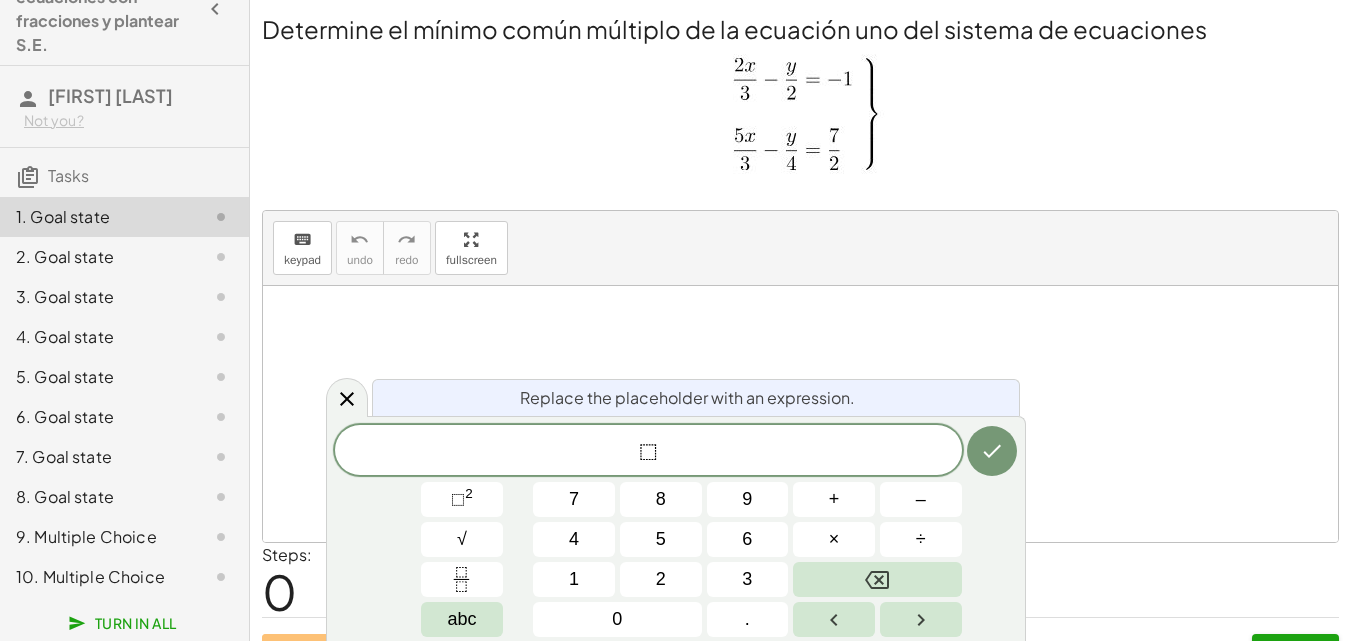 click at bounding box center (801, 117) 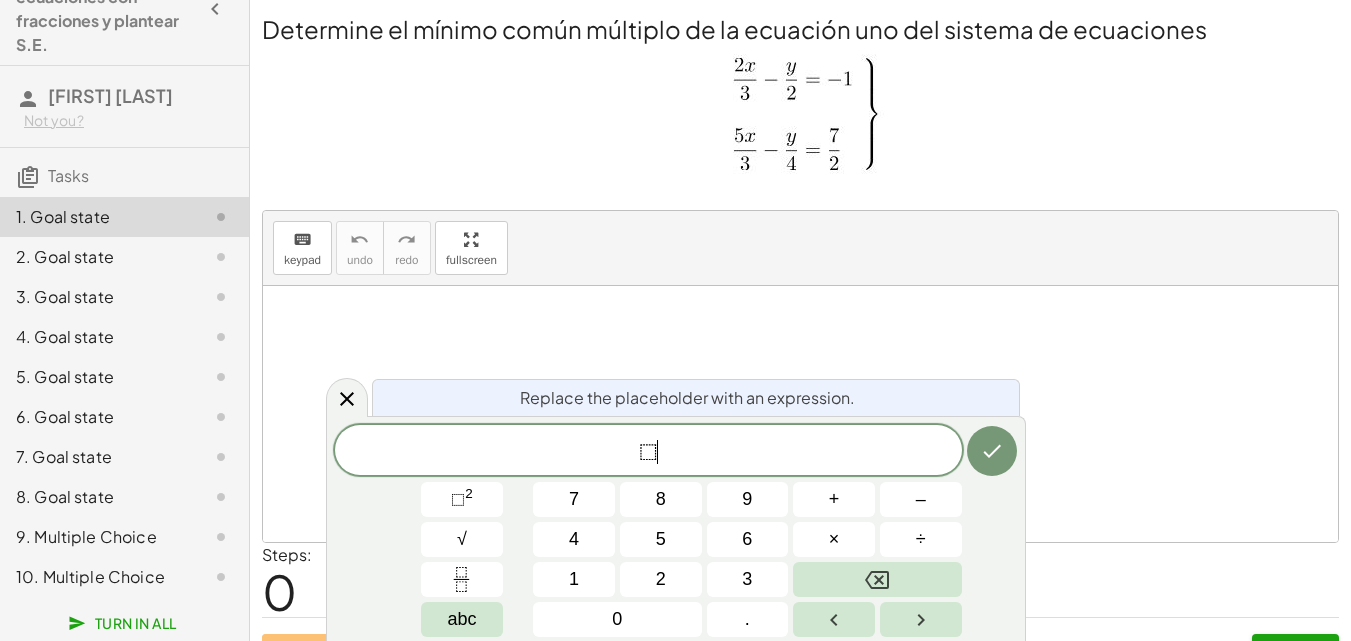 drag, startPoint x: 680, startPoint y: 432, endPoint x: 609, endPoint y: 437, distance: 71.17584 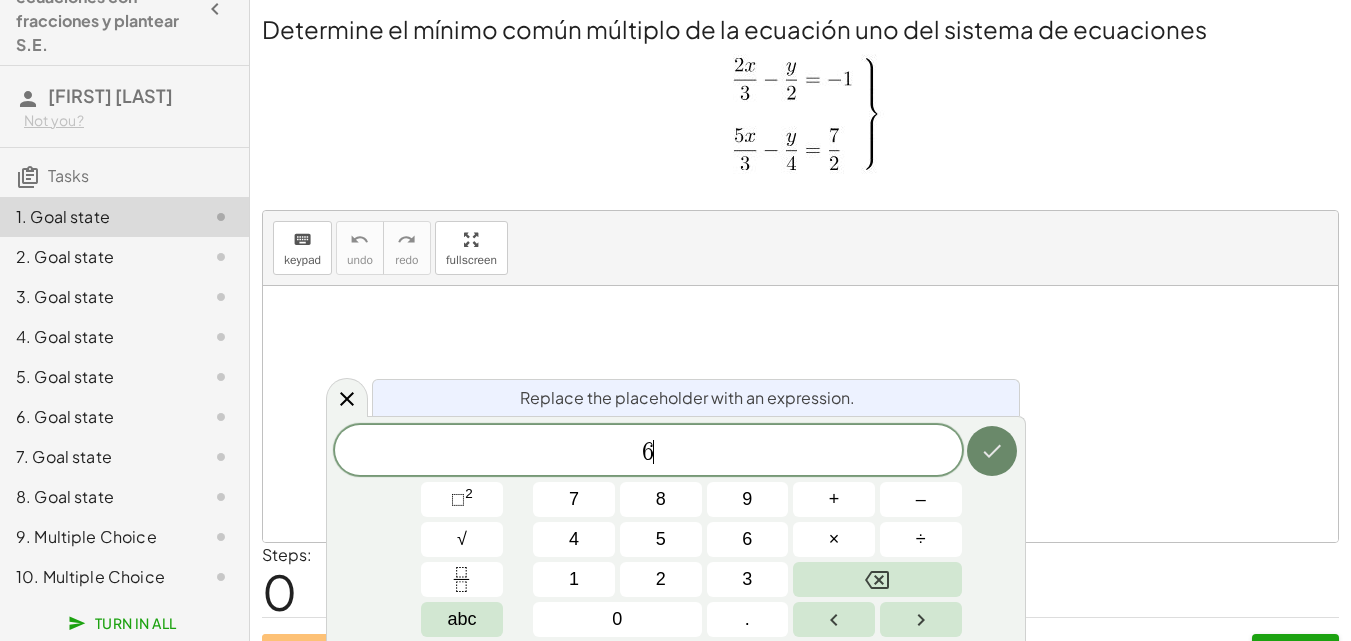 click 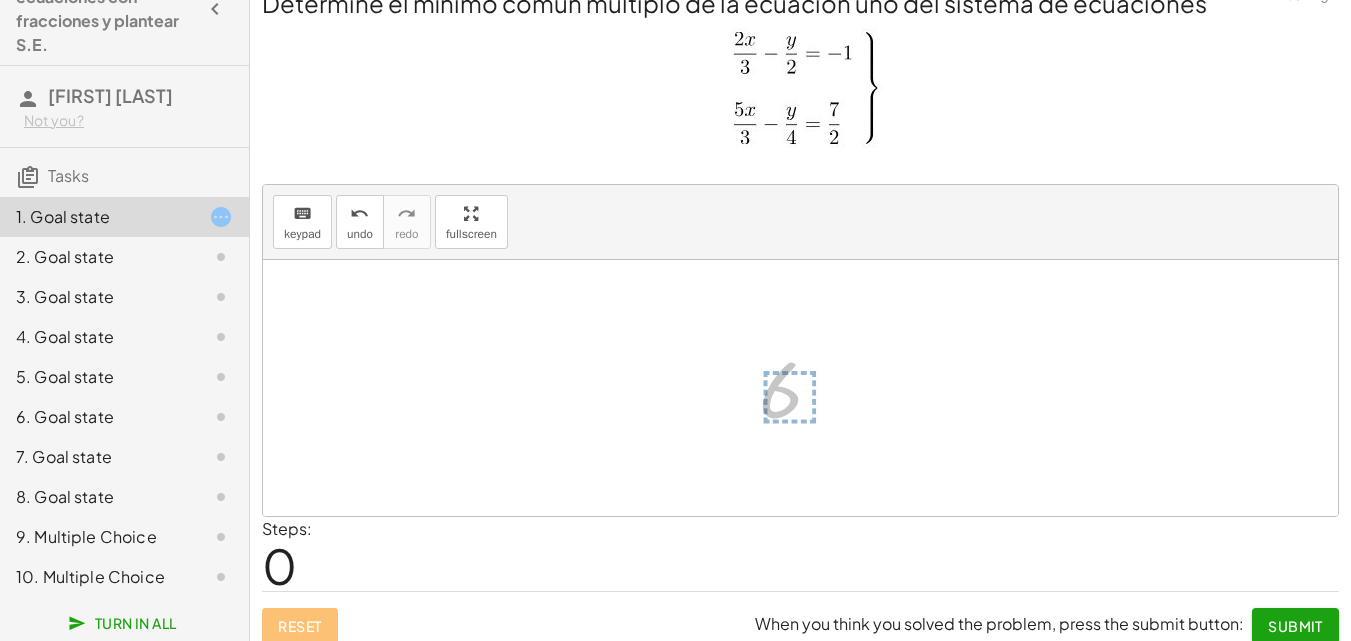 scroll, scrollTop: 41, scrollLeft: 0, axis: vertical 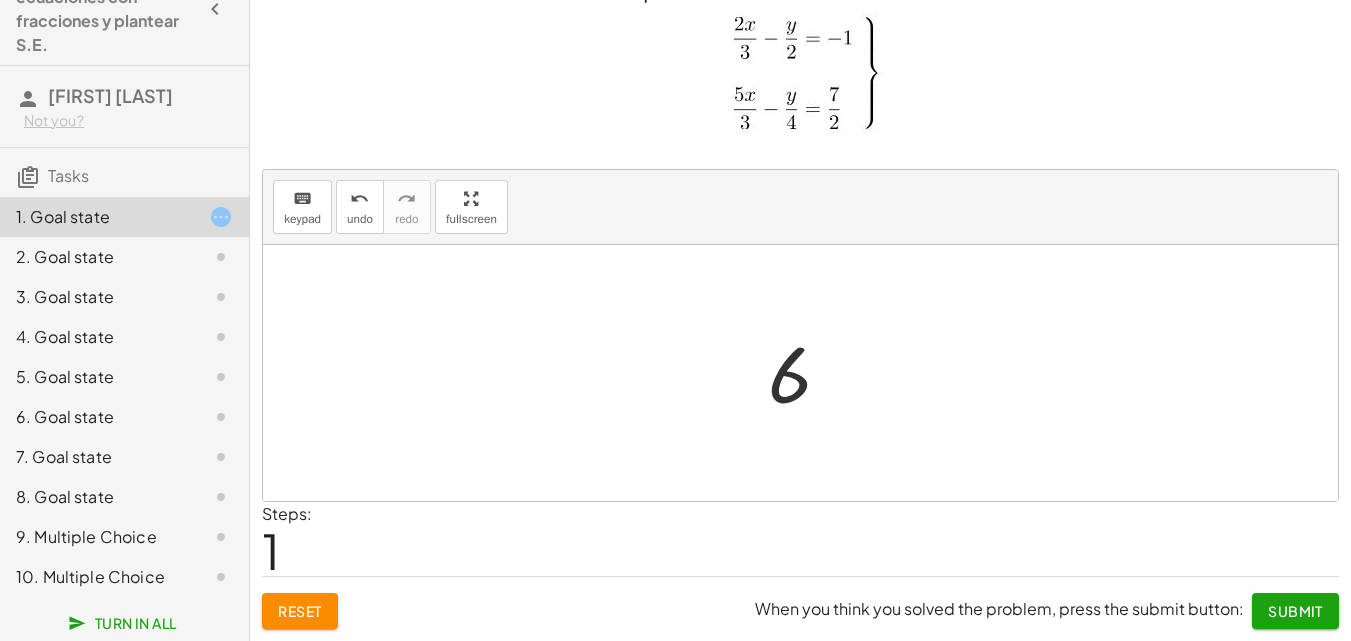 click on "Submit" 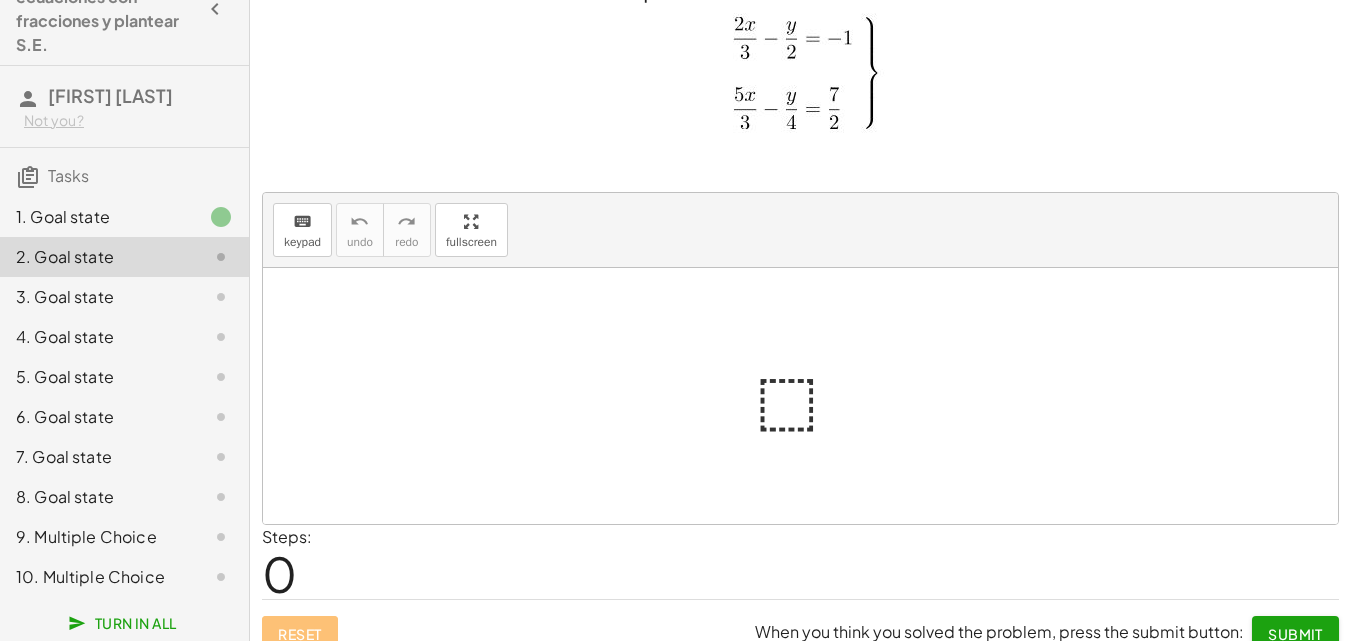 click on "1. Goal state" 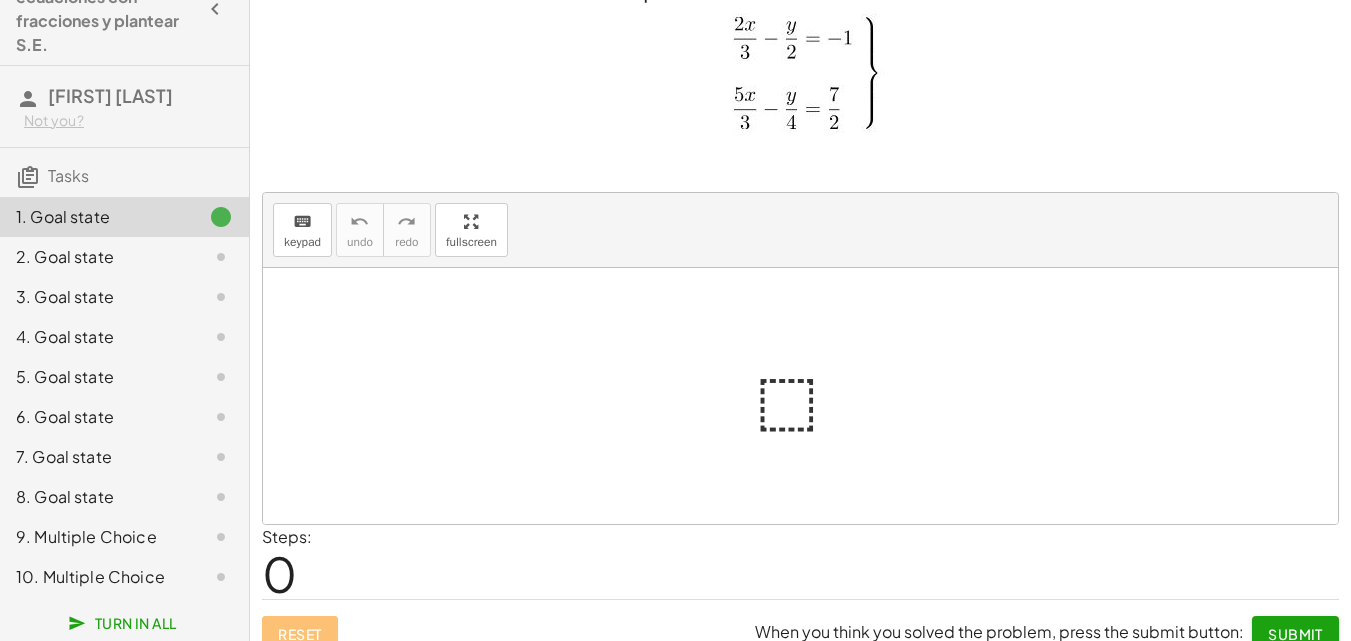 click on "1. Goal state" 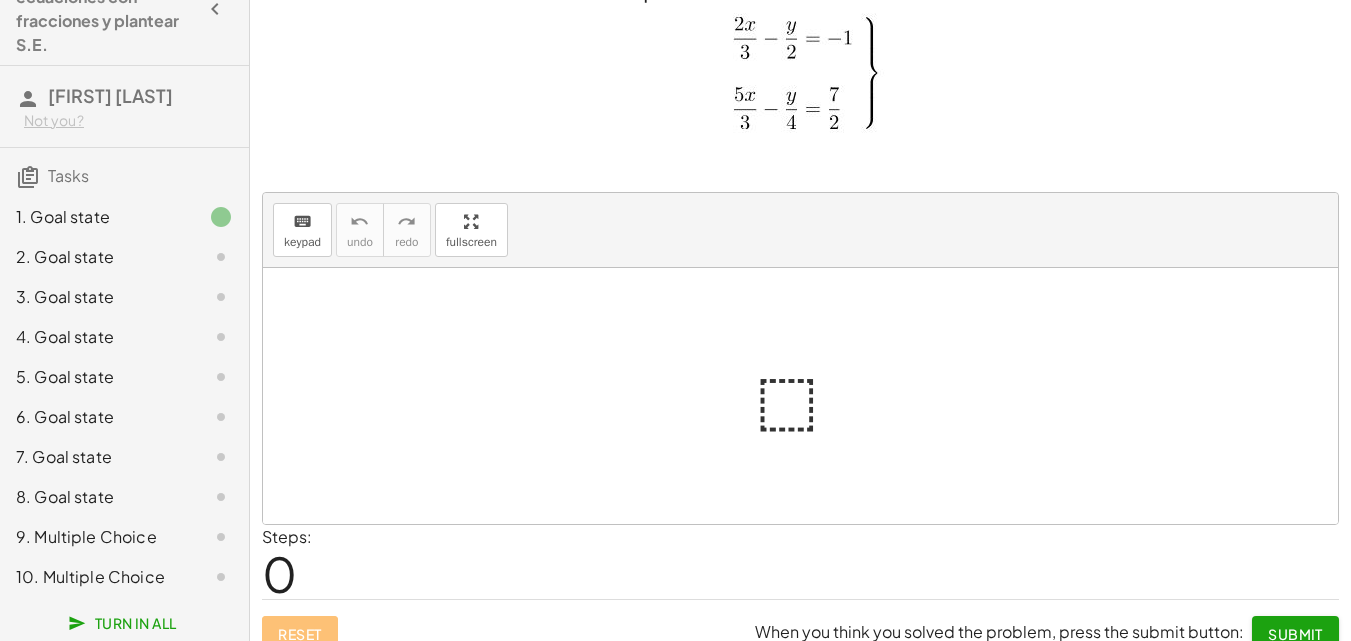 click on "2. Goal state" 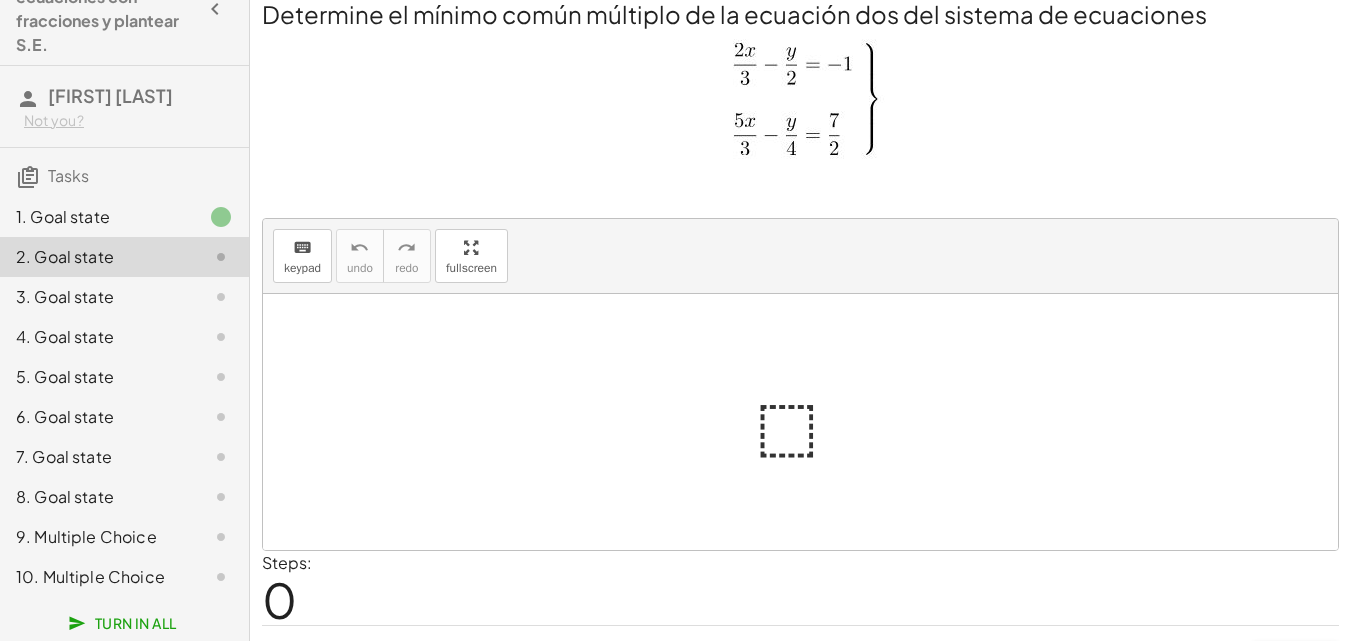 scroll, scrollTop: 0, scrollLeft: 0, axis: both 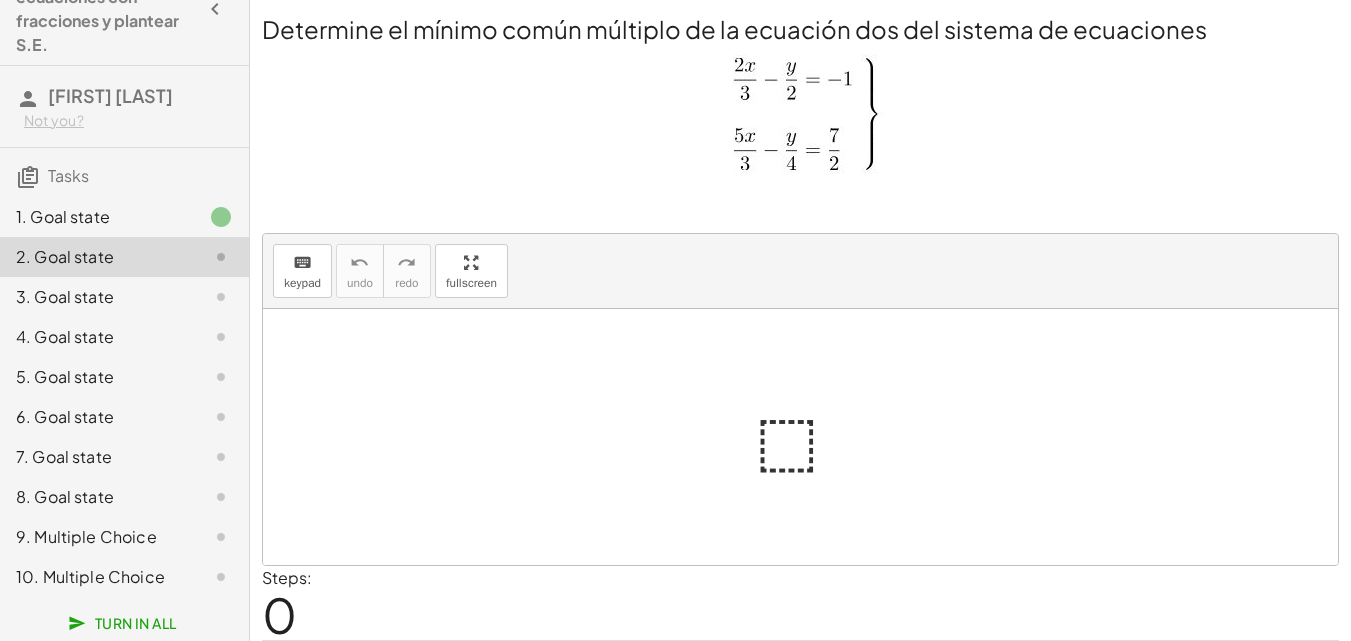 click at bounding box center [808, 437] 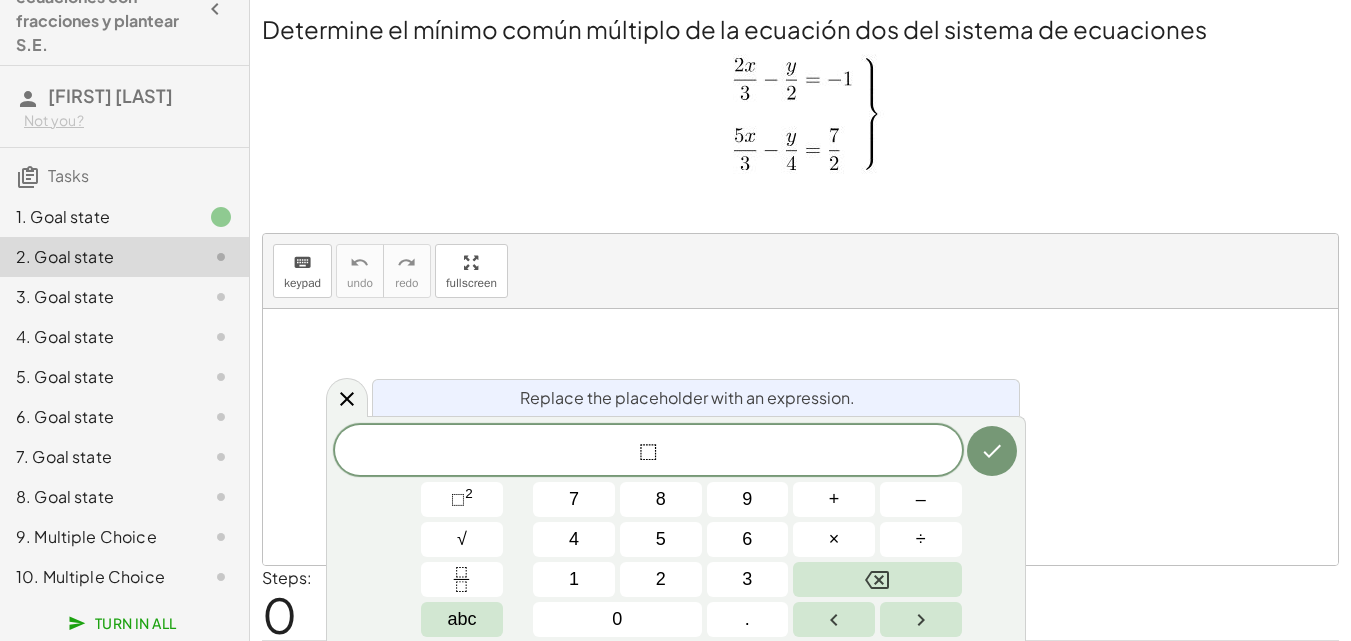 click on "⬚" at bounding box center (648, 452) 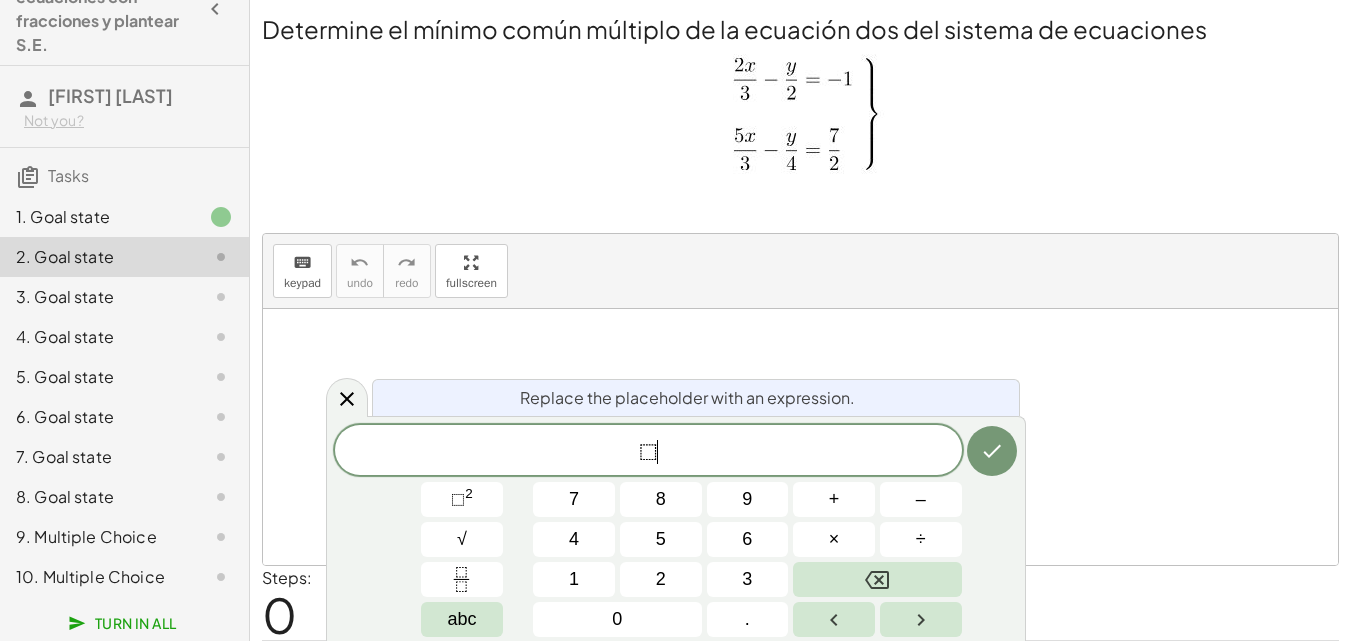 click on "⬚ ​" at bounding box center (648, 452) 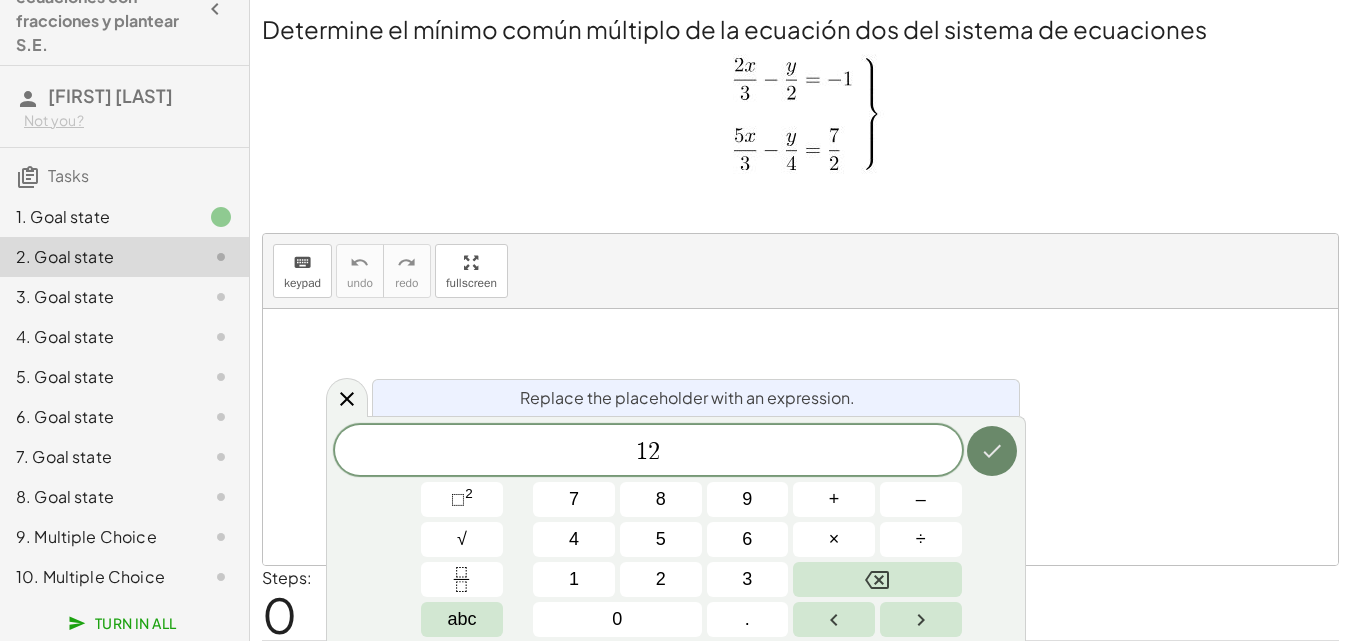 click 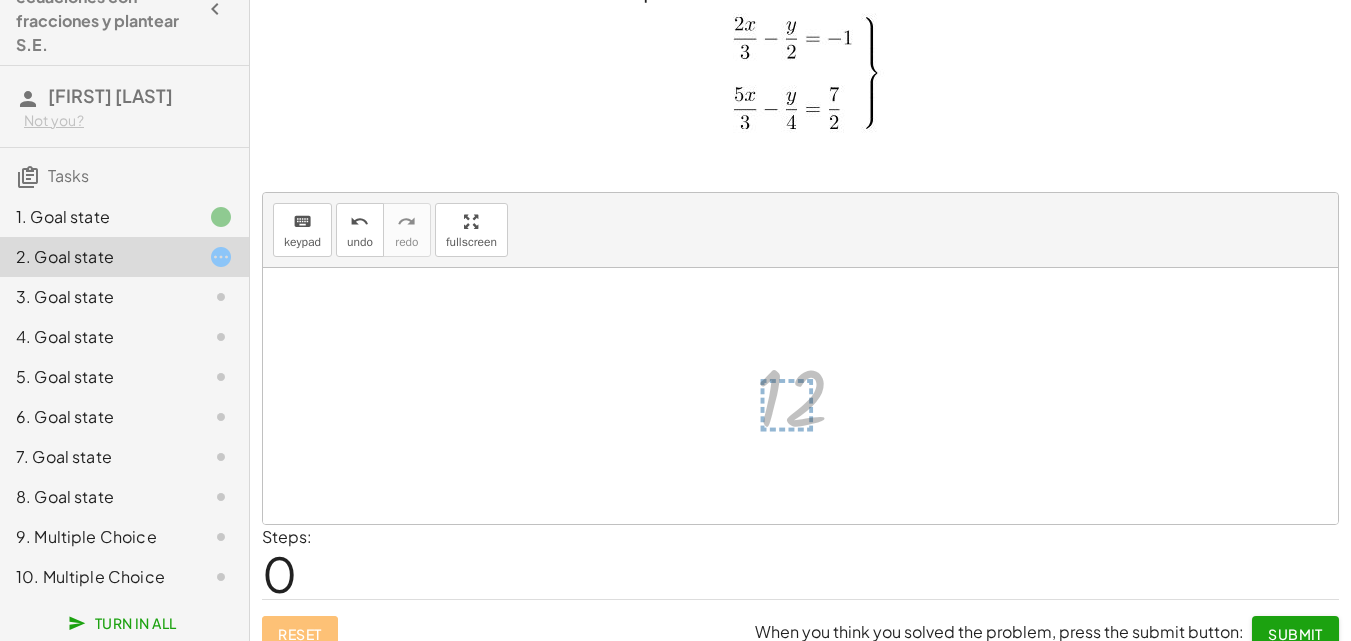 scroll, scrollTop: 64, scrollLeft: 0, axis: vertical 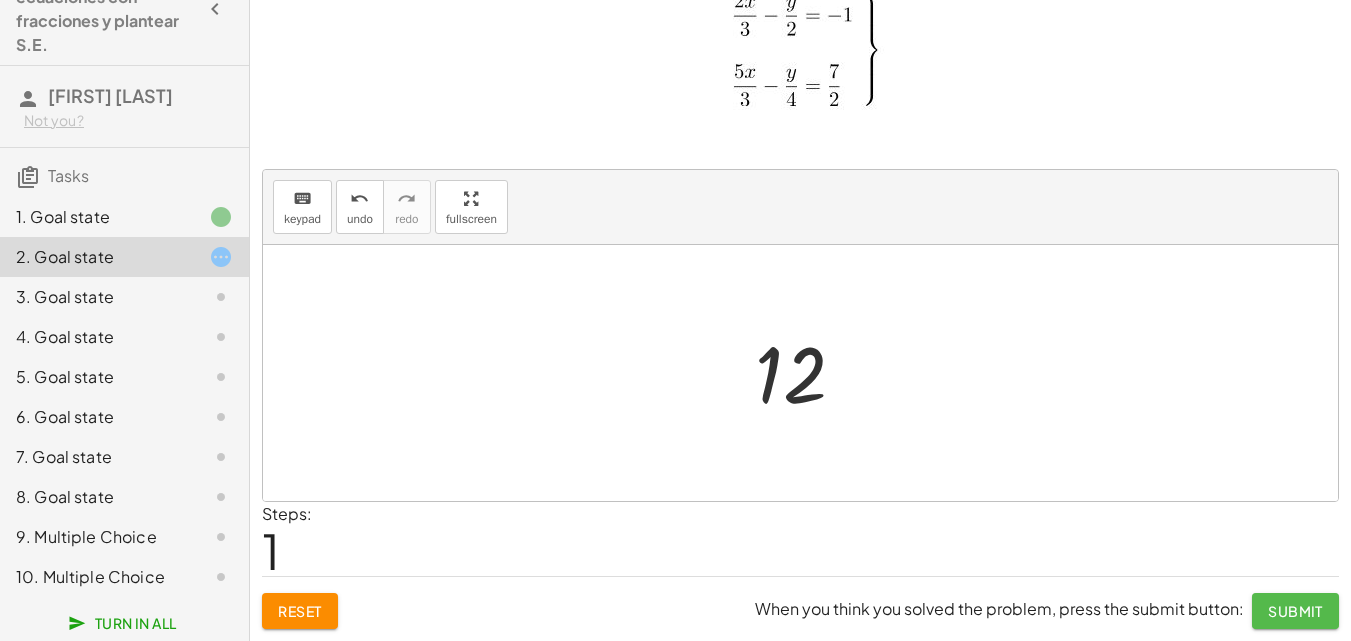 click on "Submit" 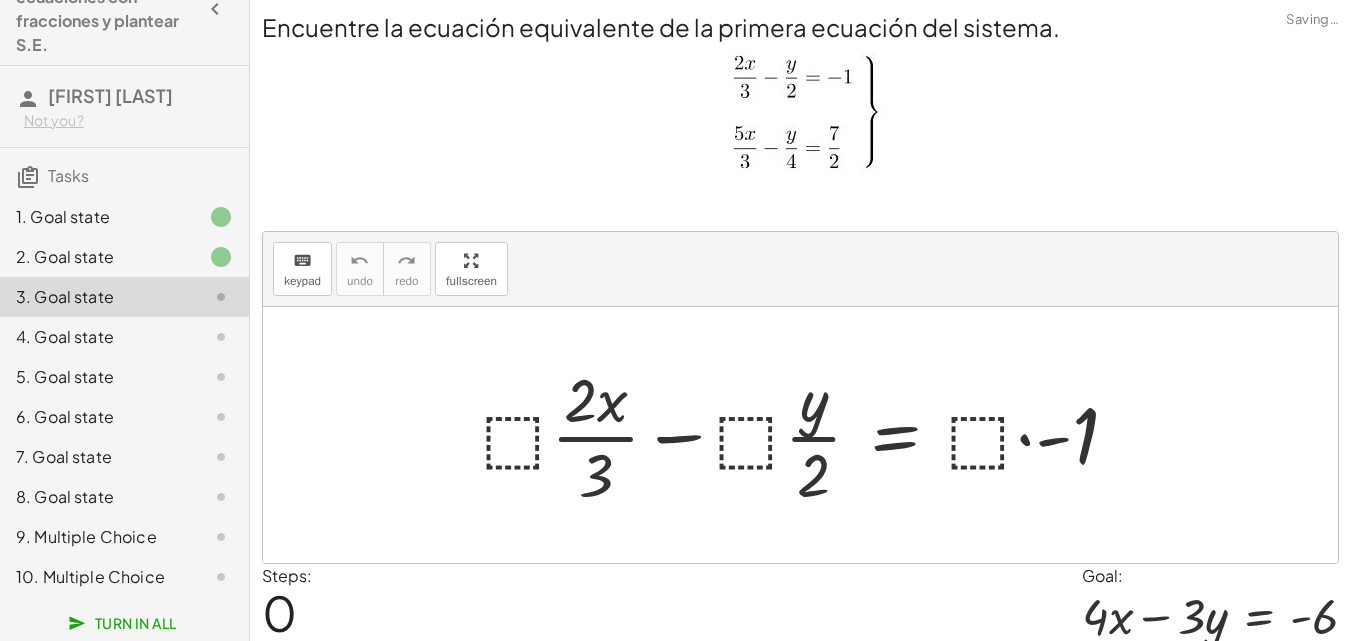 scroll, scrollTop: 0, scrollLeft: 0, axis: both 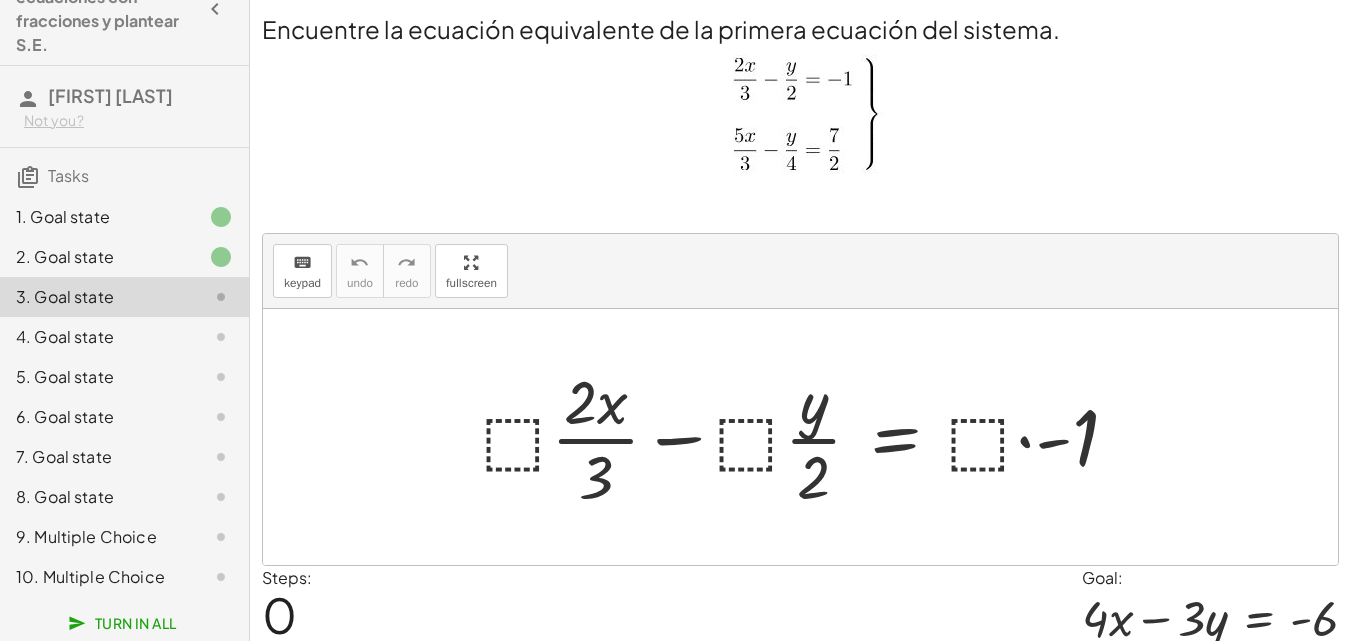 click at bounding box center (808, 437) 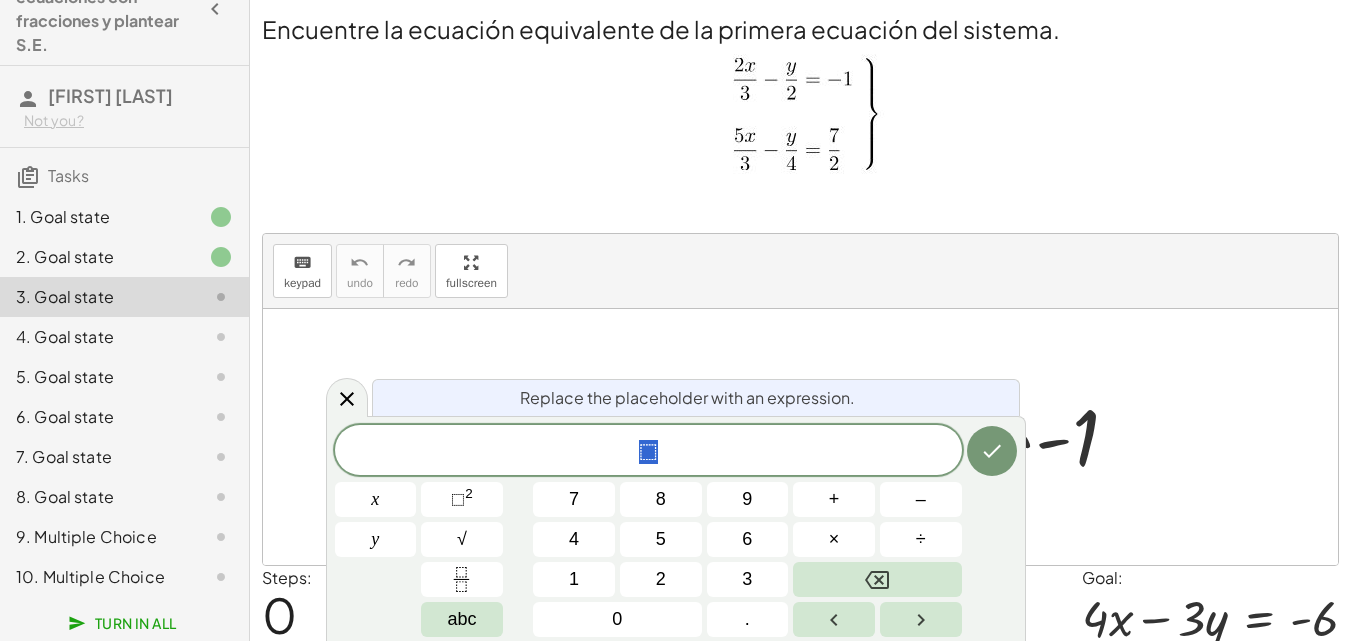 click at bounding box center (800, 437) 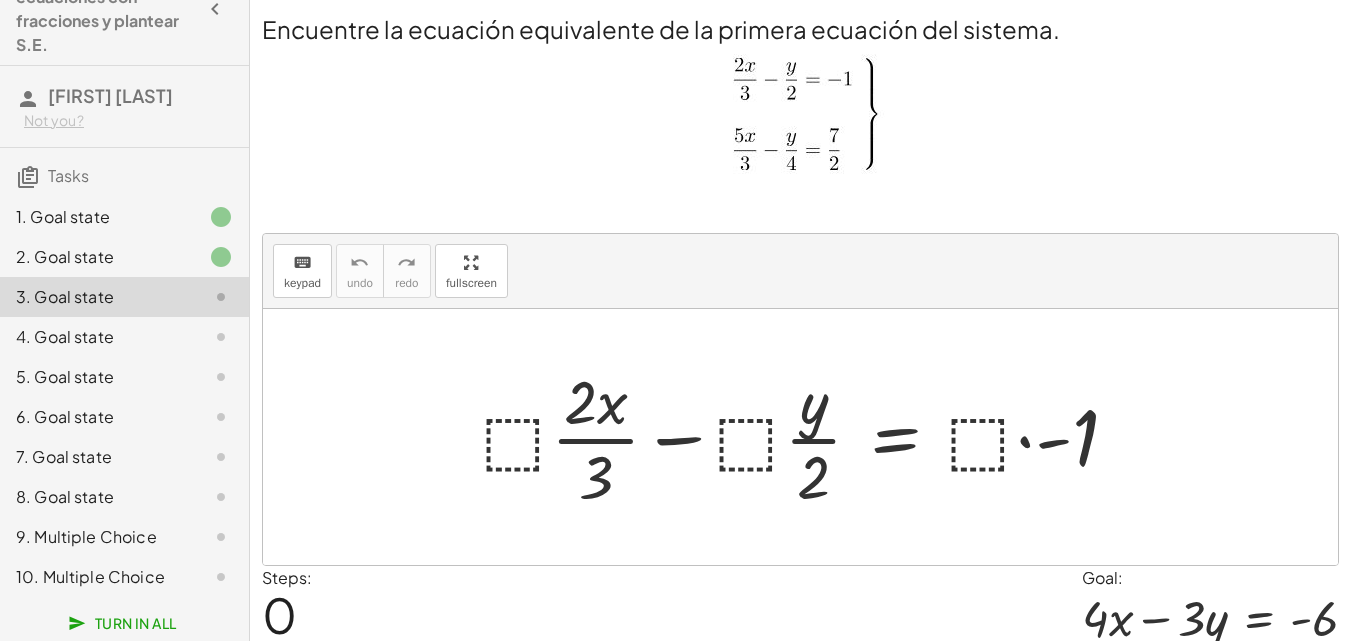 click at bounding box center [808, 437] 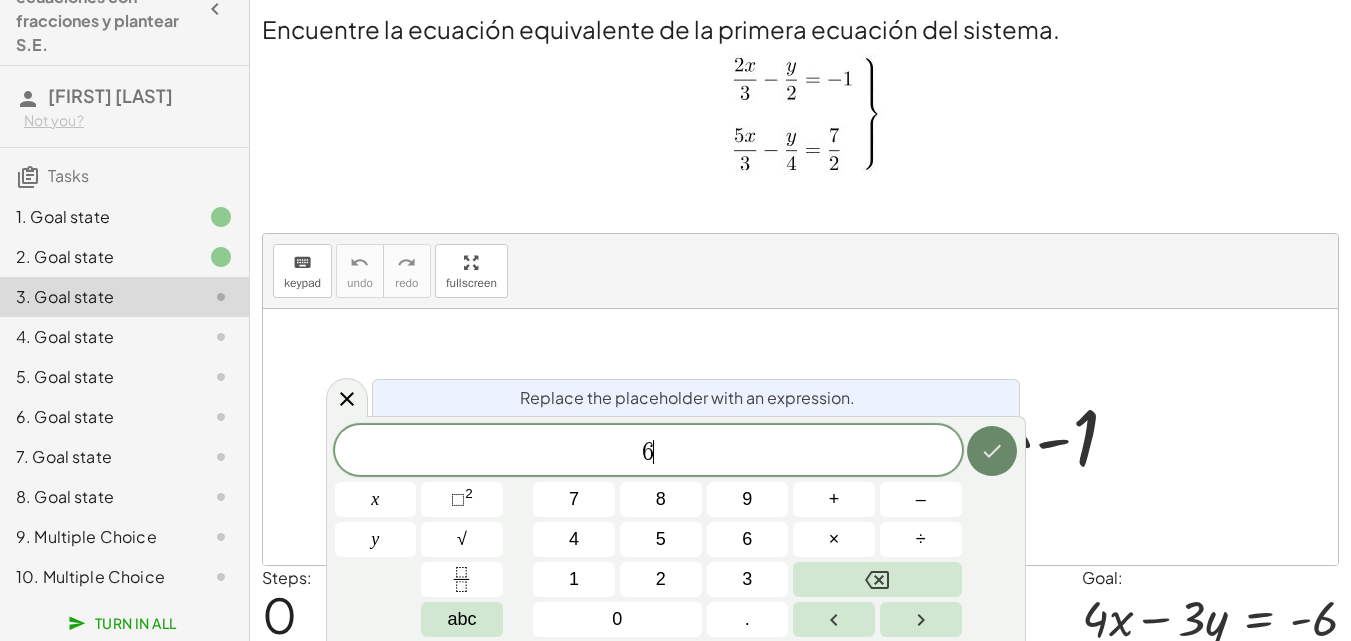 click 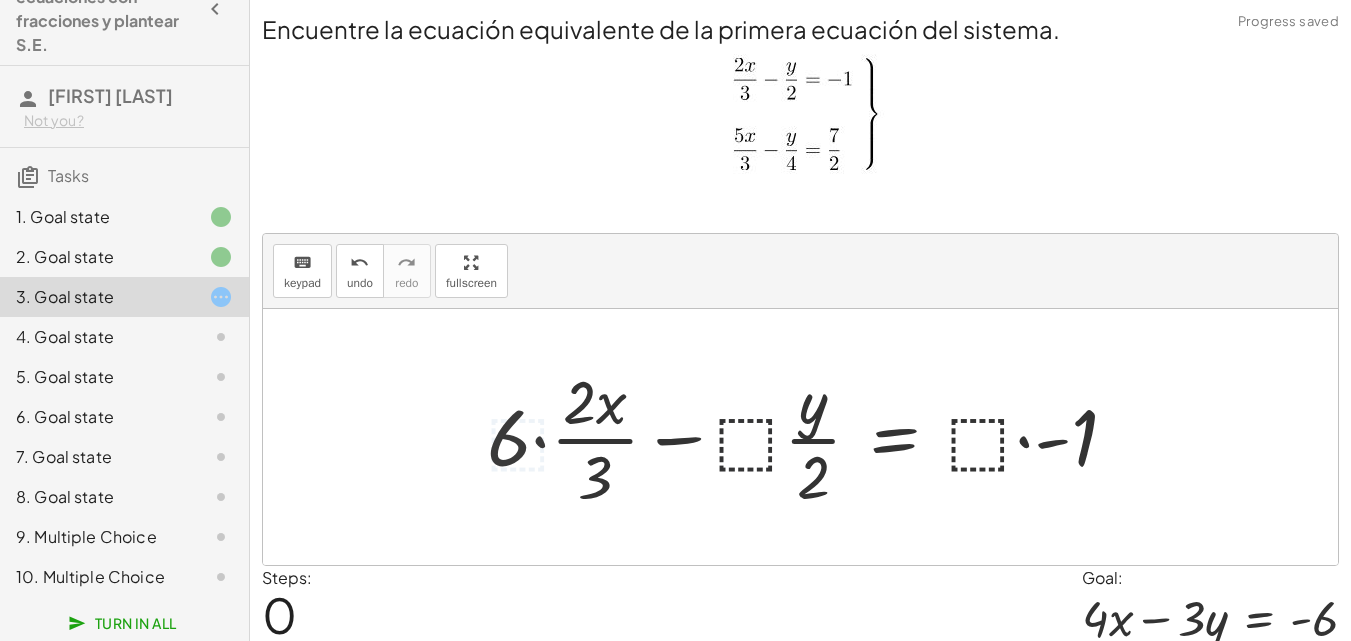 click at bounding box center [810, 437] 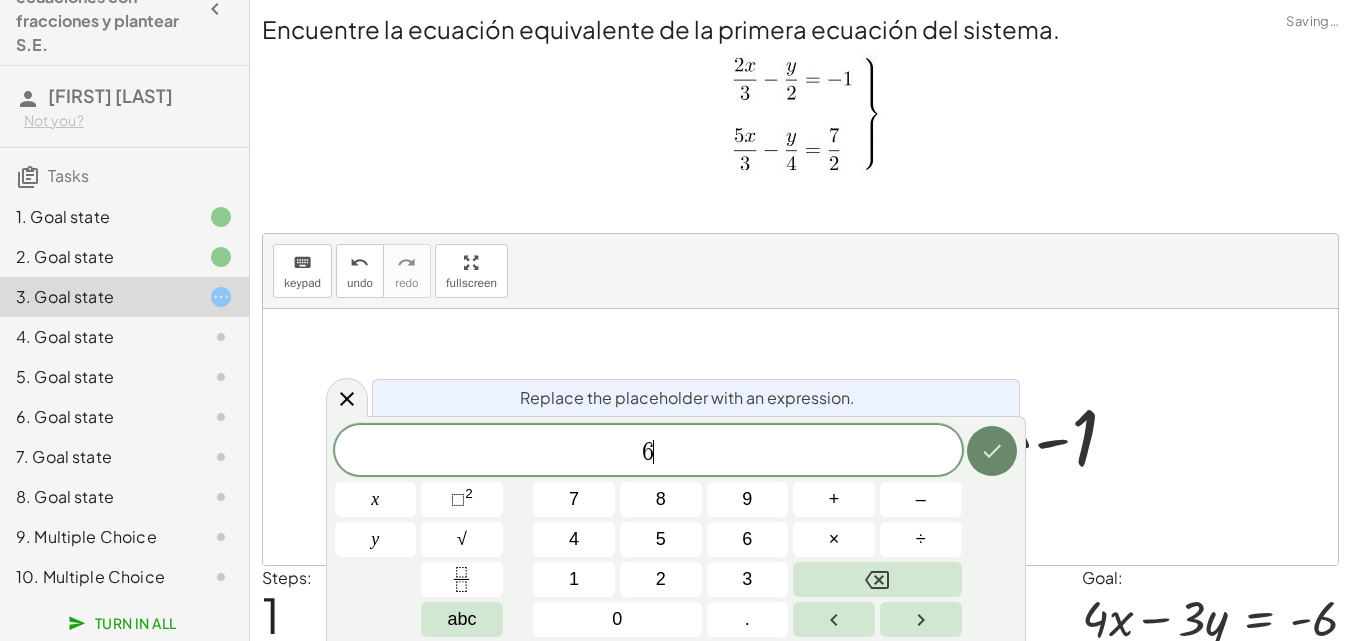 click at bounding box center [992, 451] 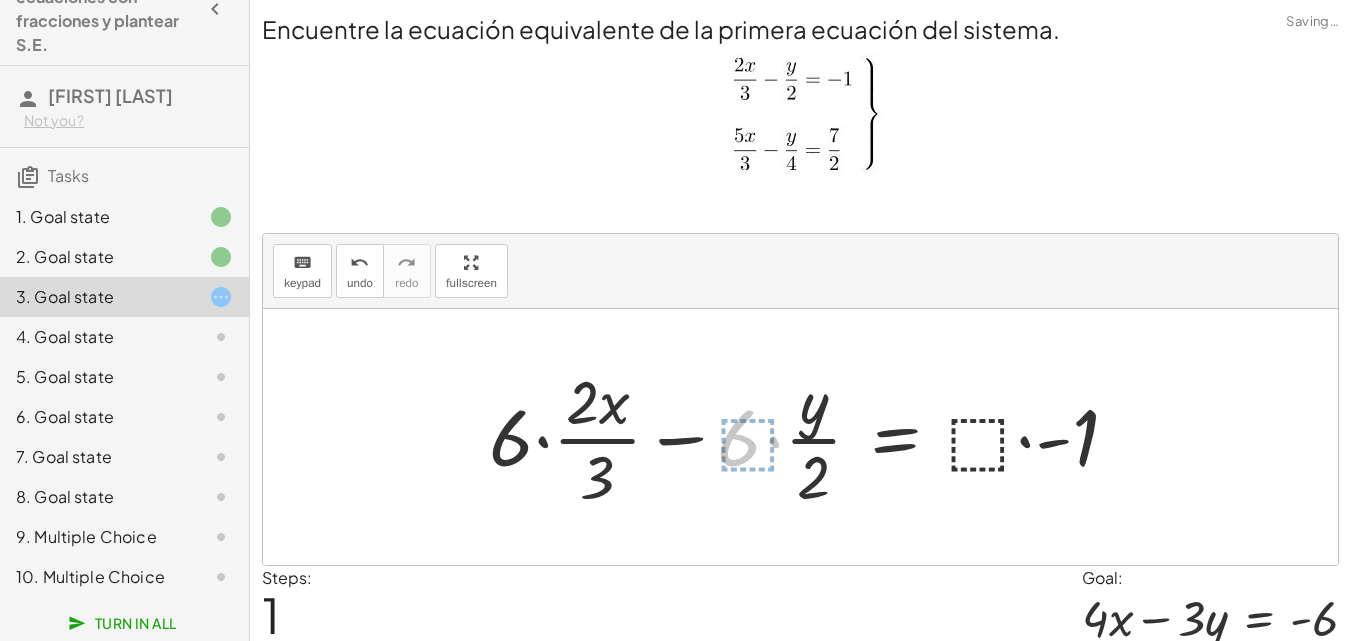 click at bounding box center (813, 437) 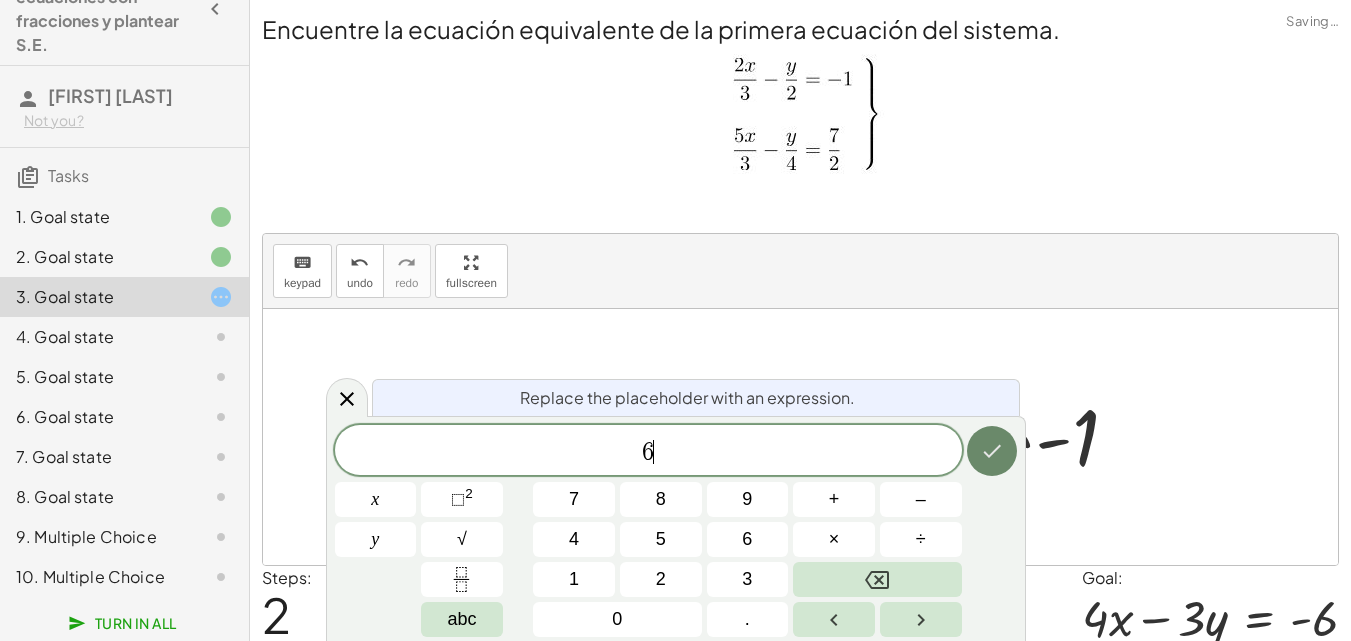 click 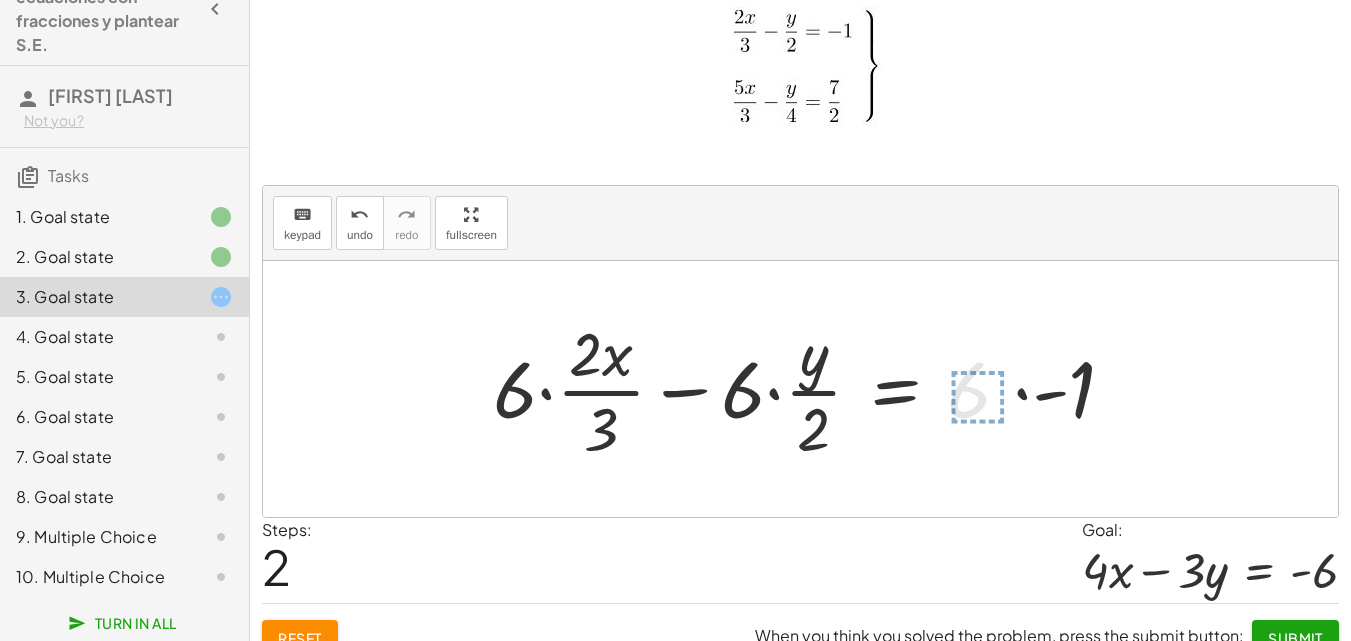 scroll, scrollTop: 75, scrollLeft: 0, axis: vertical 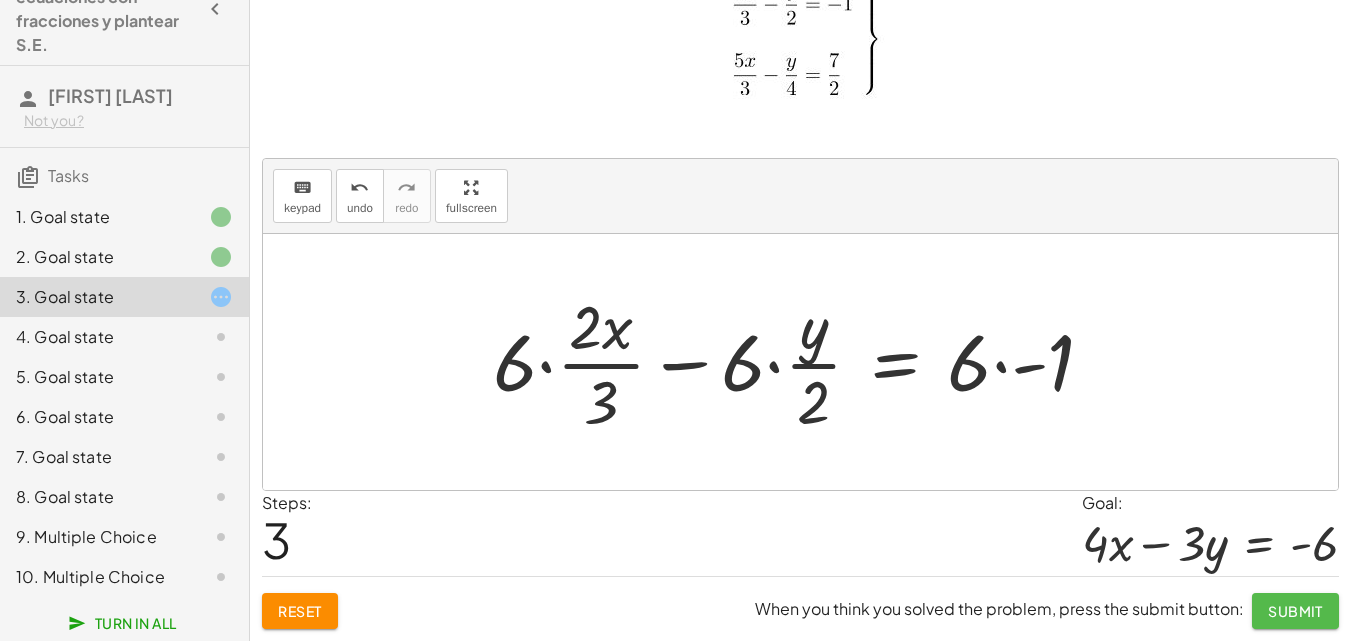 click on "Submit" 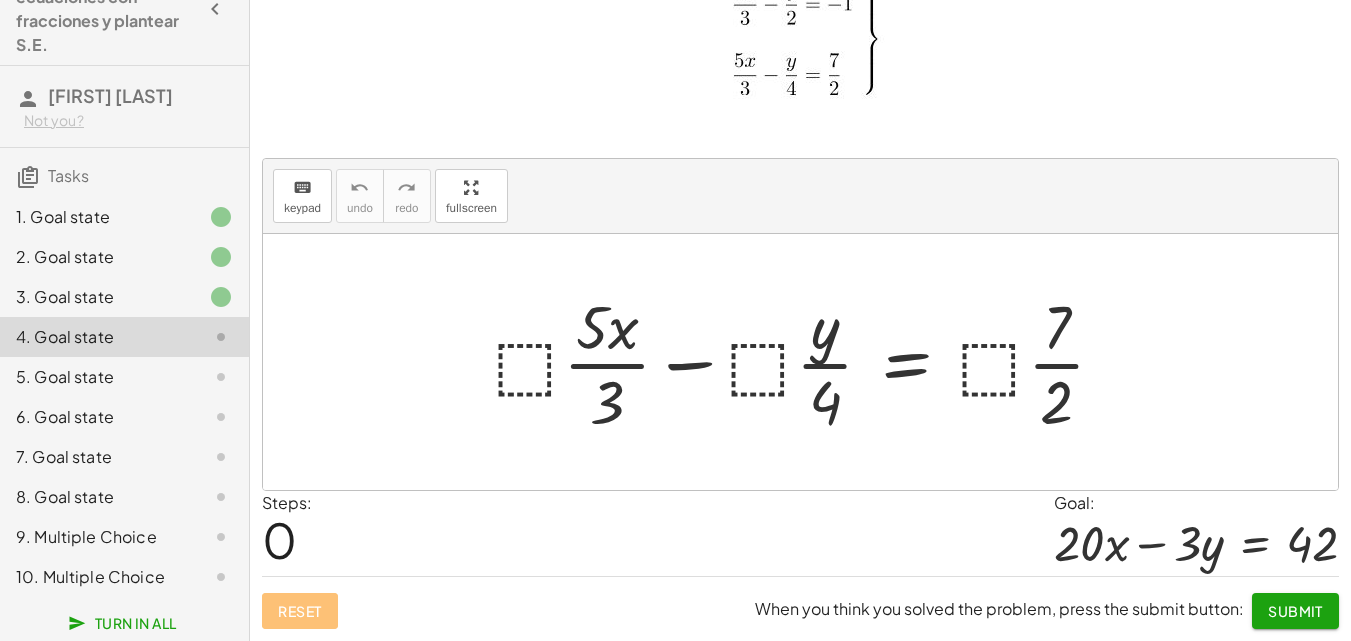 click on "3. Goal state" 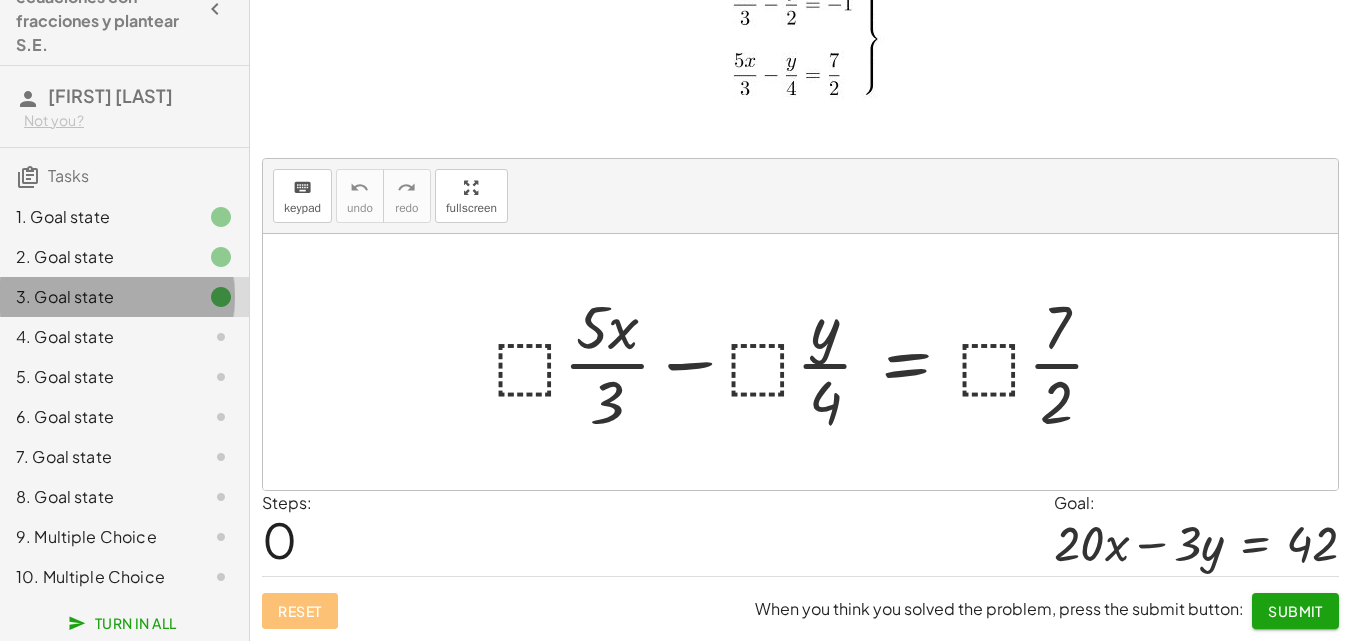 click on "3. Goal state" 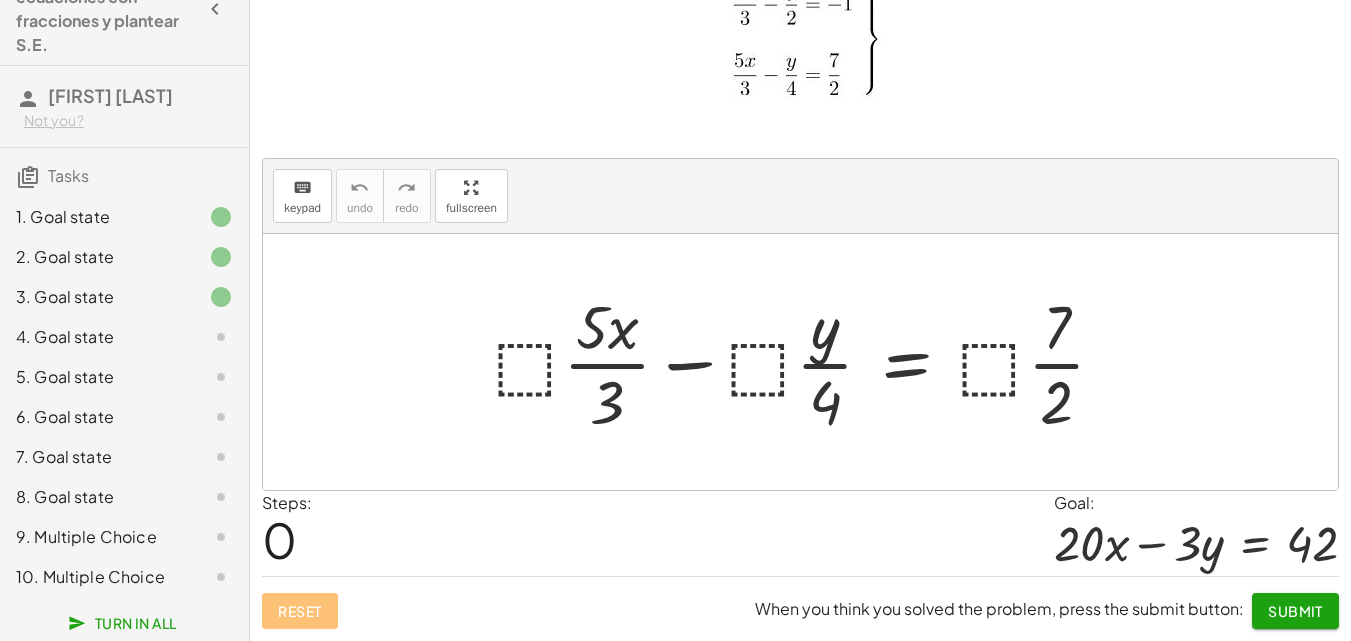 click on "3. Goal state" 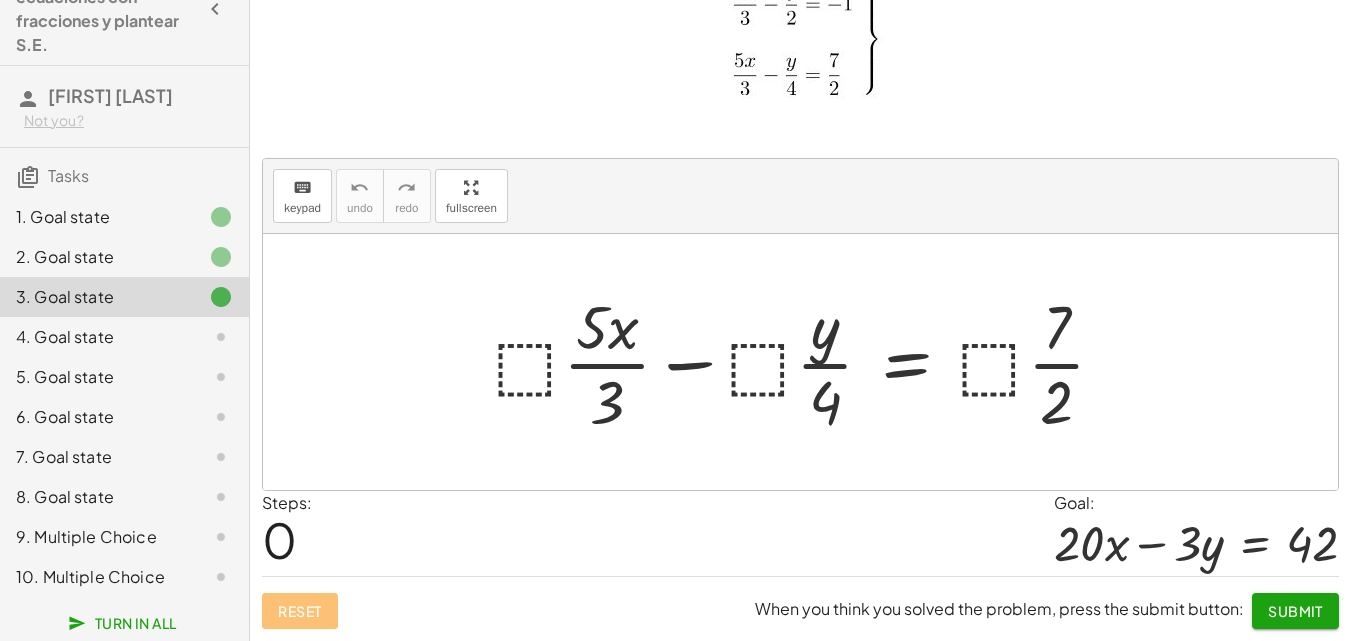 click on "4. Goal state" 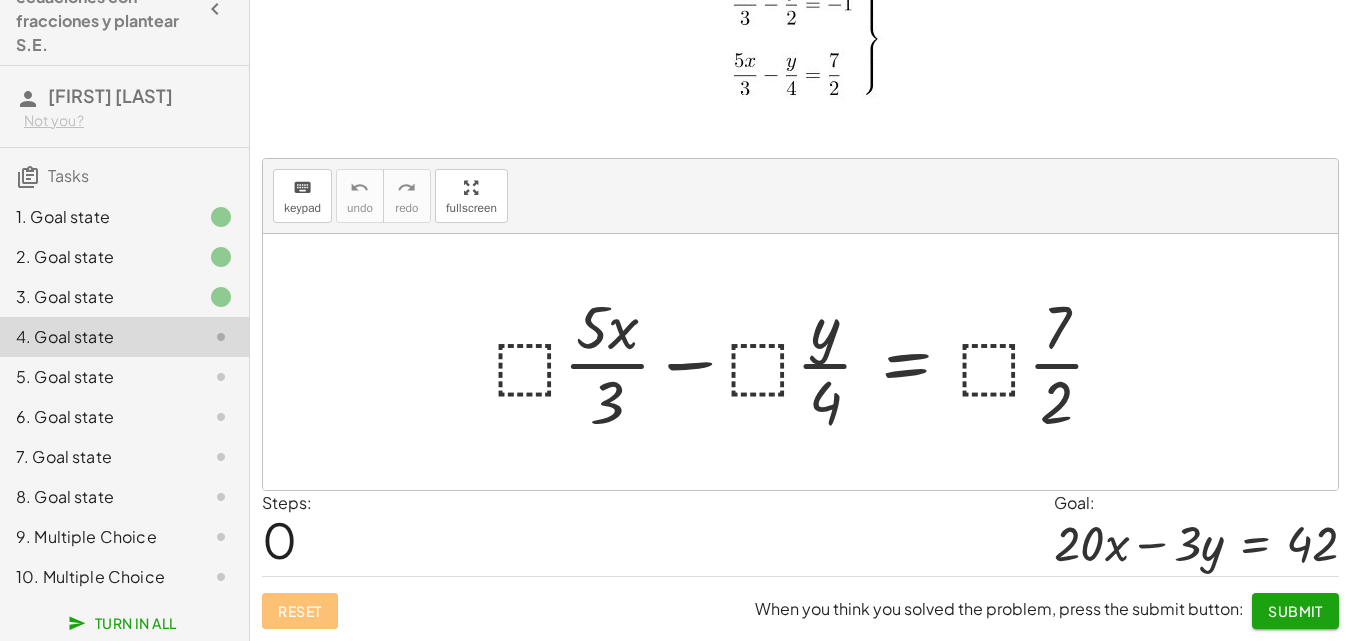 scroll, scrollTop: 0, scrollLeft: 0, axis: both 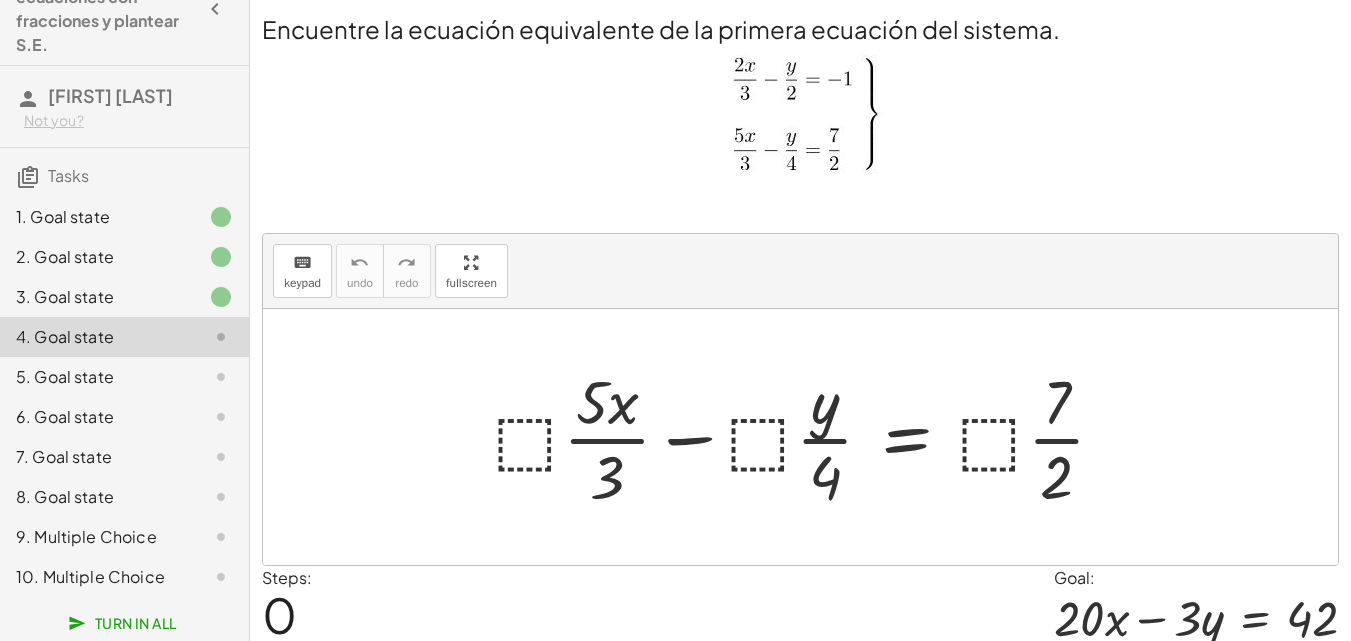 click at bounding box center (807, 437) 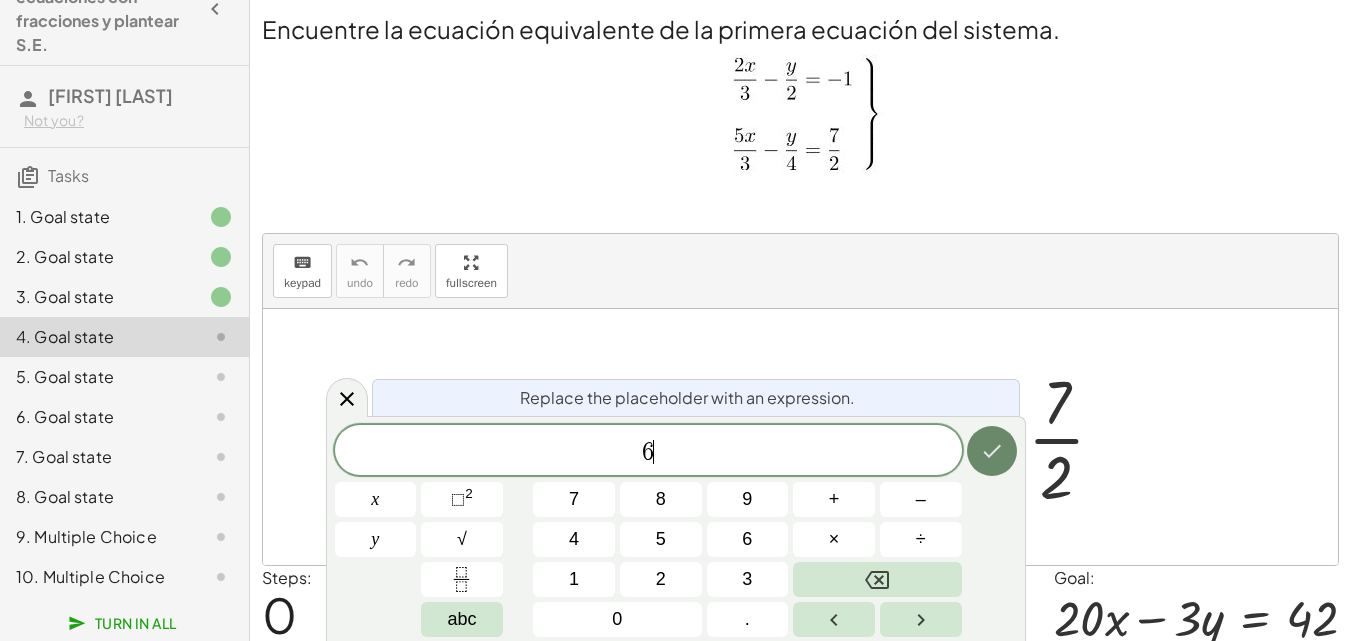 click at bounding box center [992, 451] 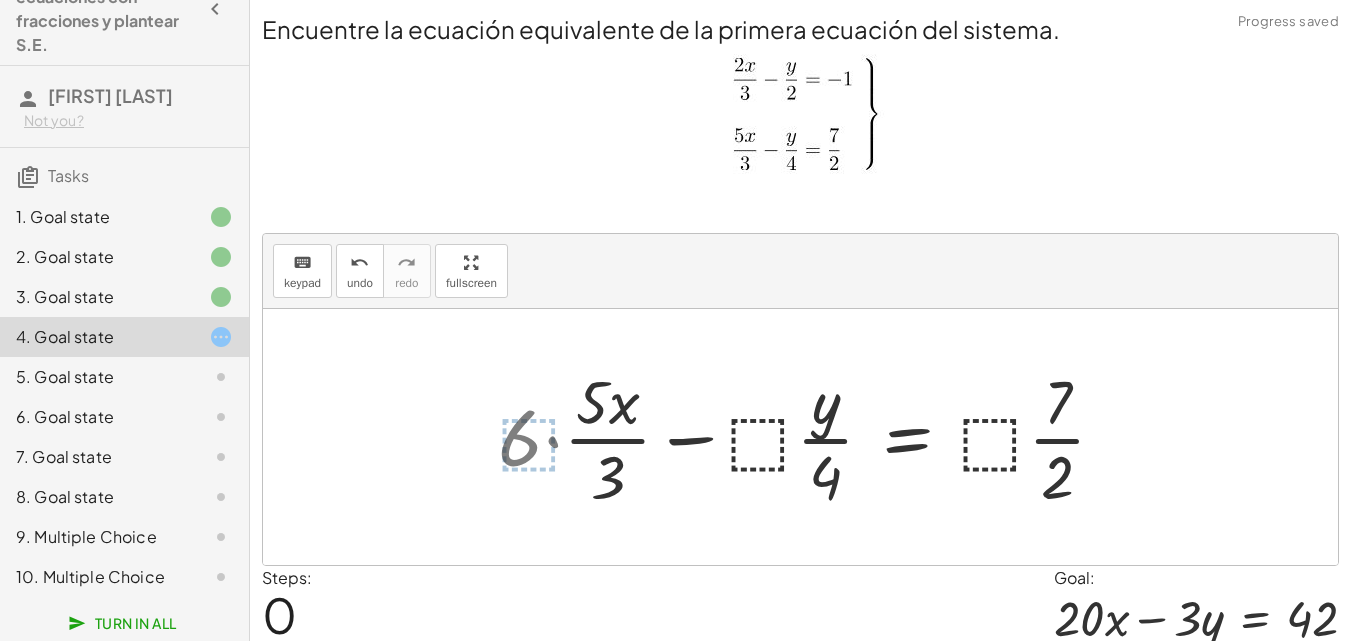 click at bounding box center (811, 437) 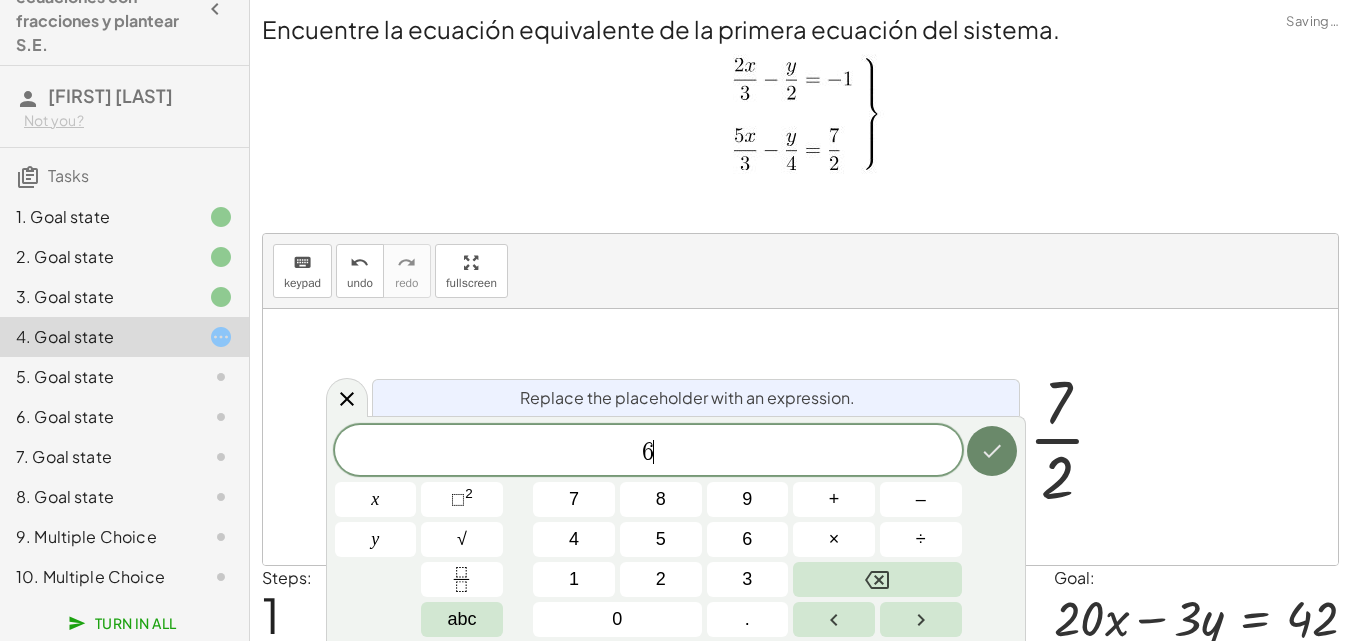 click at bounding box center [992, 451] 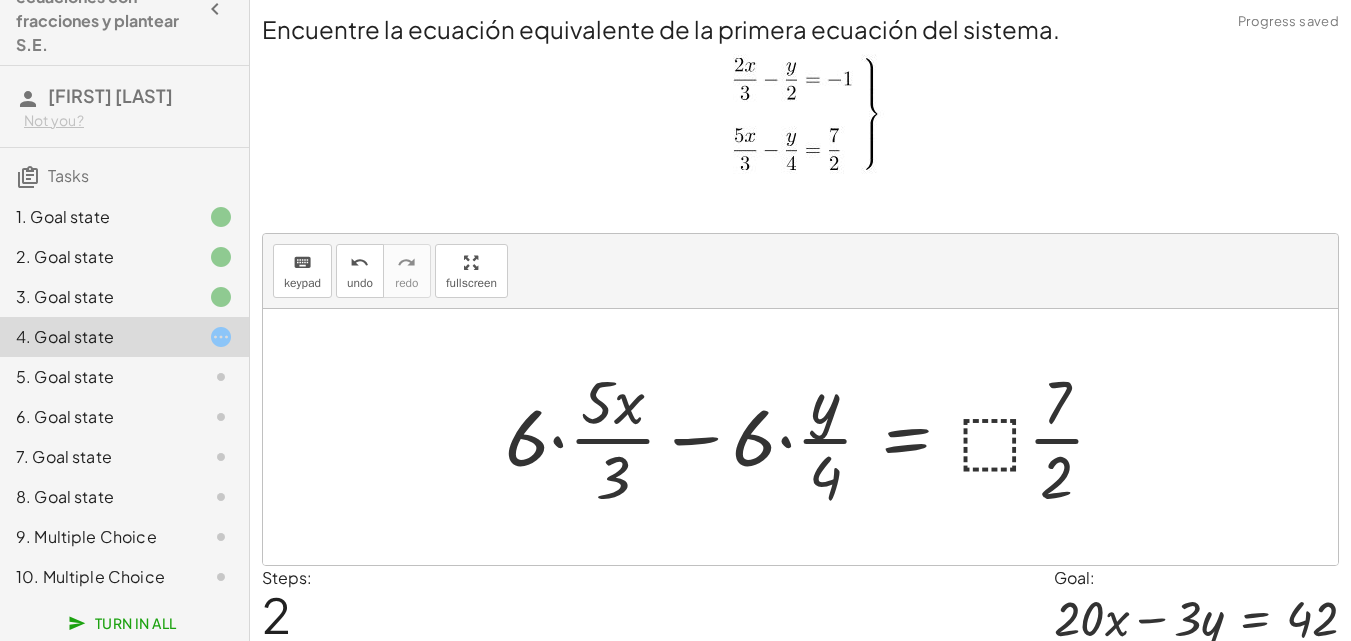click at bounding box center [813, 437] 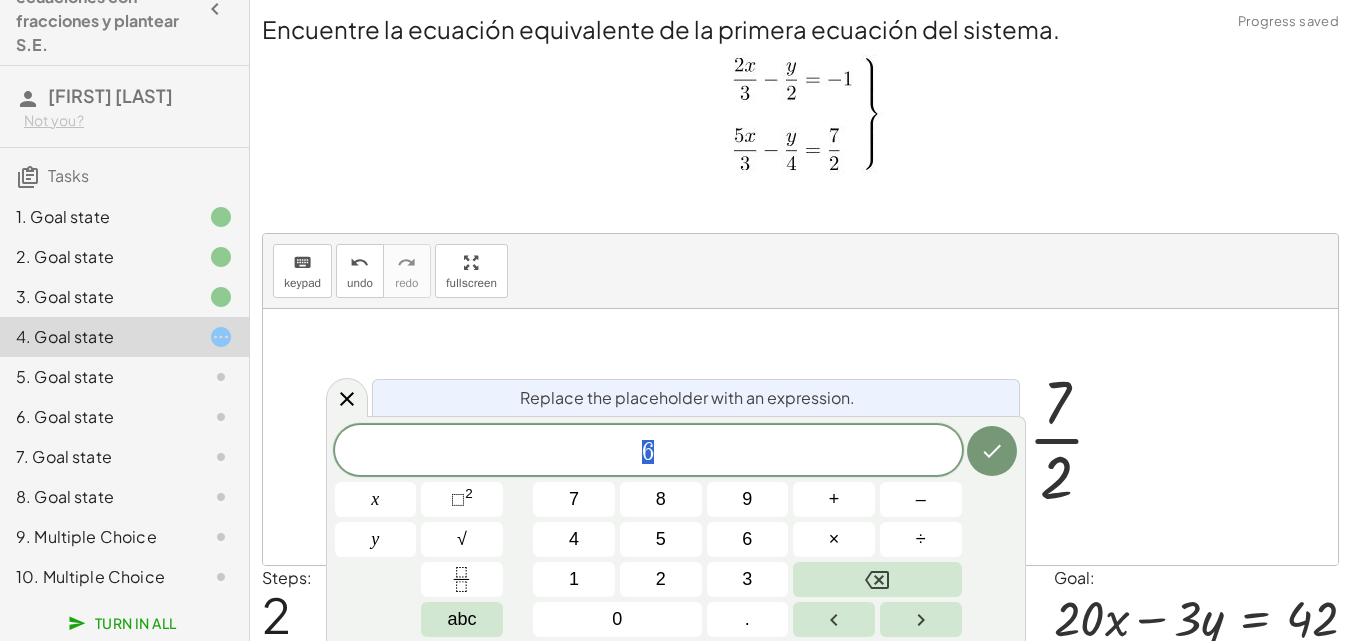 drag, startPoint x: 695, startPoint y: 442, endPoint x: 514, endPoint y: 437, distance: 181.06905 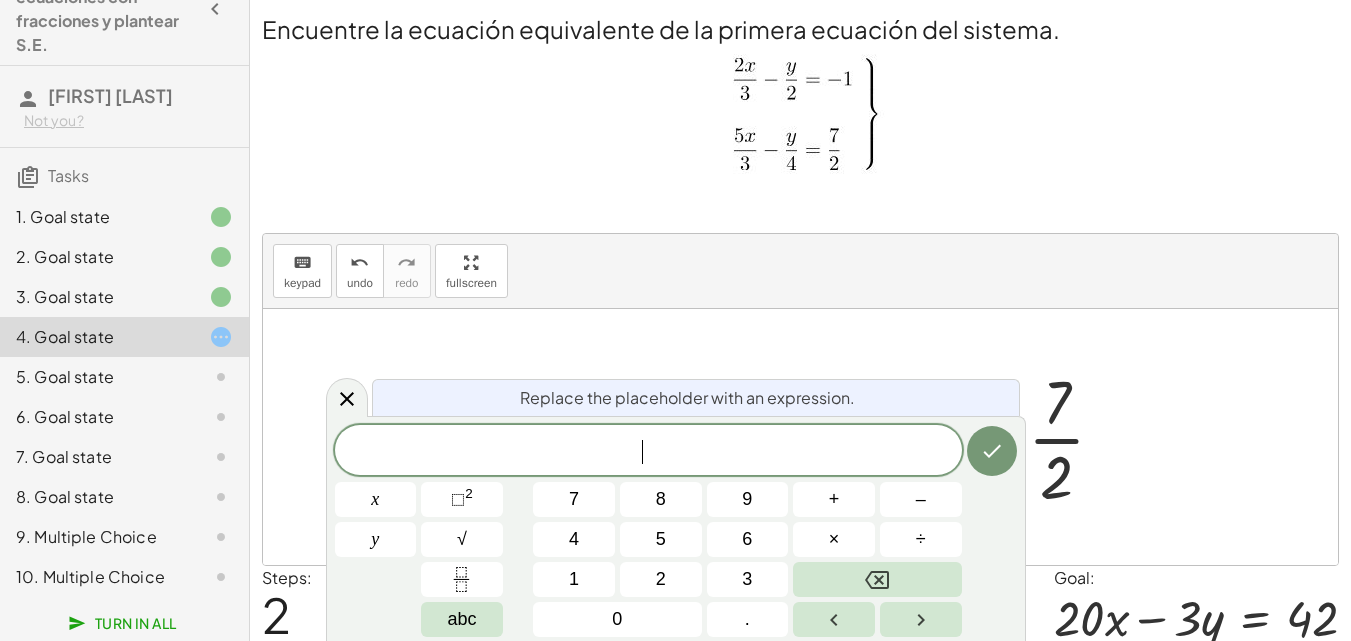 click at bounding box center (800, 437) 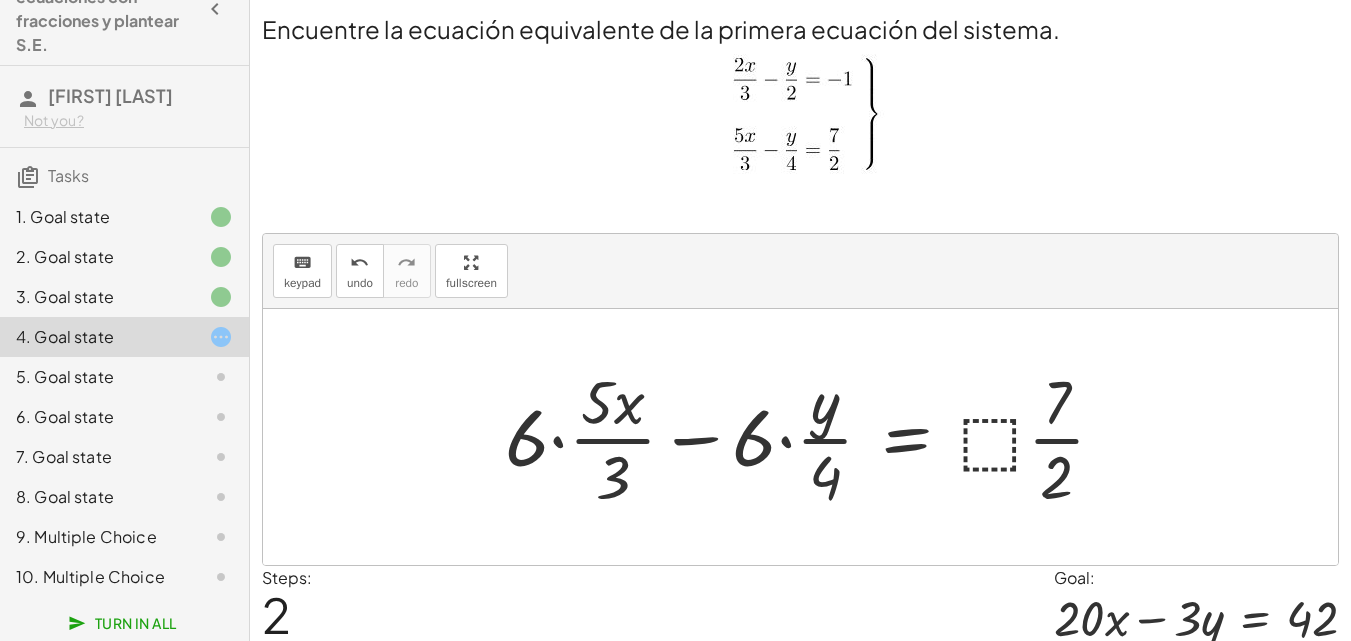 click at bounding box center (813, 437) 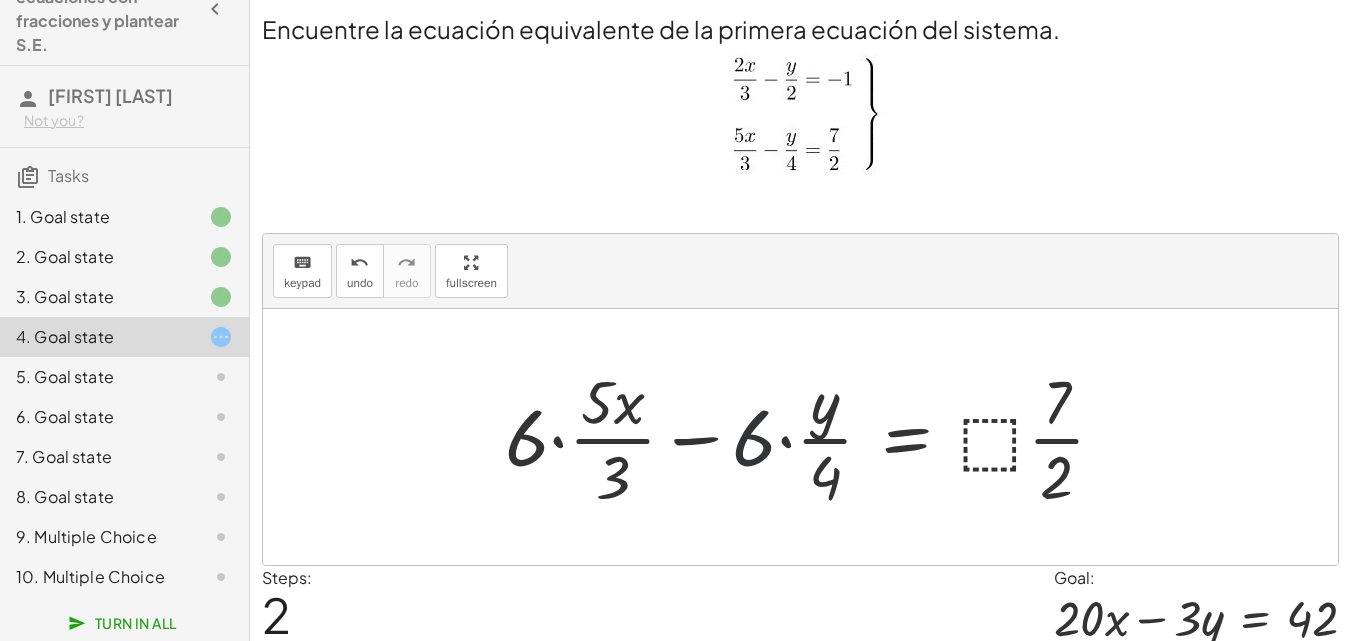 click at bounding box center [813, 437] 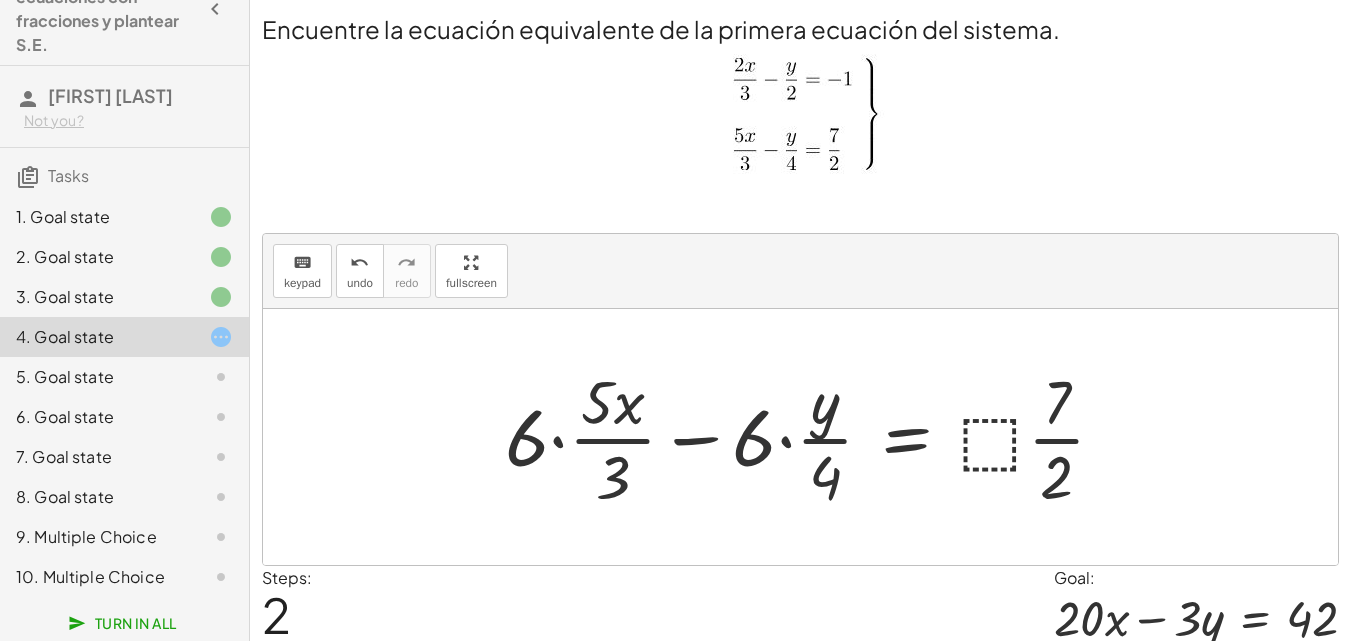 drag, startPoint x: 788, startPoint y: 441, endPoint x: 920, endPoint y: 457, distance: 132.96616 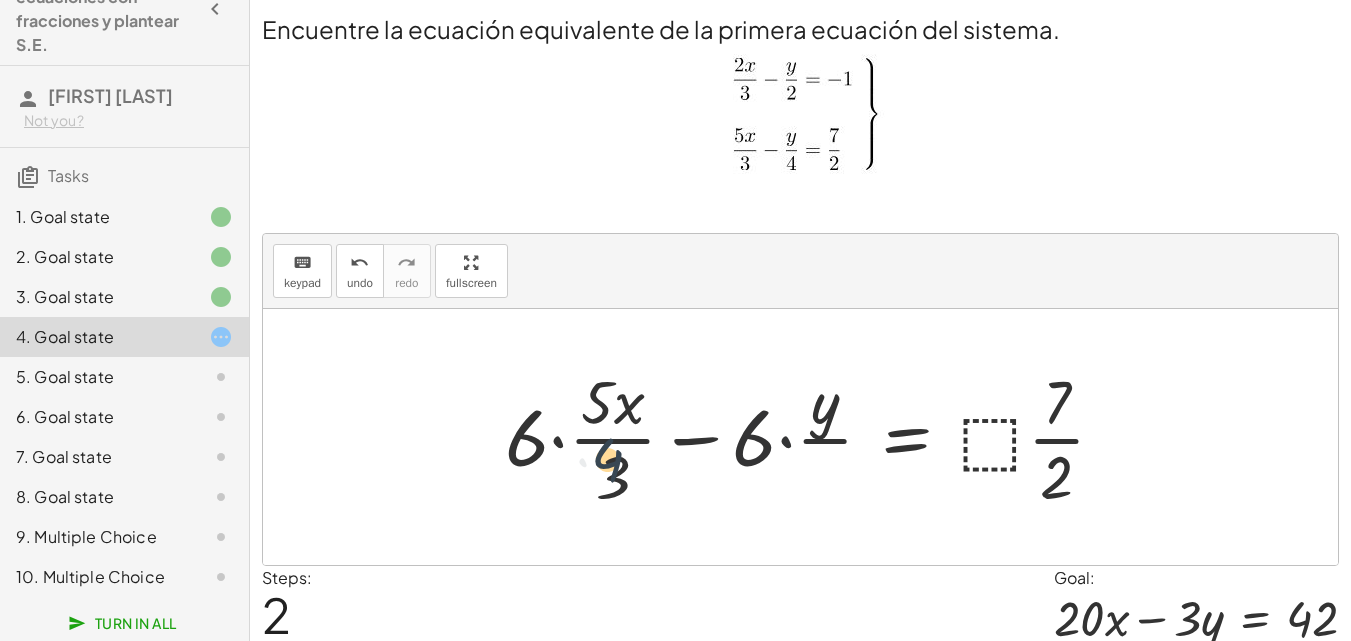 drag, startPoint x: 805, startPoint y: 464, endPoint x: 544, endPoint y: 432, distance: 262.95438 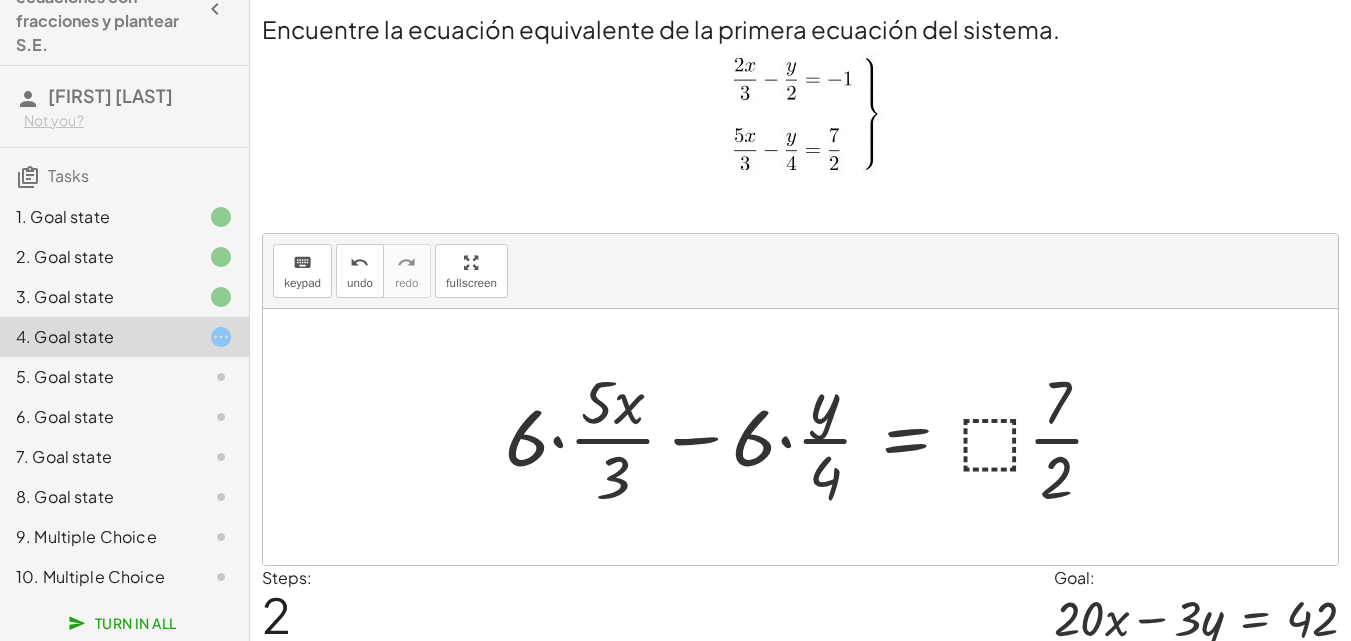 click at bounding box center [813, 437] 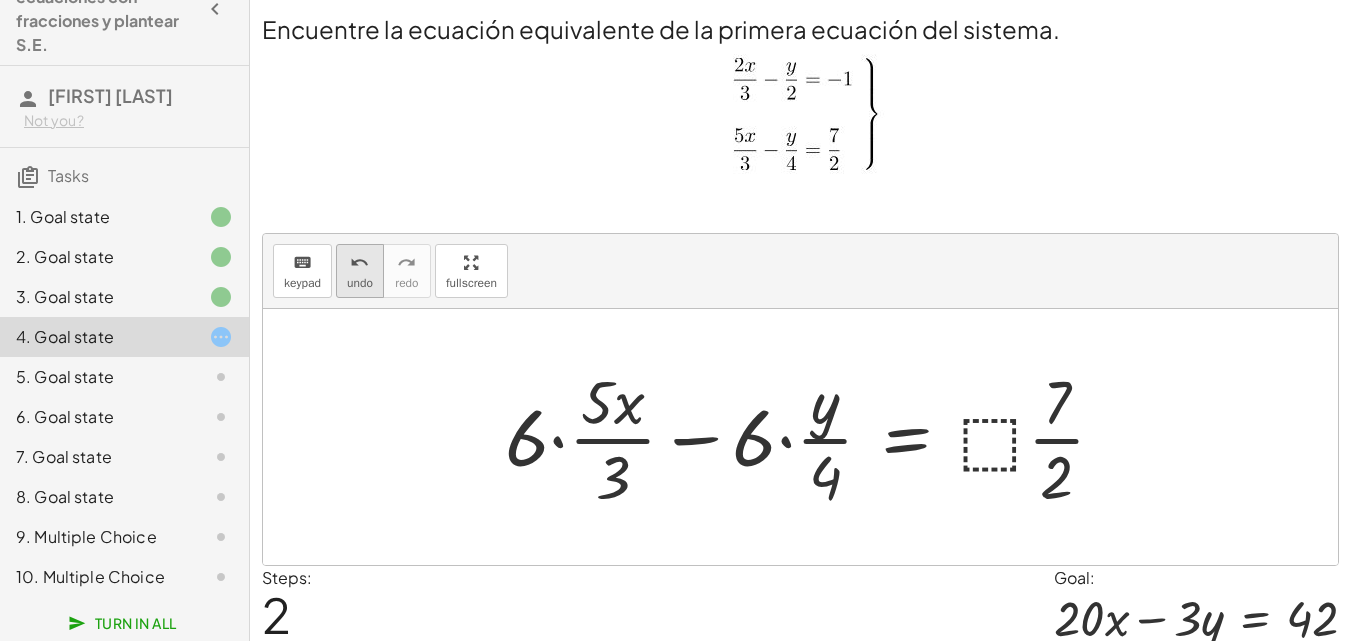 click on "undo" at bounding box center (359, 263) 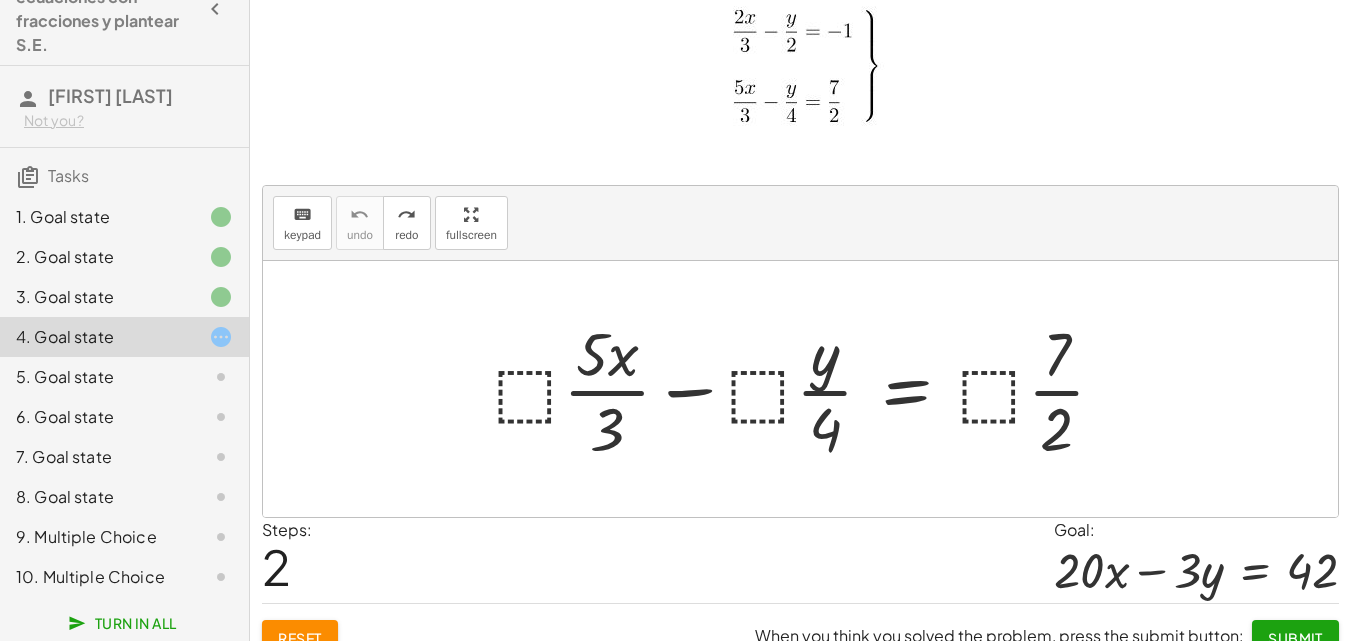 scroll, scrollTop: 75, scrollLeft: 0, axis: vertical 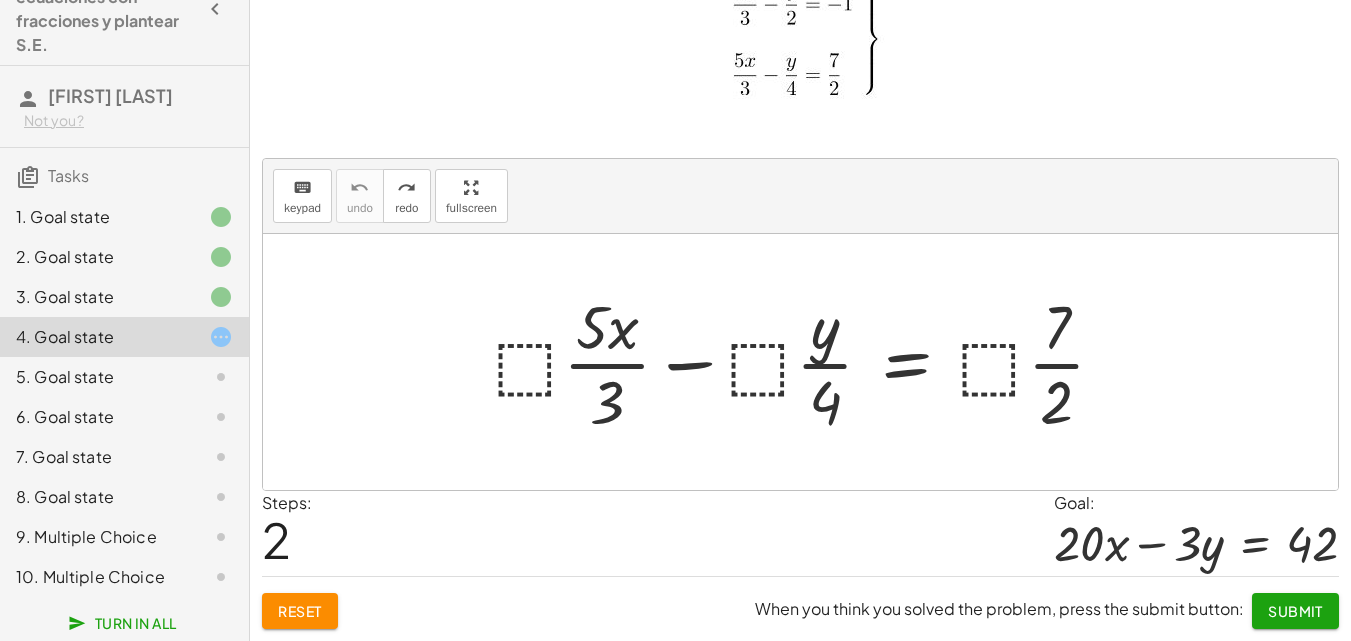 click at bounding box center [807, 362] 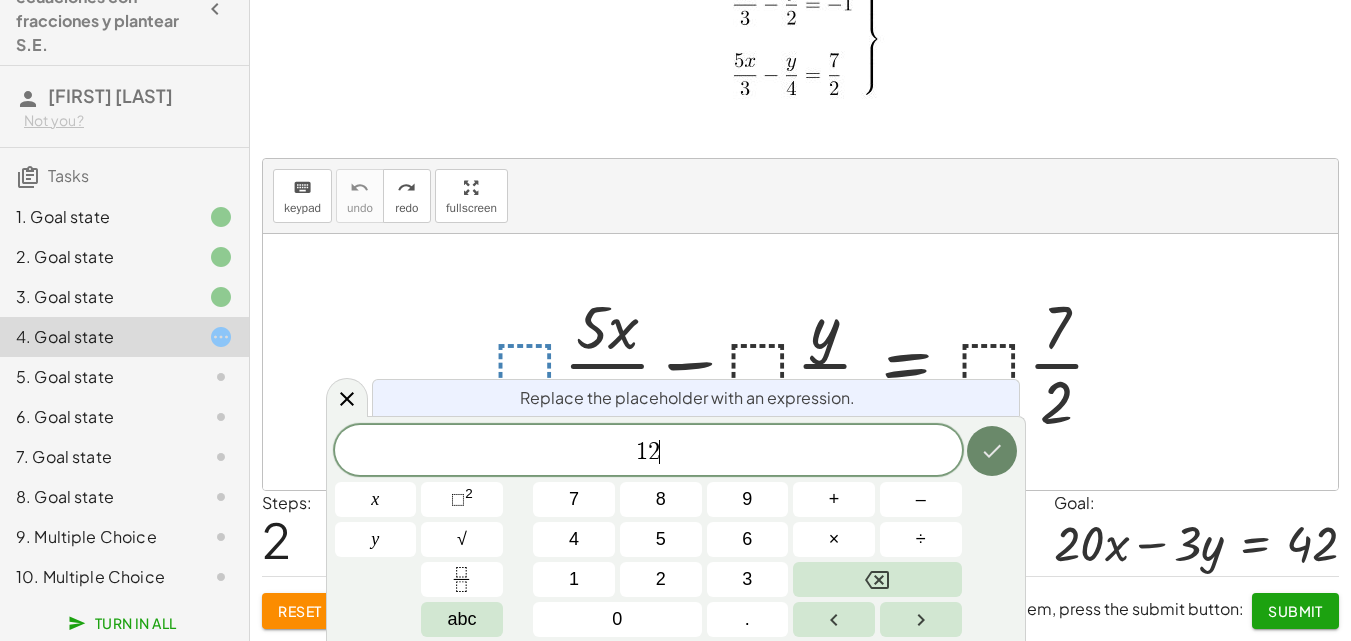 click 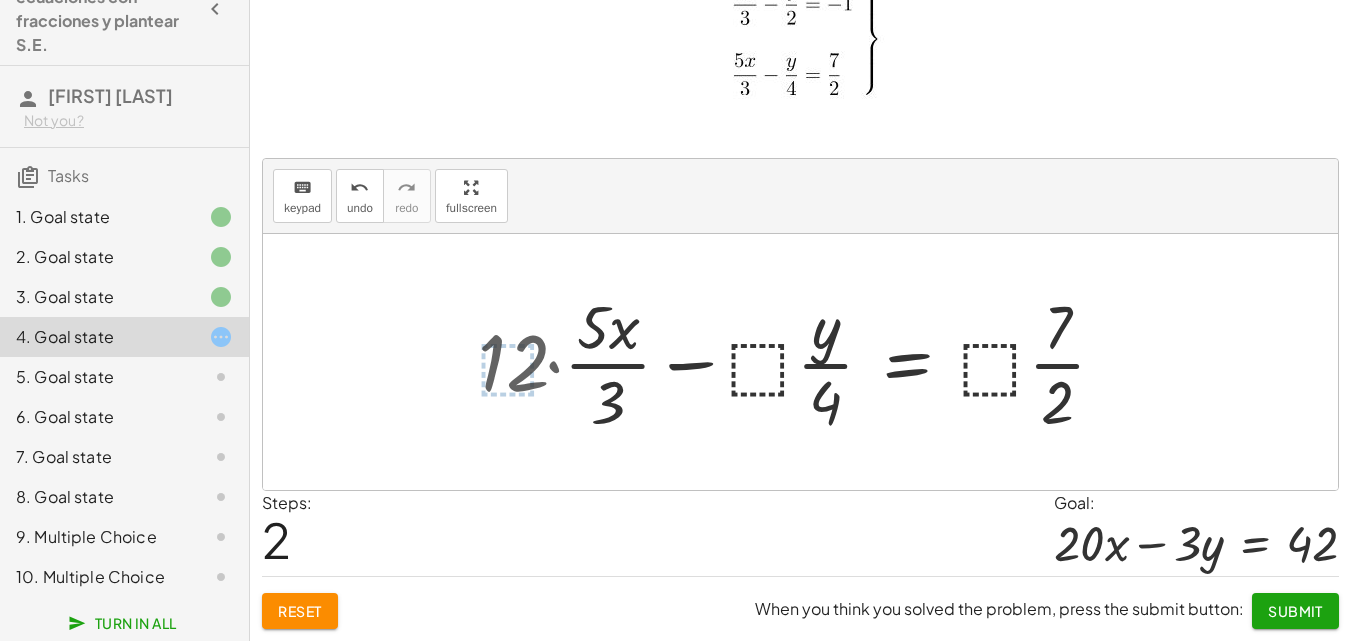 click at bounding box center [797, 362] 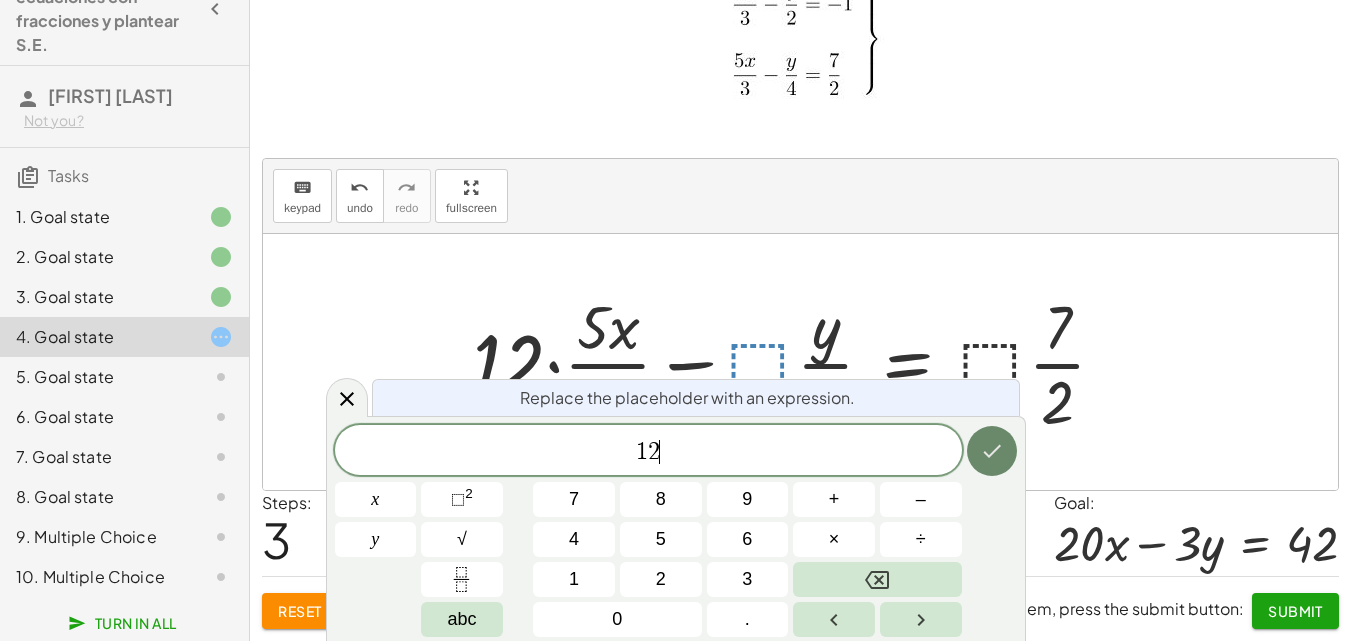 click 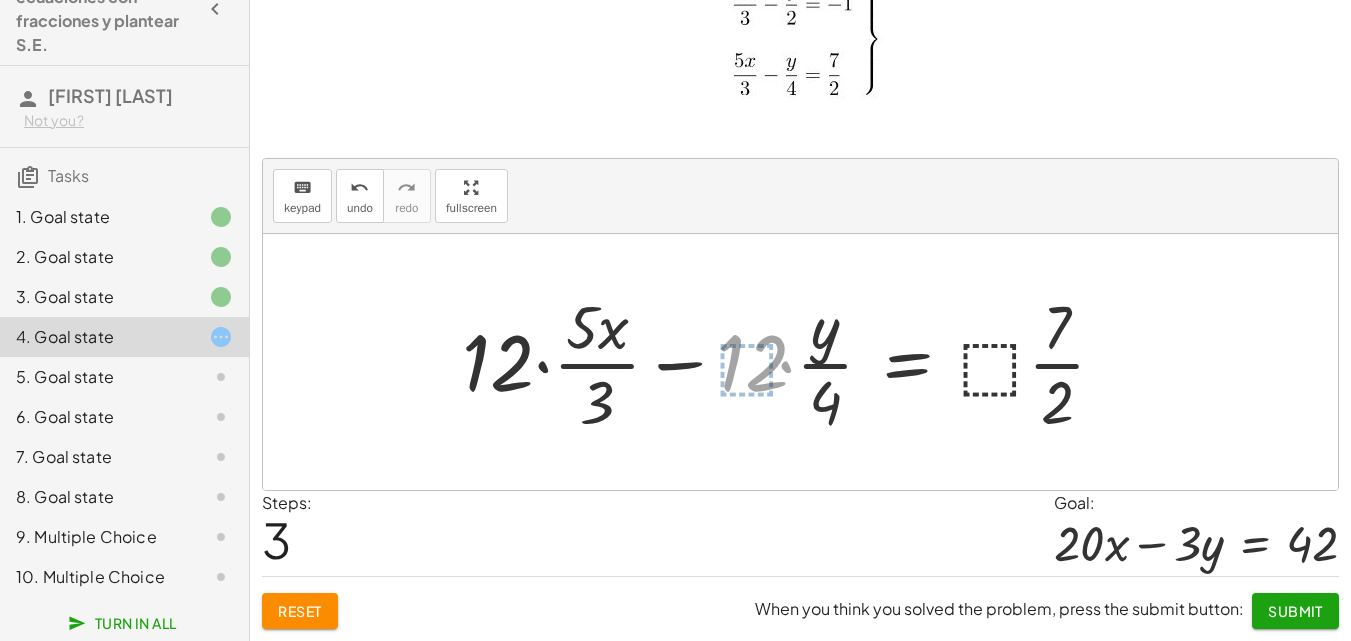 click at bounding box center (786, 362) 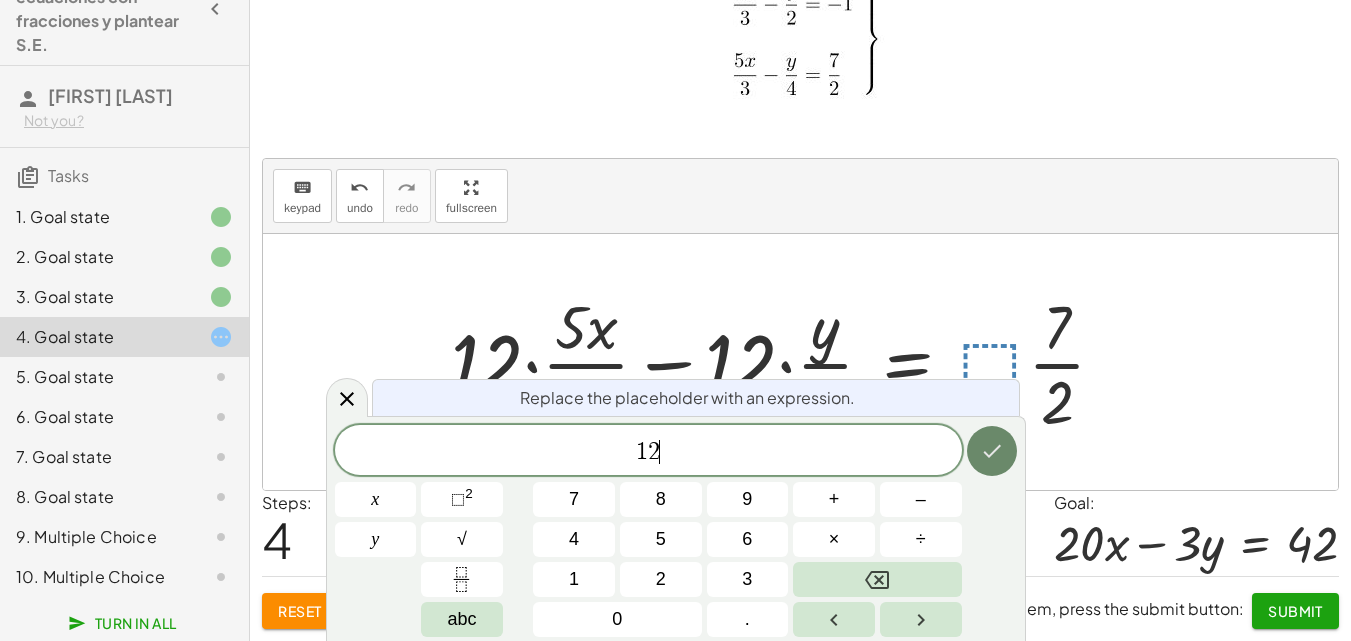 click 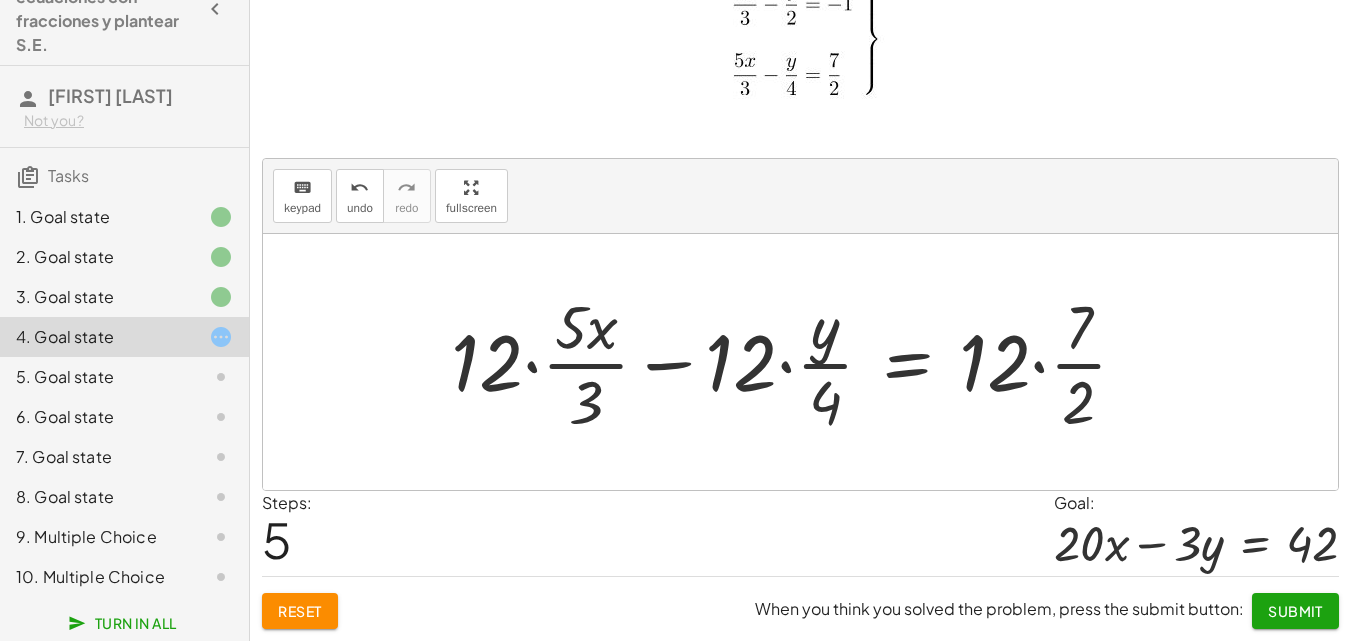 click at bounding box center [797, 362] 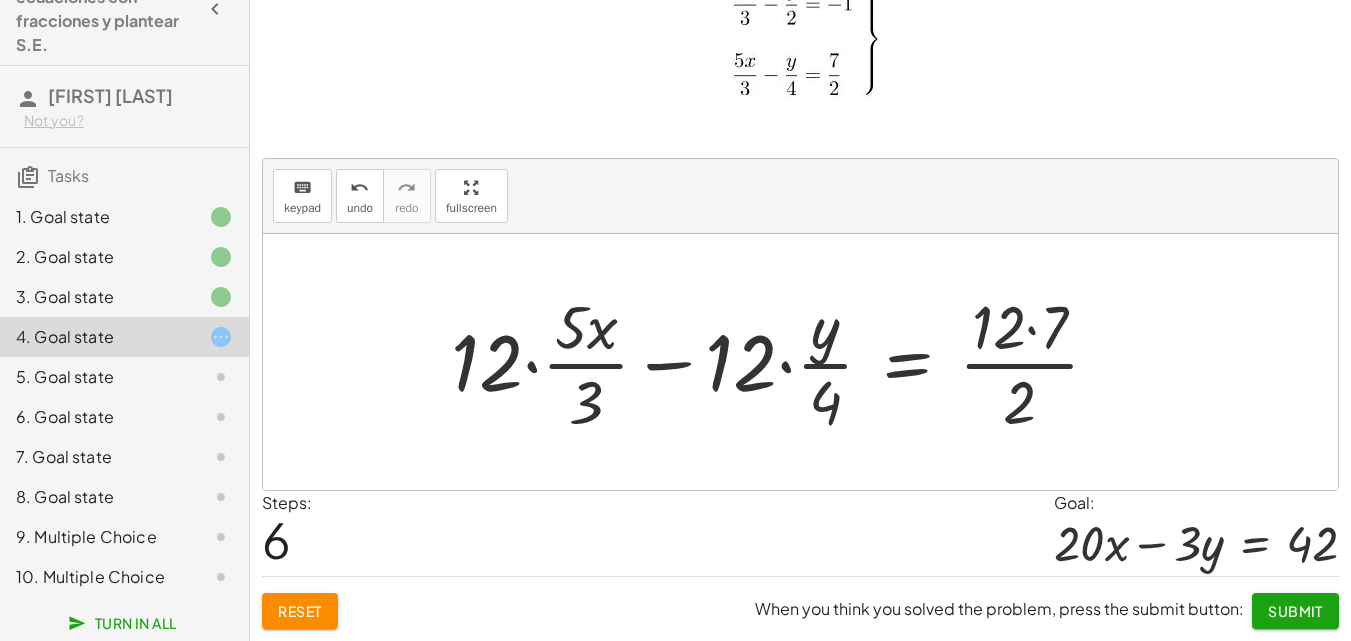 click at bounding box center (783, 362) 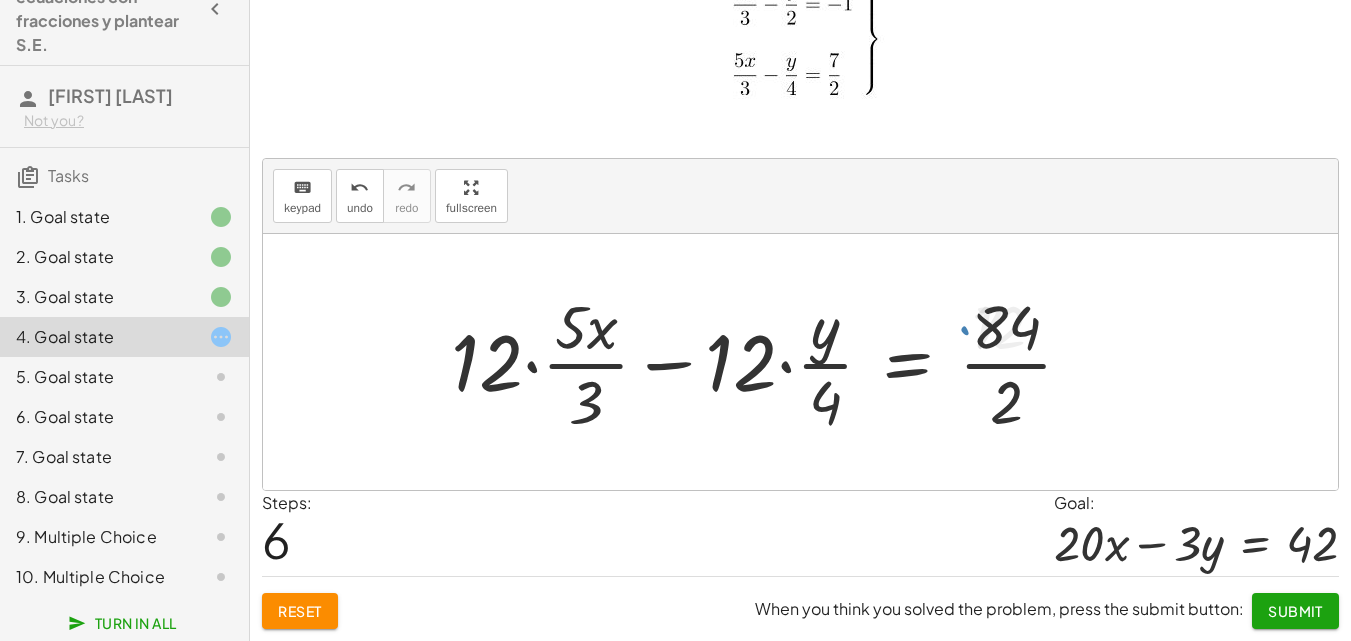 click at bounding box center [770, 362] 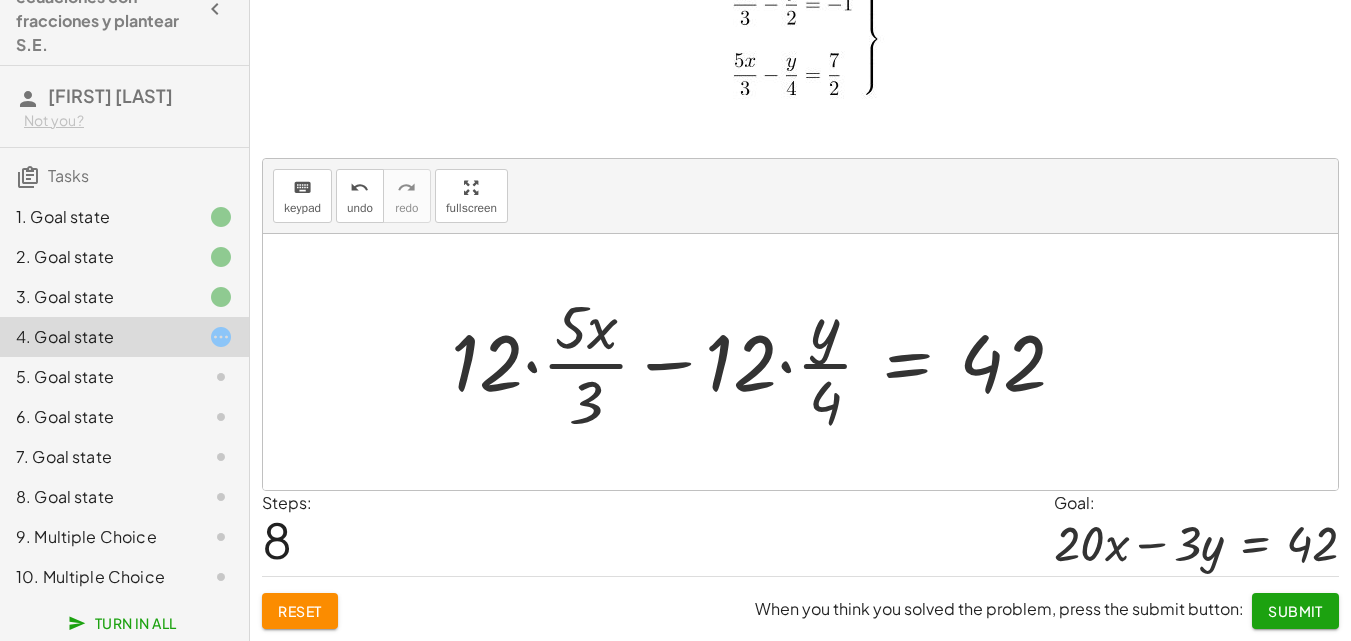 click at bounding box center [766, 362] 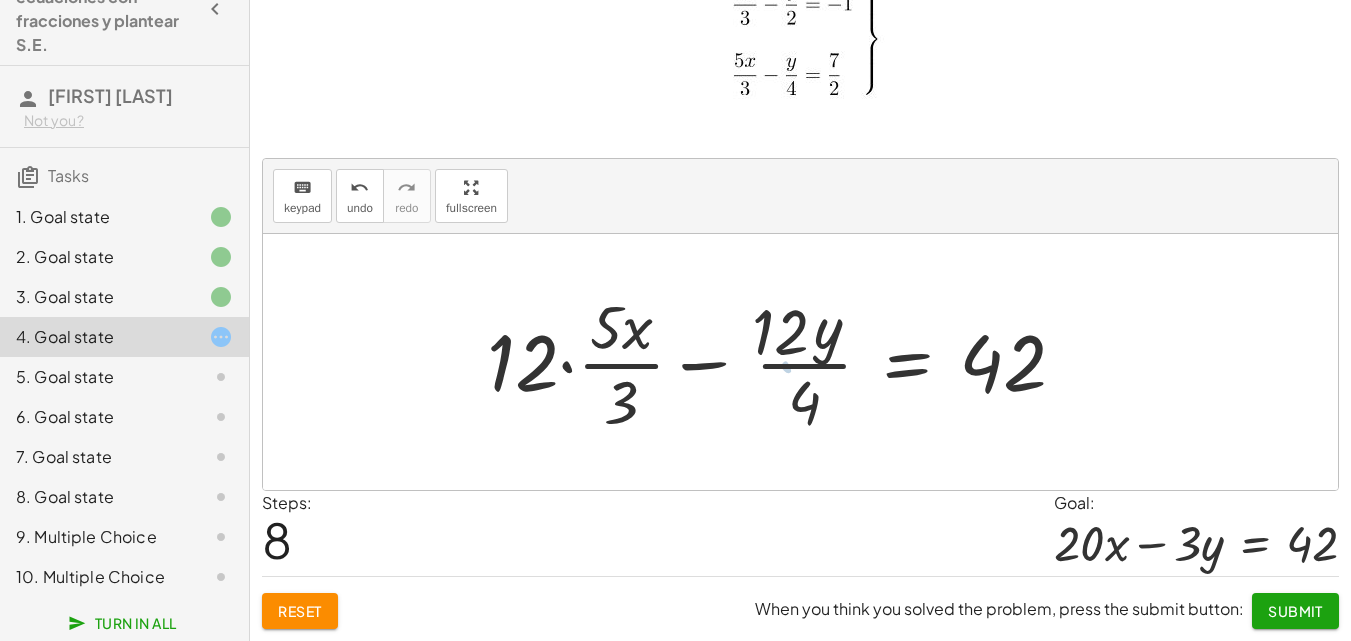 click at bounding box center [787, 362] 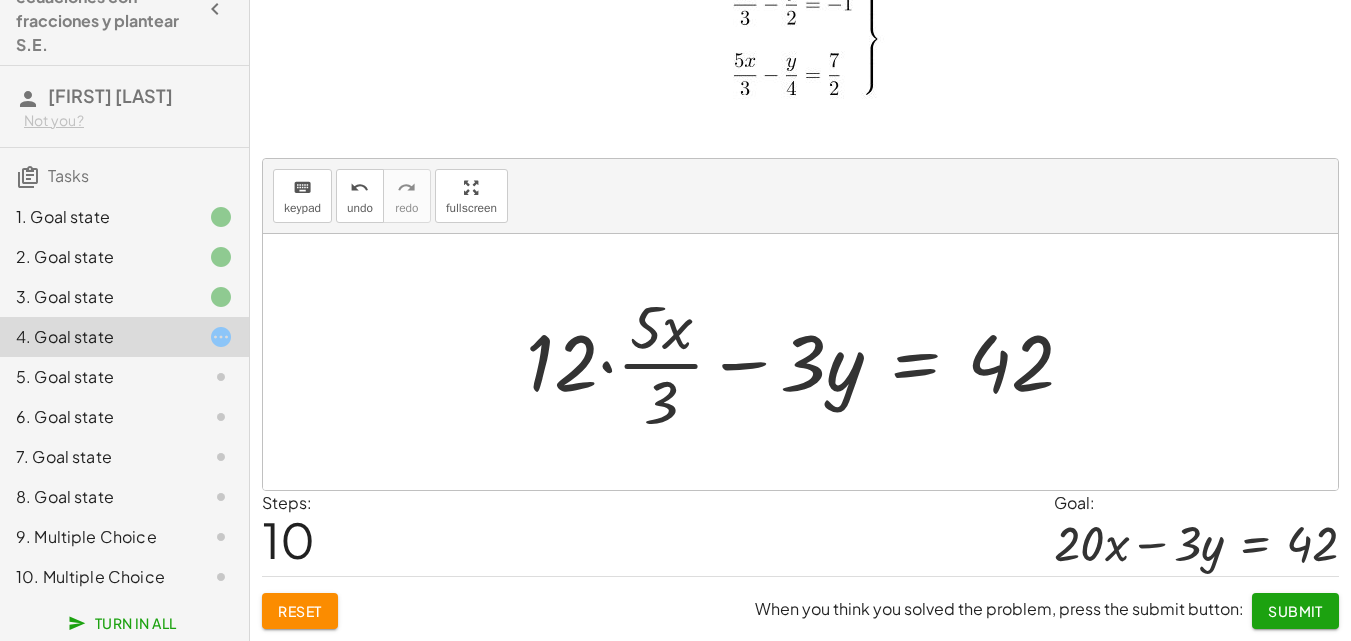 click at bounding box center [808, 362] 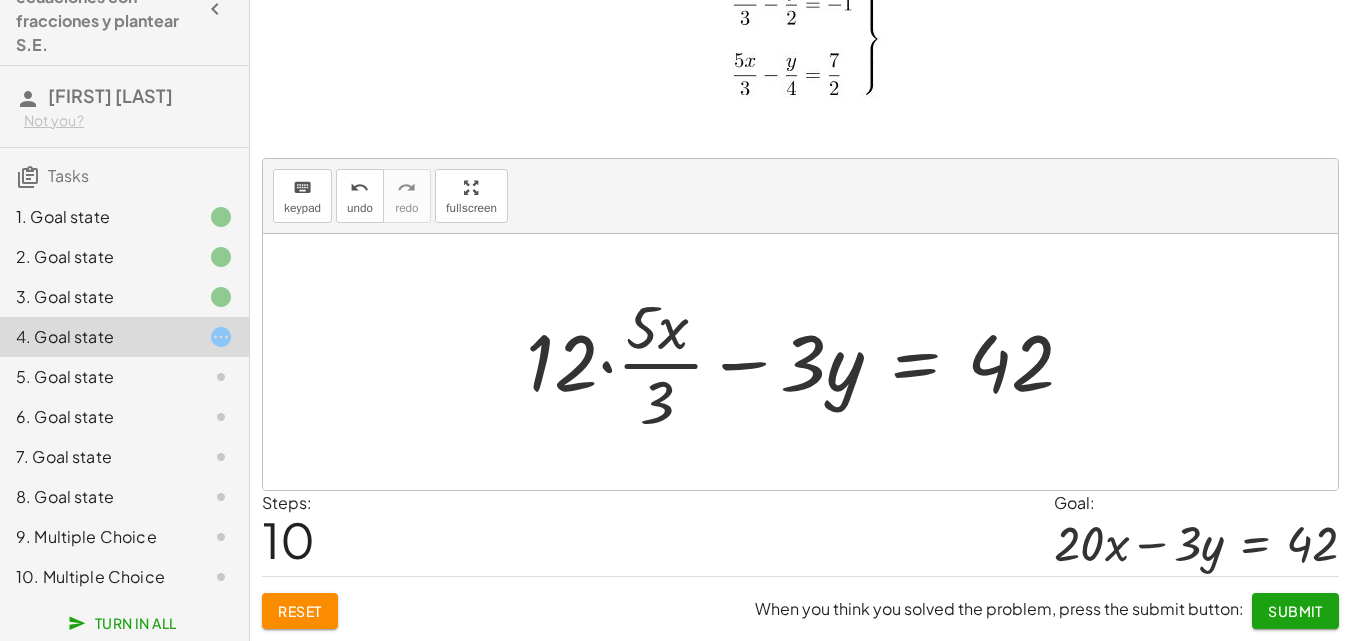 click at bounding box center (808, 362) 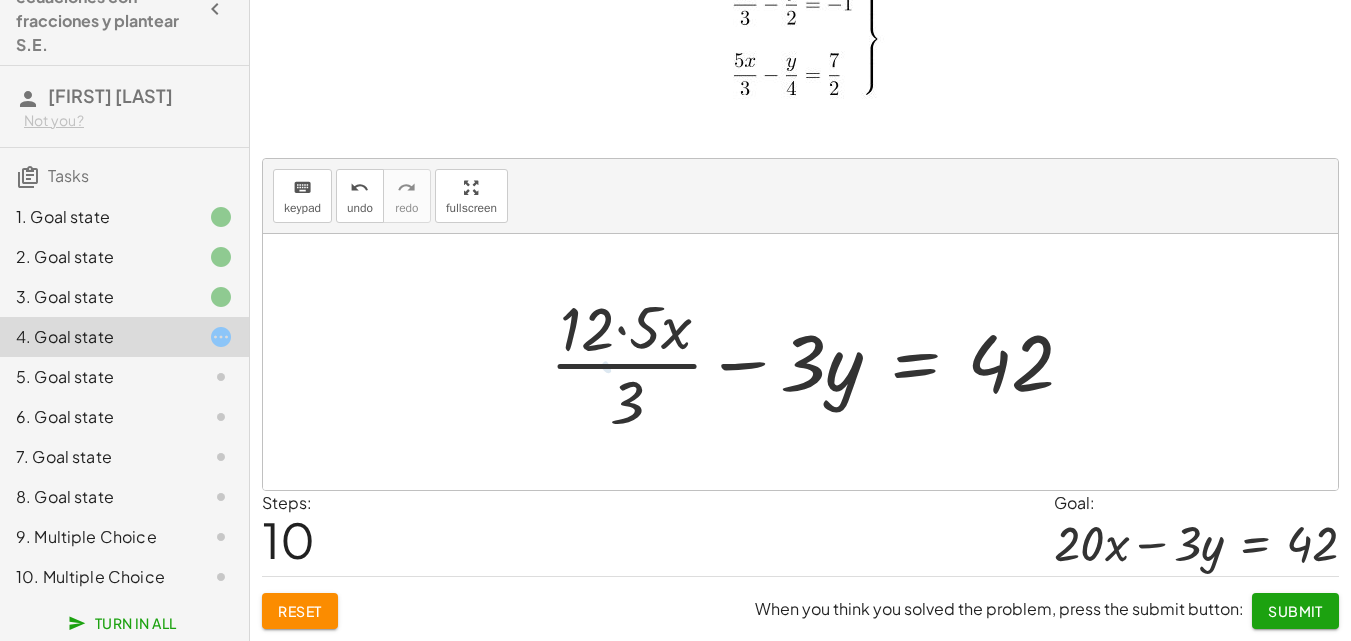 click at bounding box center [819, 362] 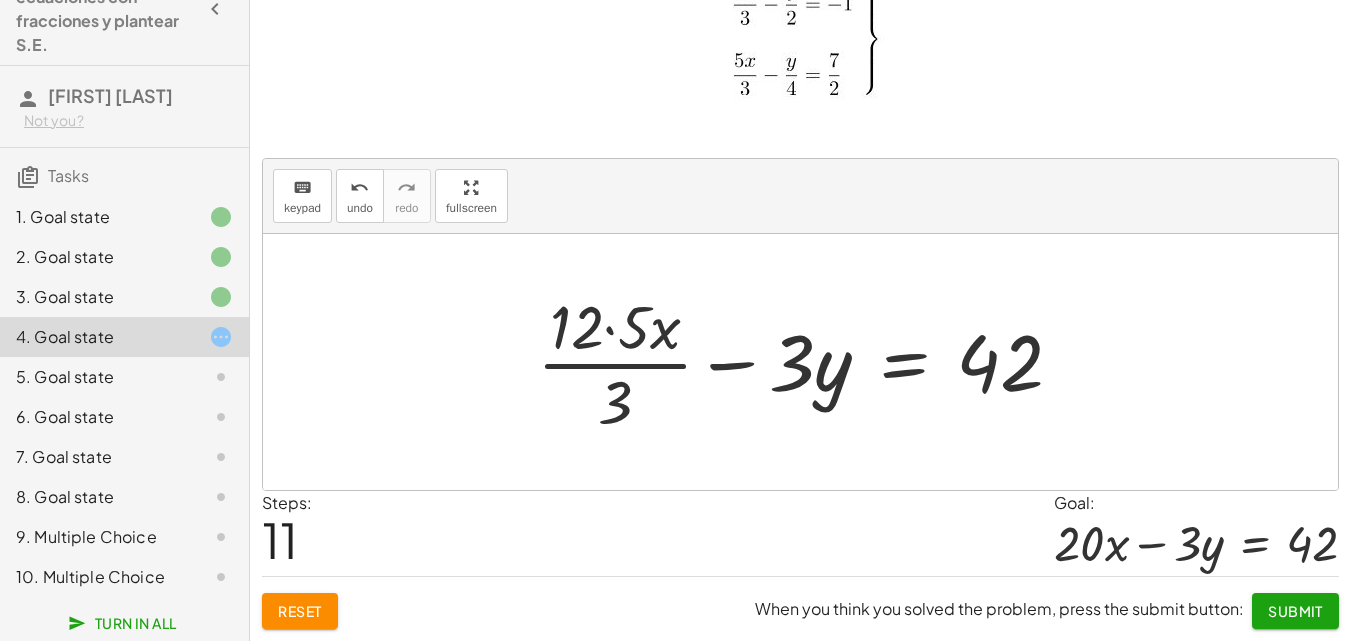 click at bounding box center (808, 362) 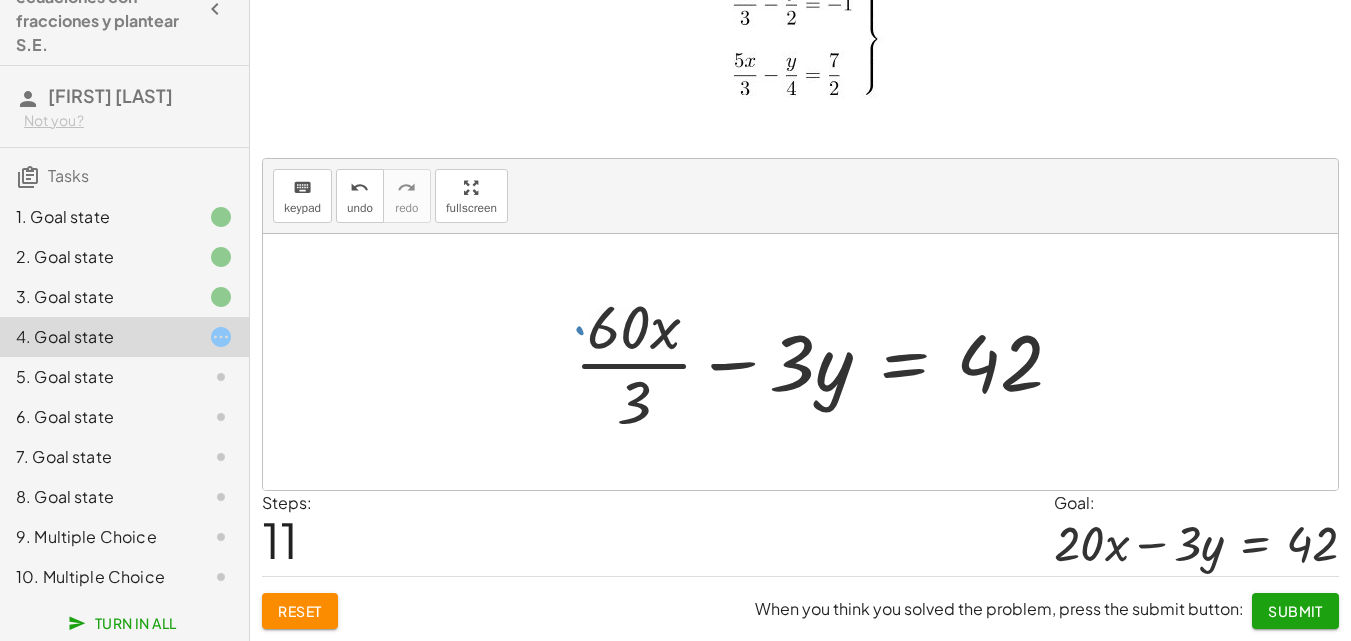 click at bounding box center (826, 362) 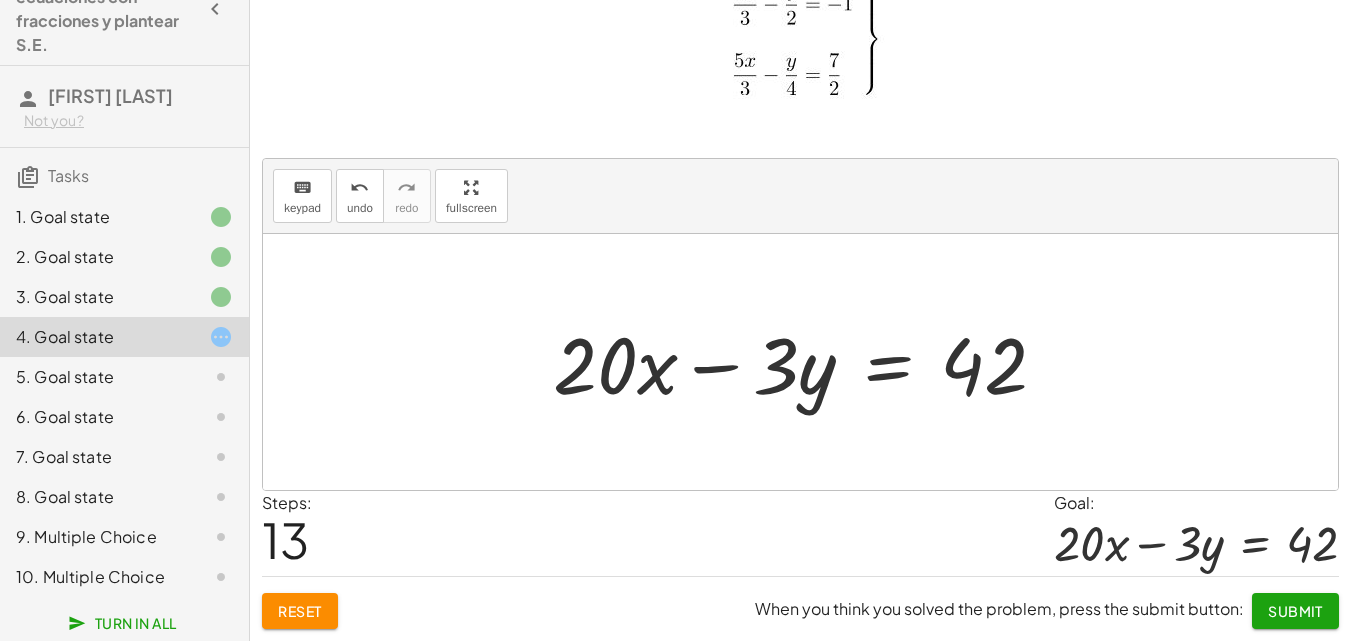 click on "Submit" 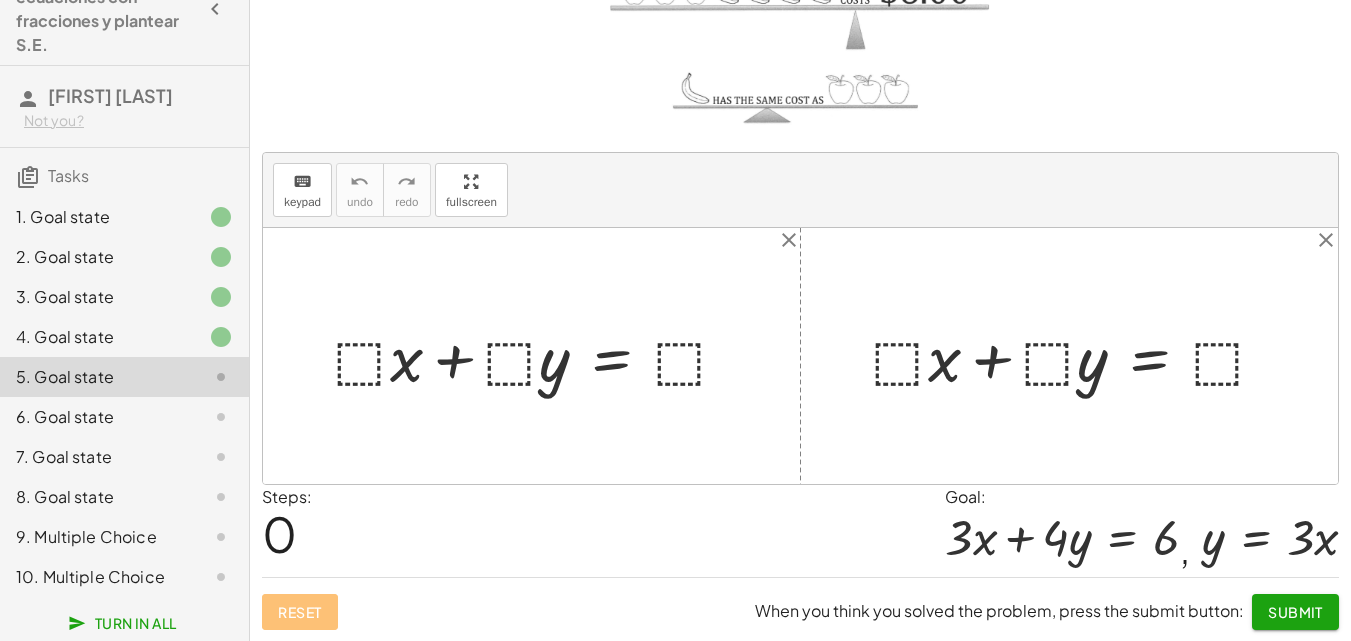 scroll, scrollTop: 206, scrollLeft: 0, axis: vertical 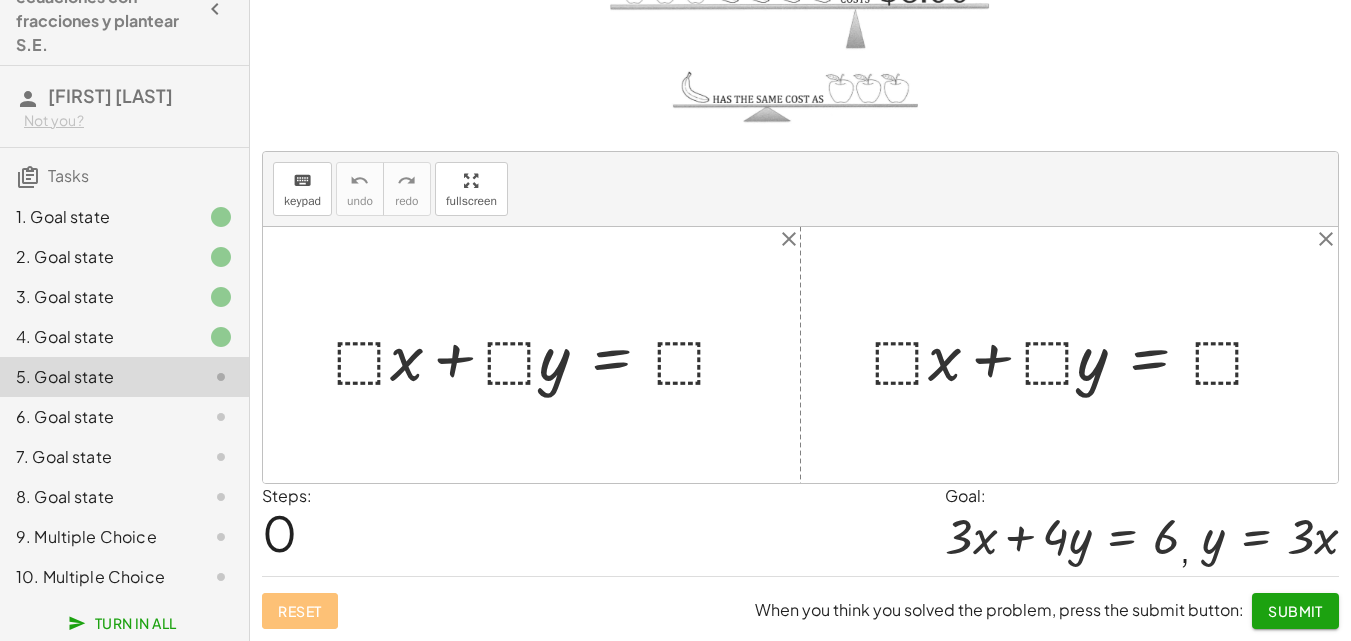 click at bounding box center [539, 354] 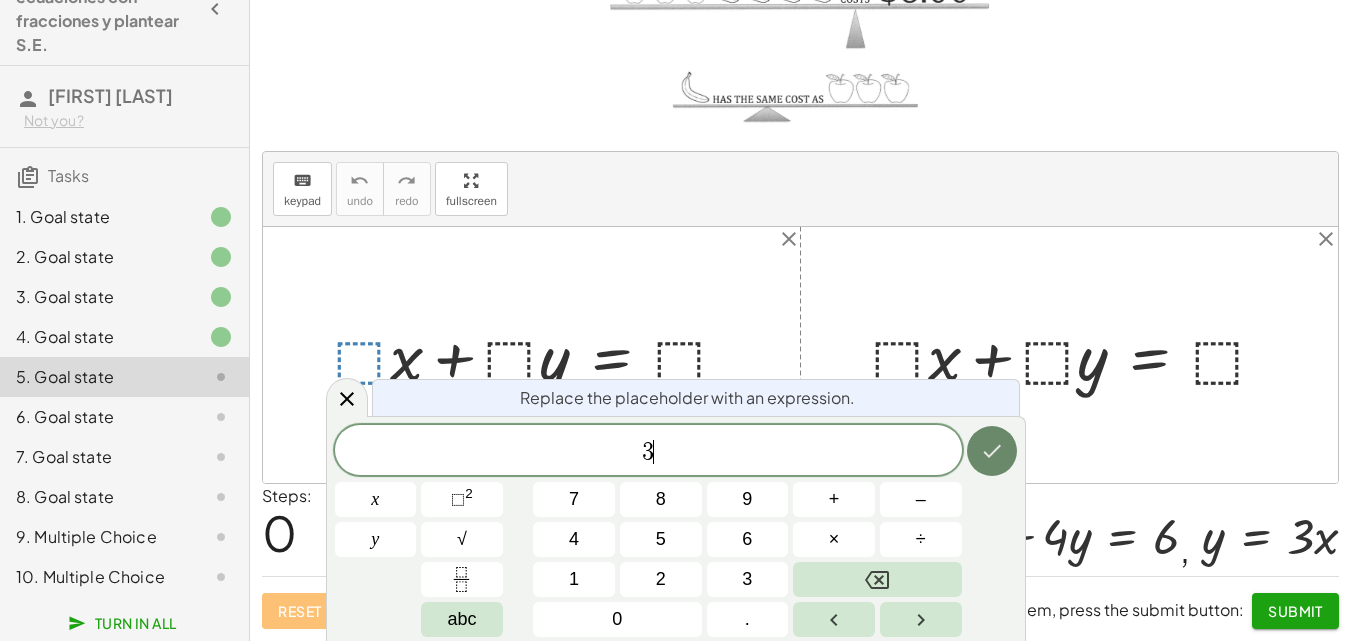 click at bounding box center [992, 451] 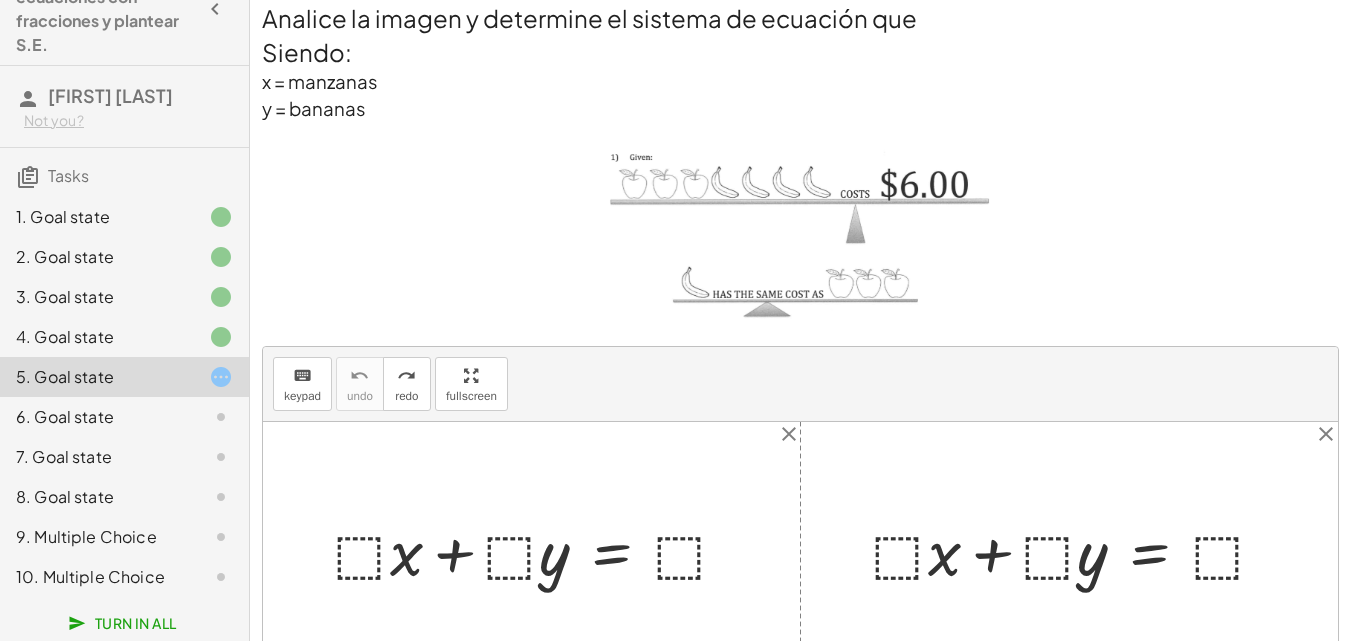 scroll, scrollTop: 0, scrollLeft: 0, axis: both 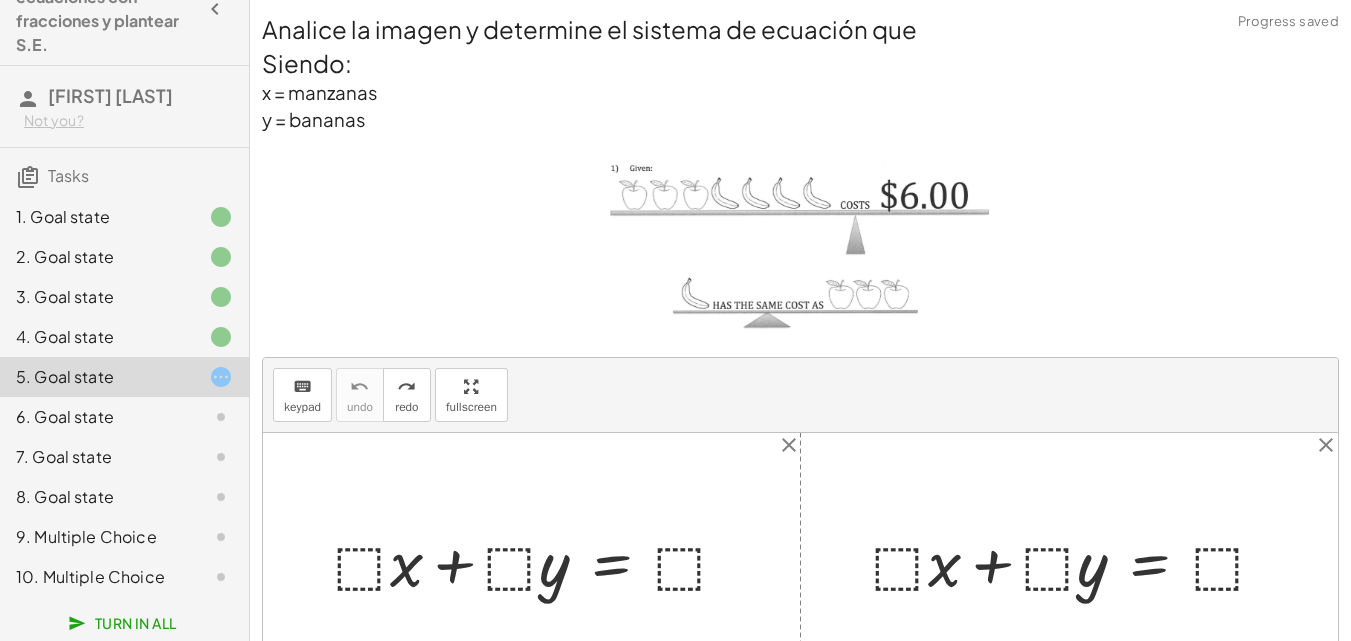 click on "6. Goal state" 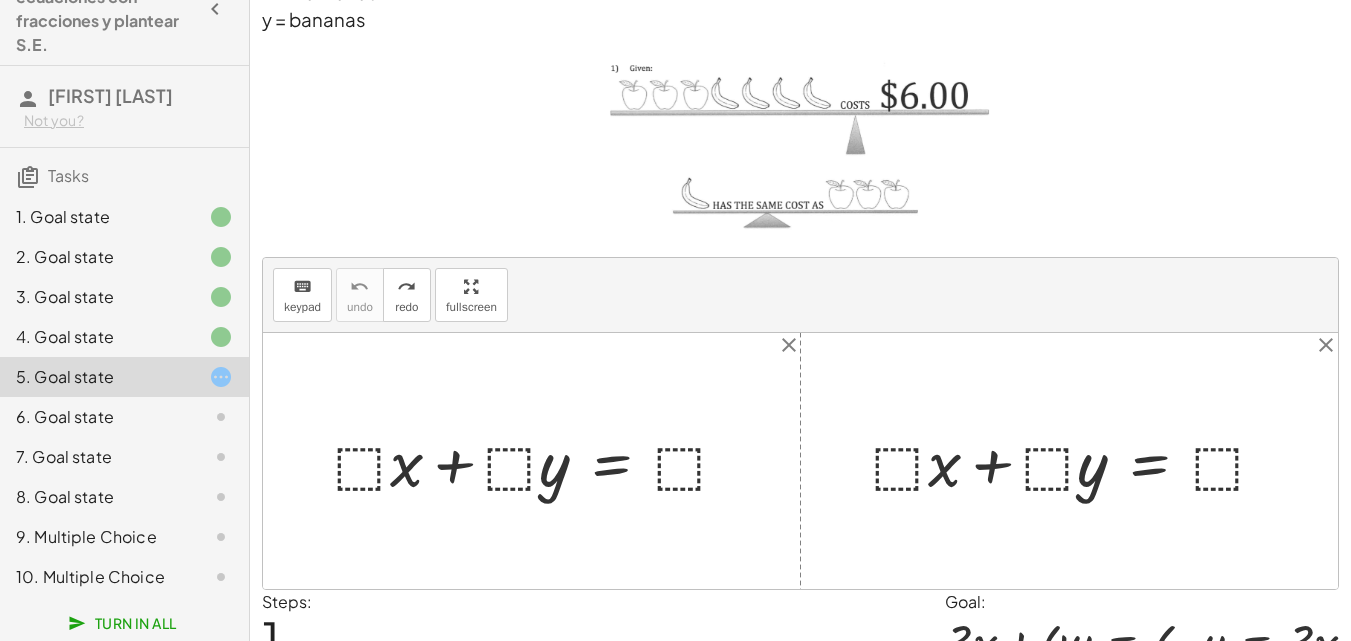 scroll, scrollTop: 0, scrollLeft: 0, axis: both 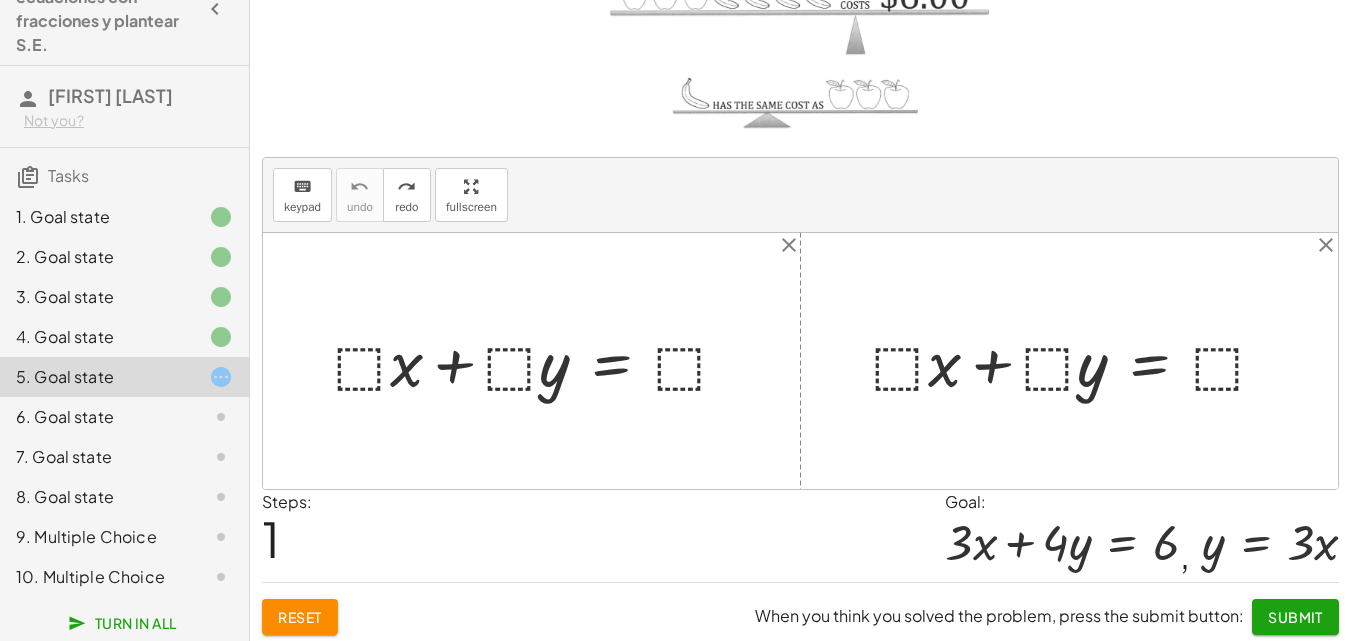 click at bounding box center [539, 360] 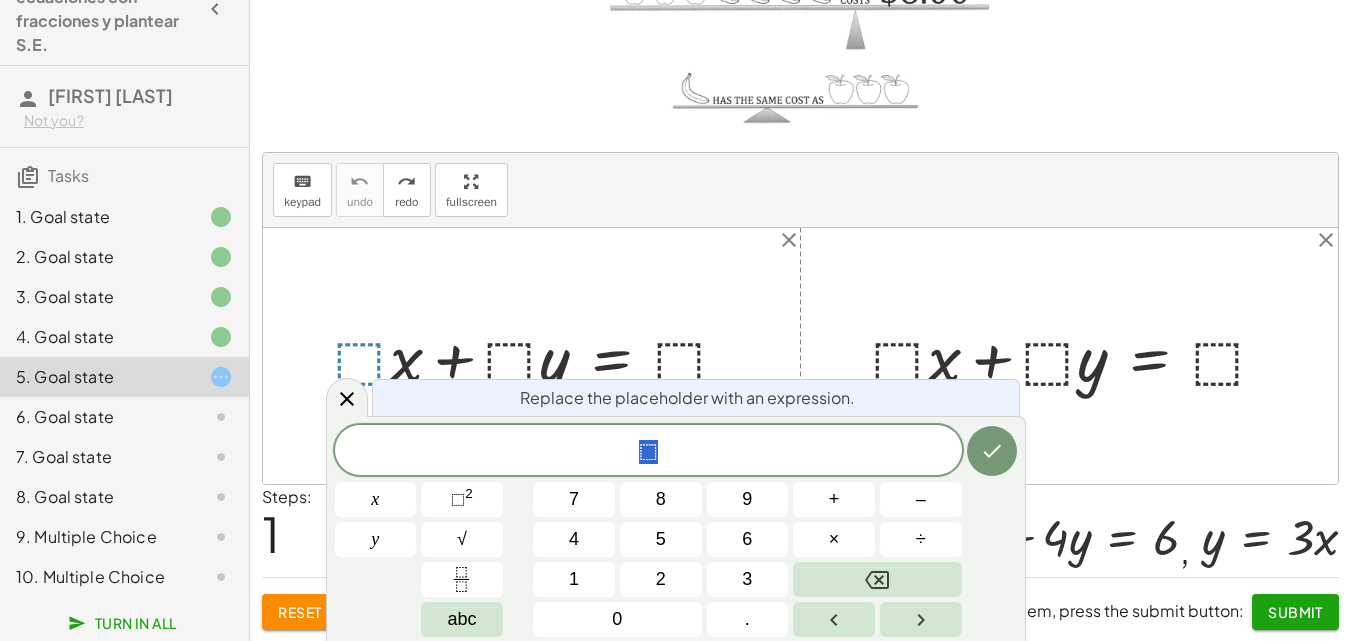 scroll, scrollTop: 206, scrollLeft: 0, axis: vertical 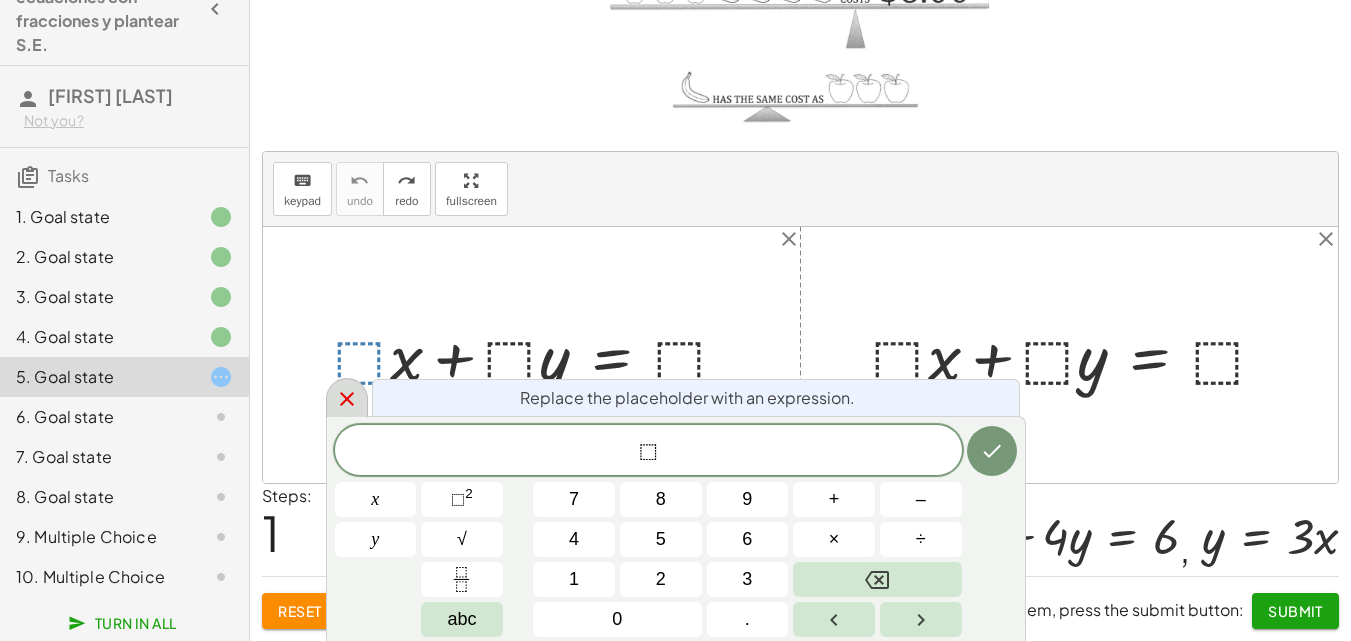 click 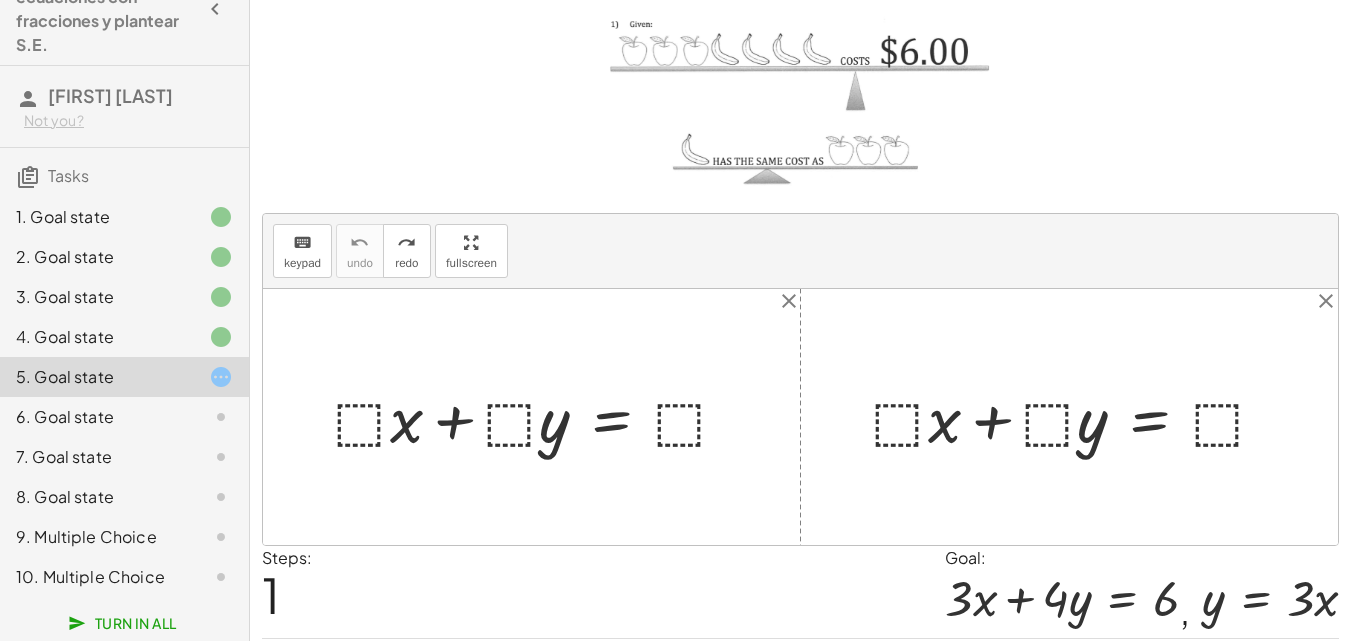 scroll, scrollTop: 206, scrollLeft: 0, axis: vertical 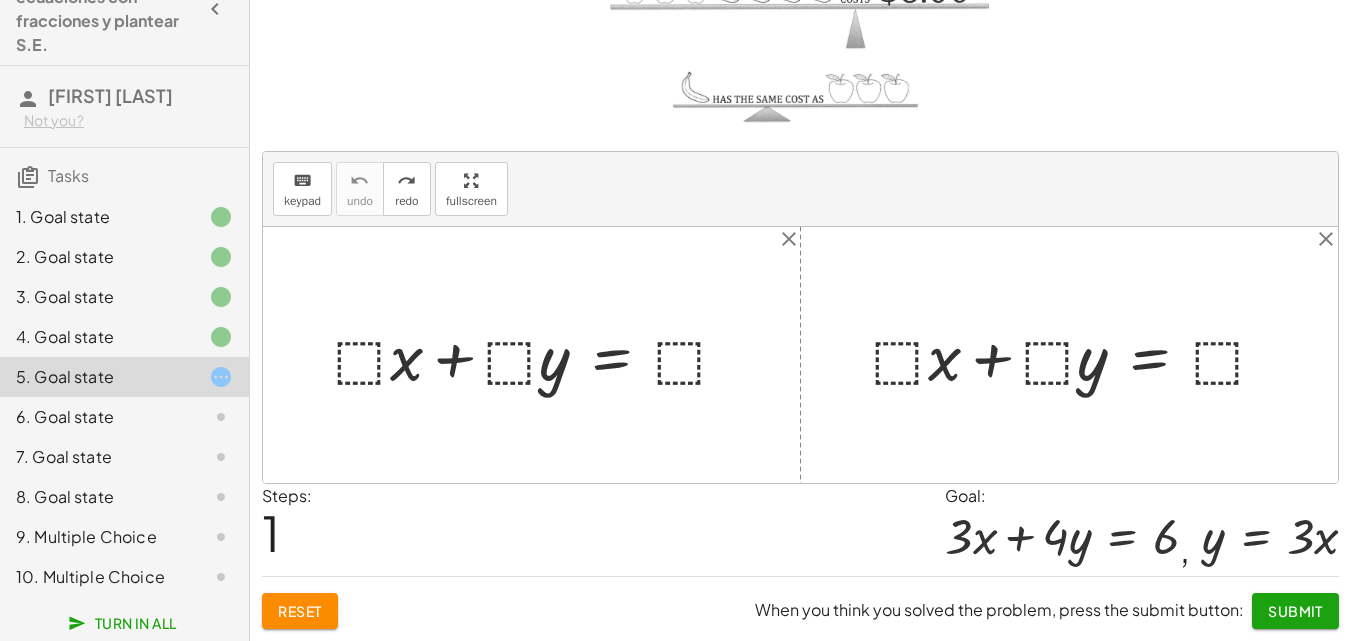 click at bounding box center (539, 354) 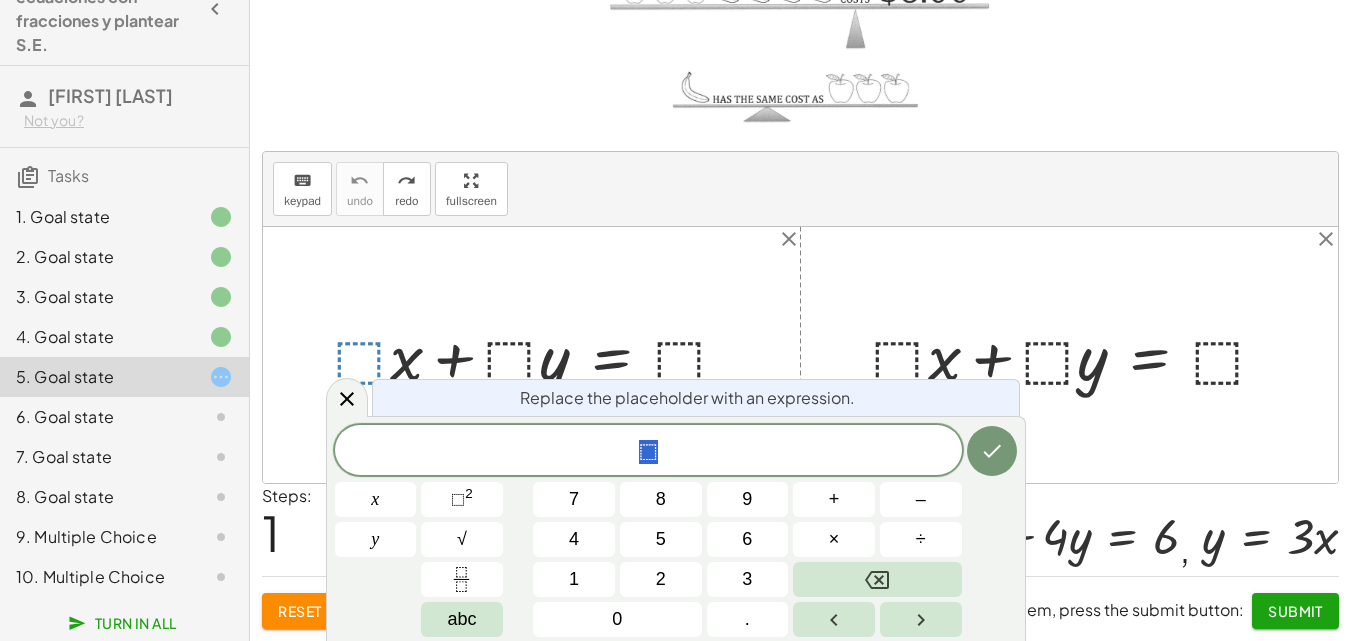 click at bounding box center [800, 355] 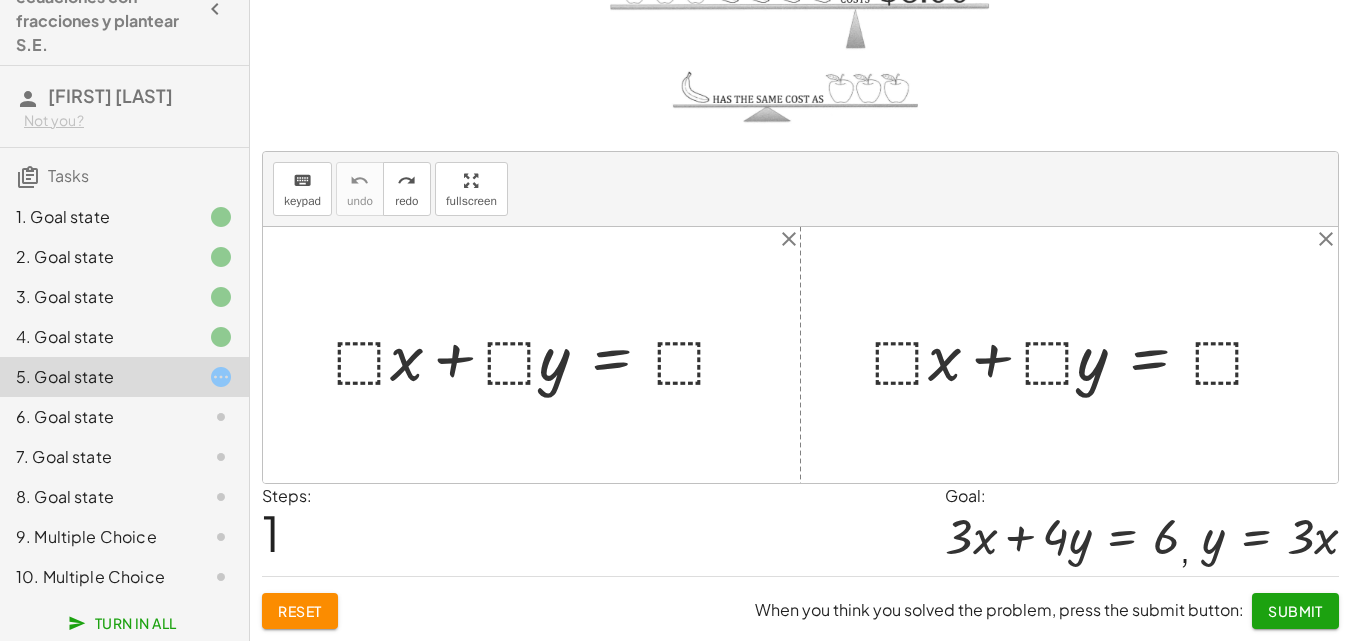 click at bounding box center [539, 354] 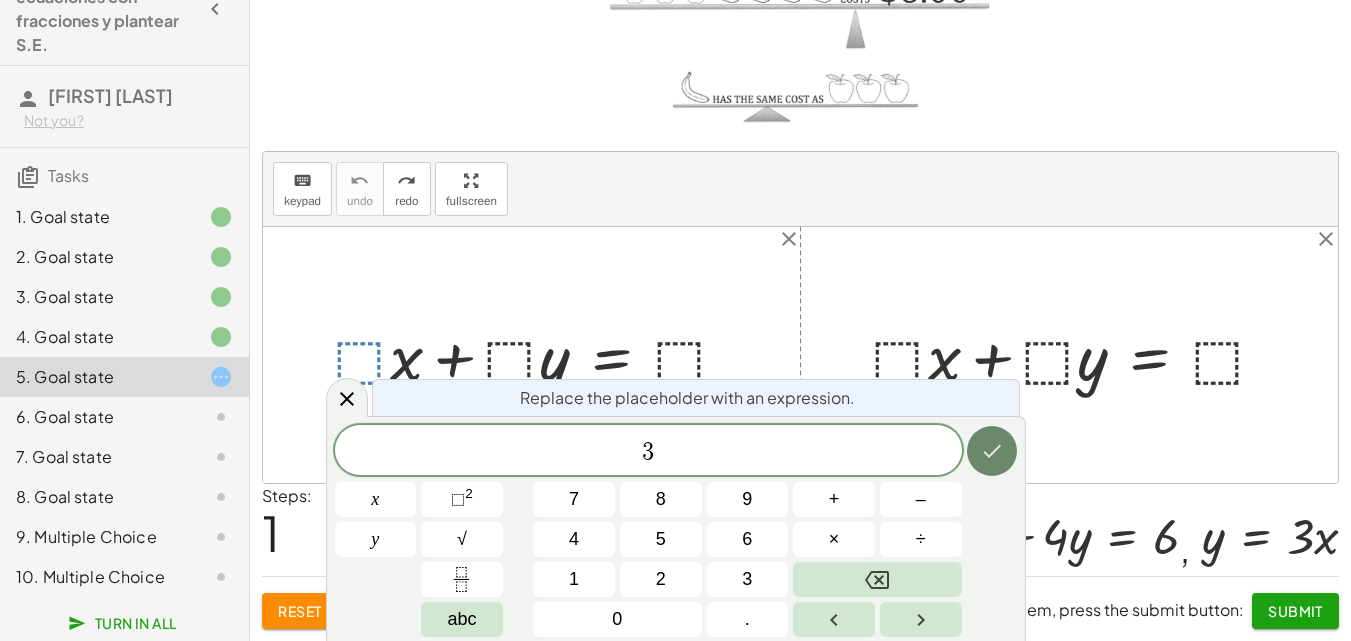 click 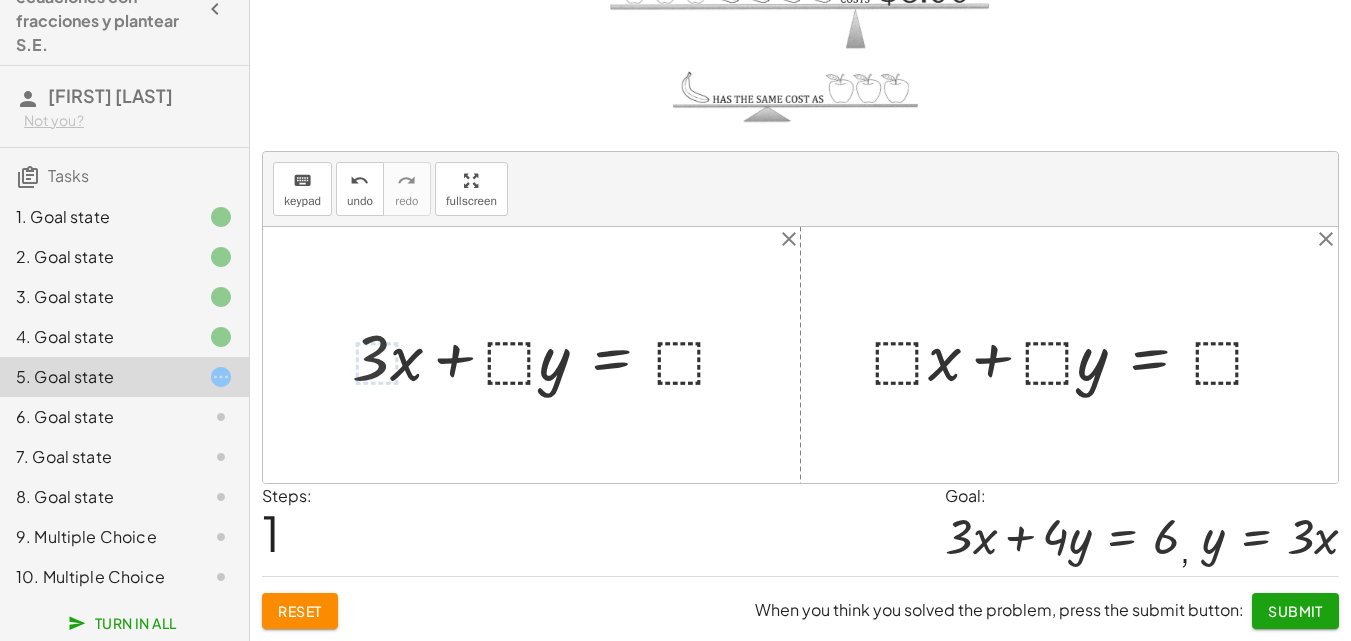 click at bounding box center [549, 354] 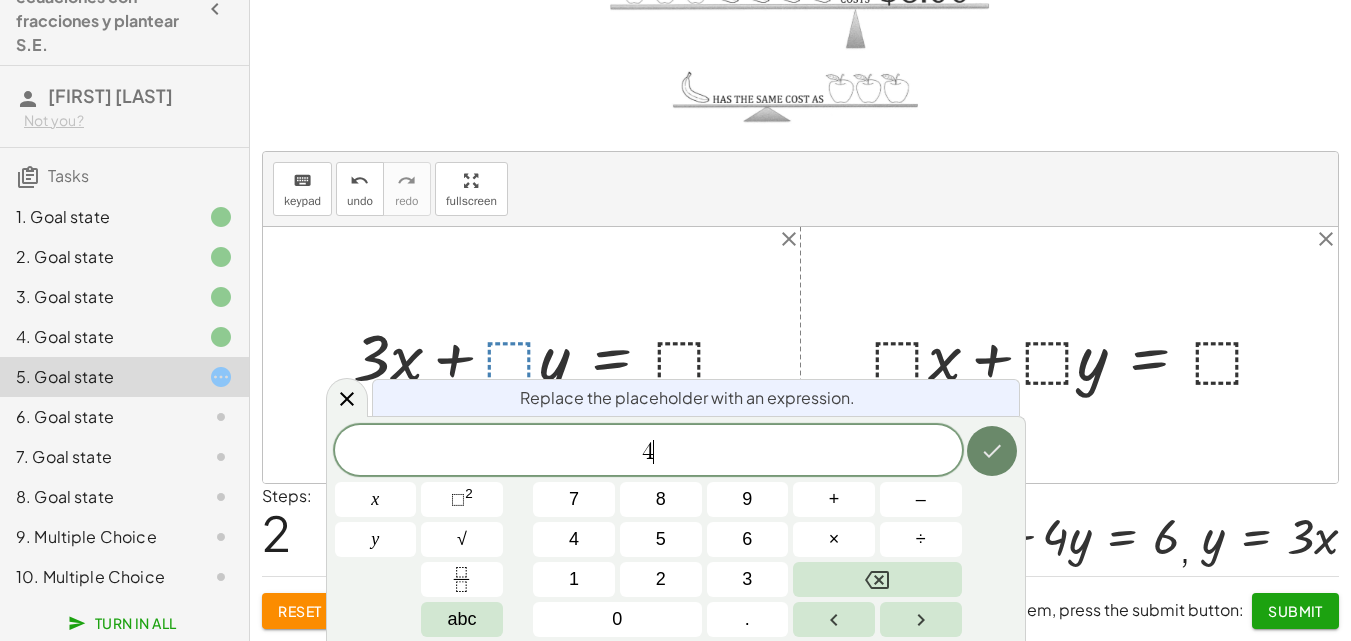 click 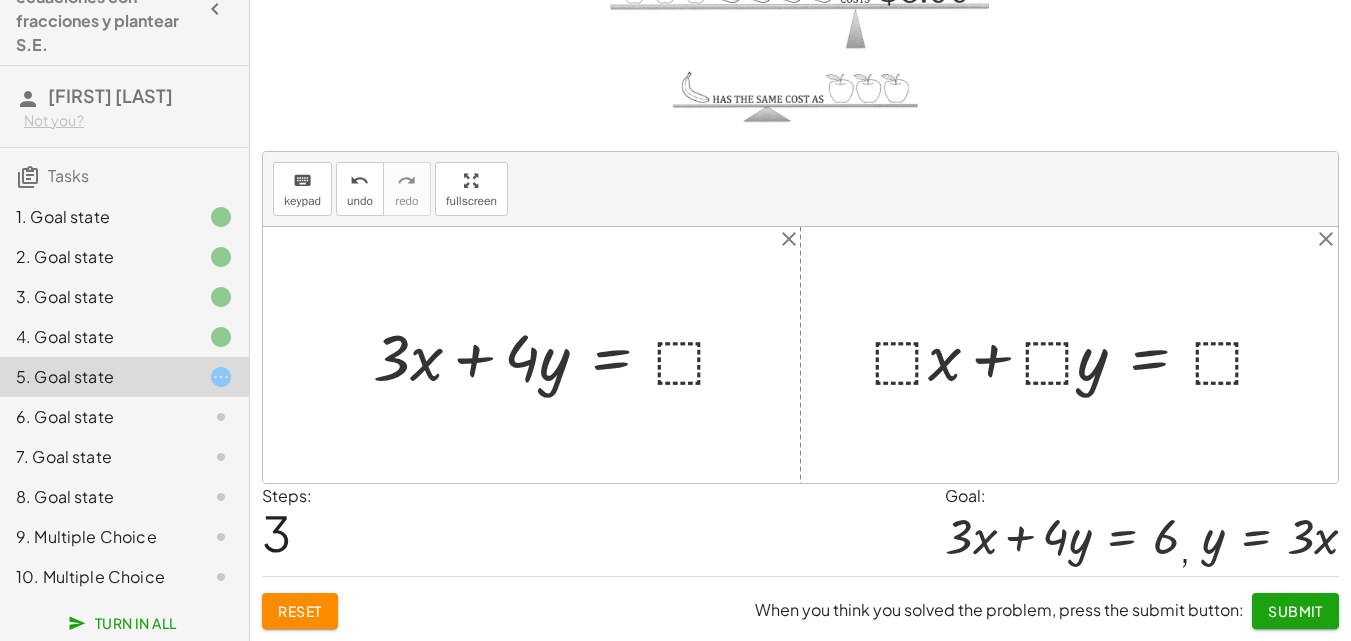 click at bounding box center (559, 354) 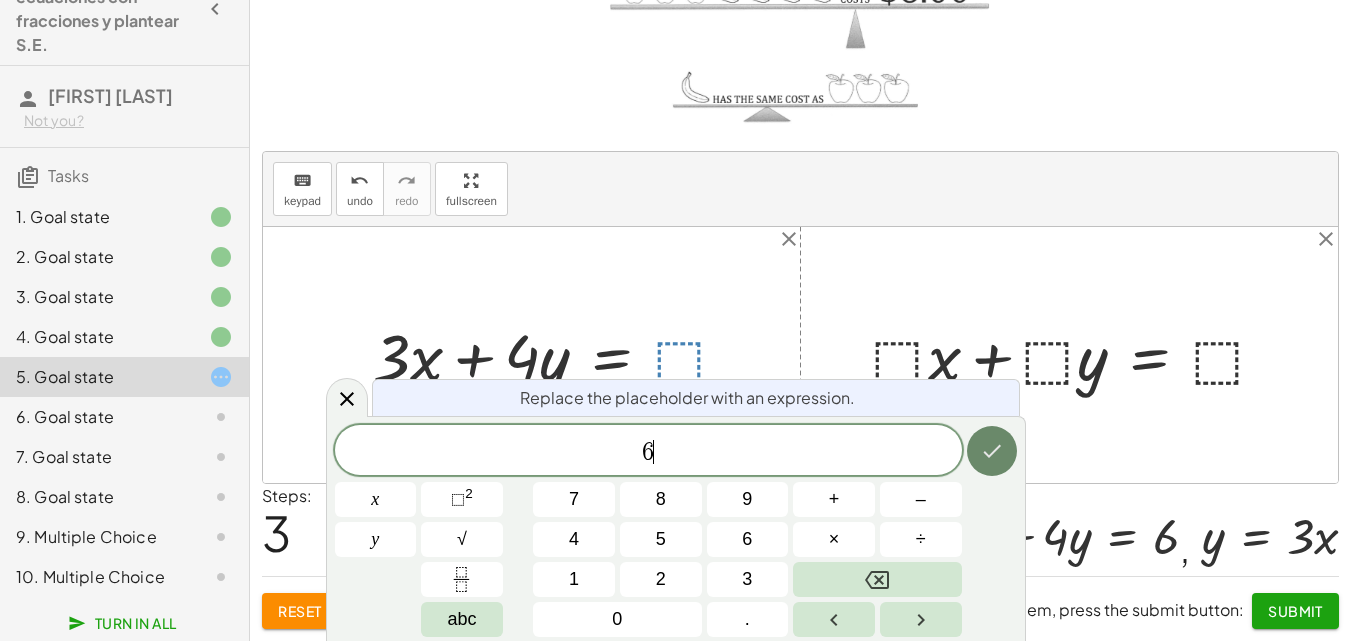 click 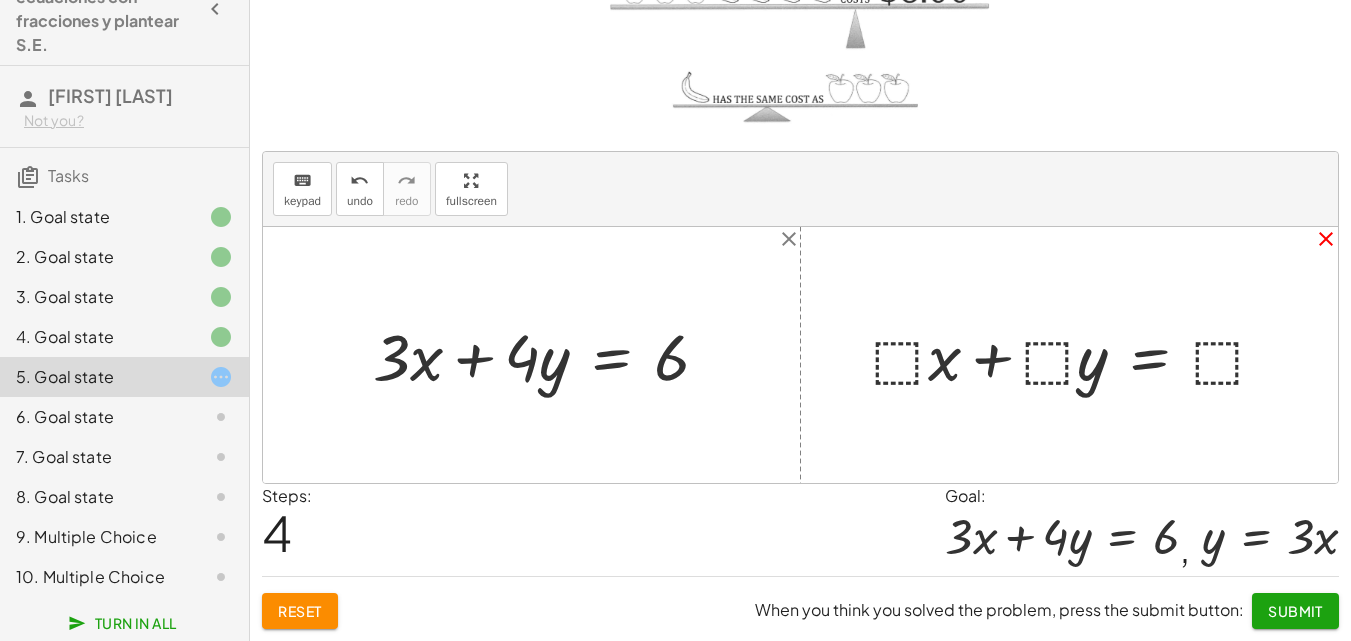 click on "close" at bounding box center [1326, 239] 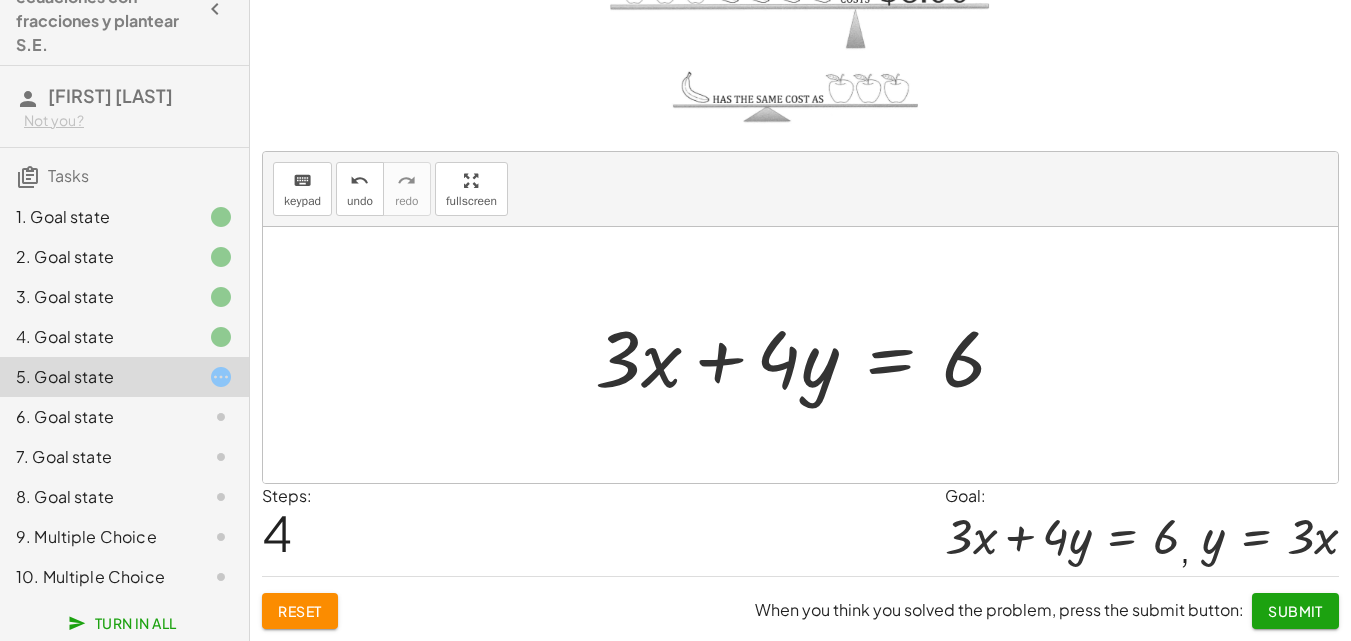 click at bounding box center [808, 355] 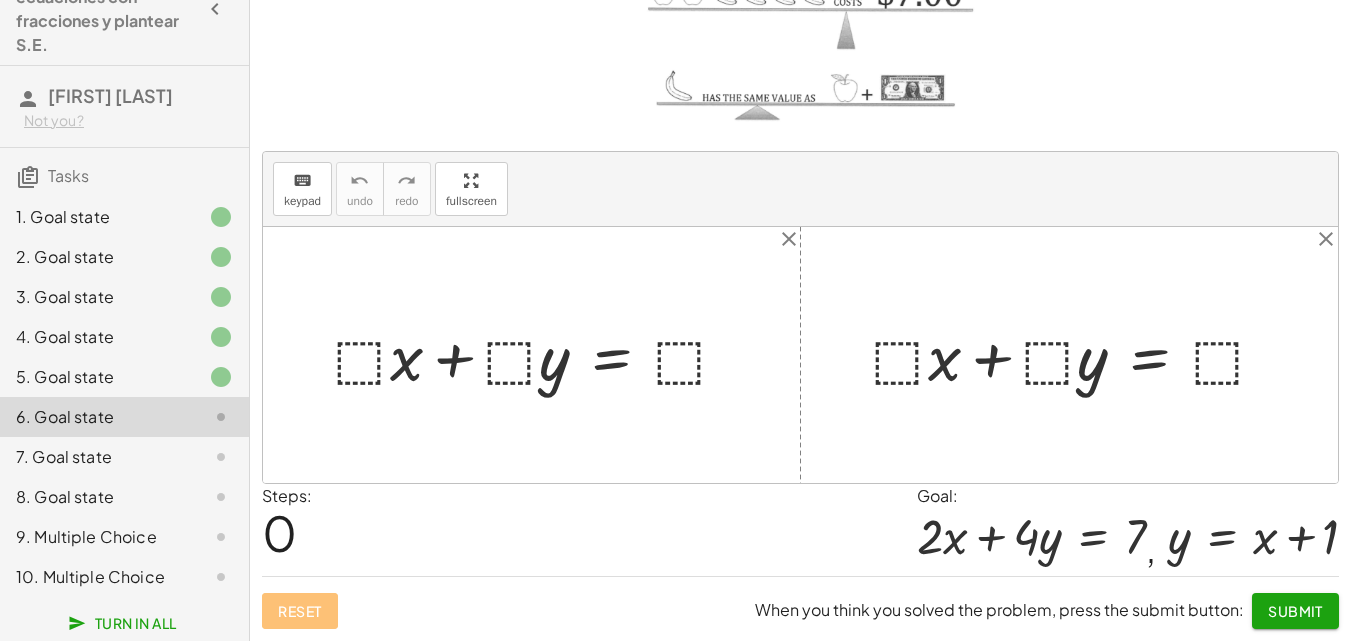 scroll, scrollTop: 203, scrollLeft: 0, axis: vertical 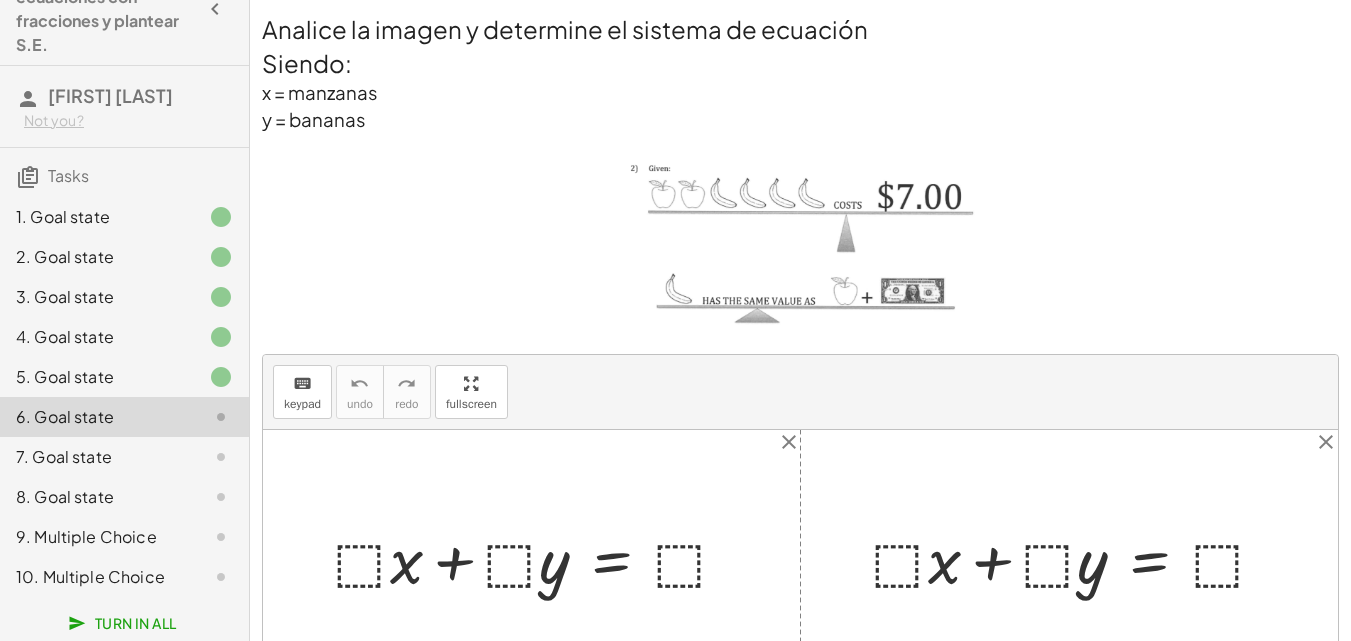 click on "7. Goal state" 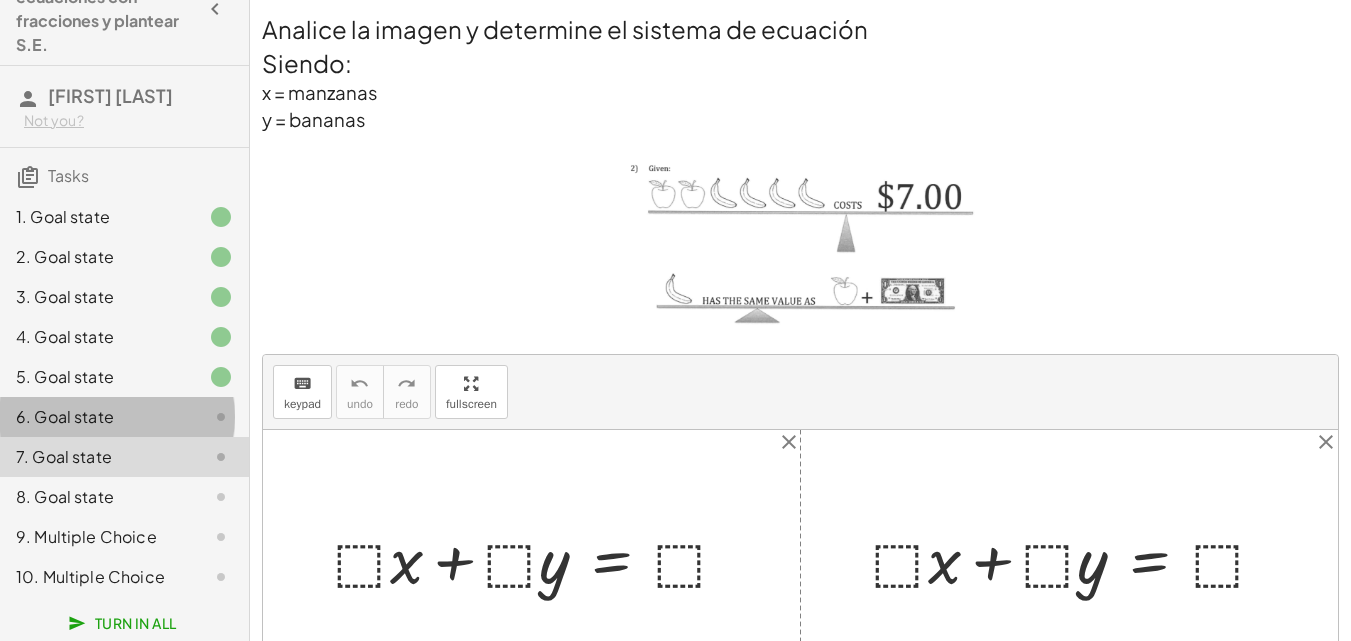 click on "6. Goal state" 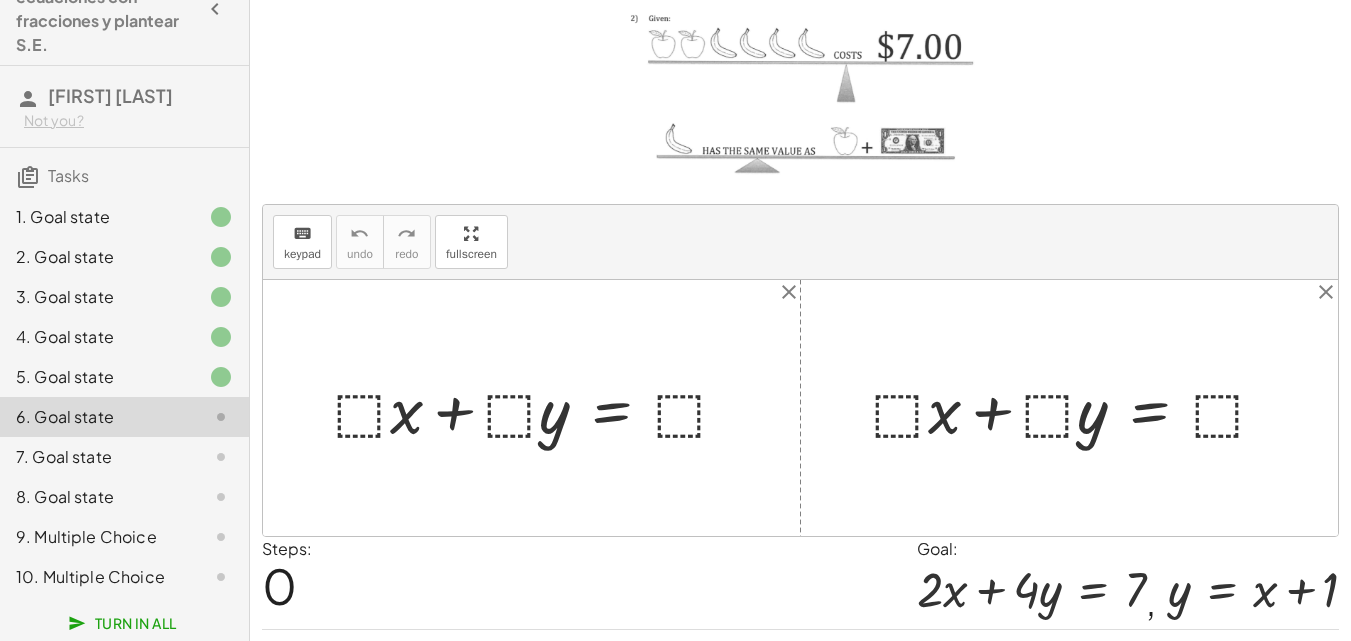 scroll, scrollTop: 200, scrollLeft: 0, axis: vertical 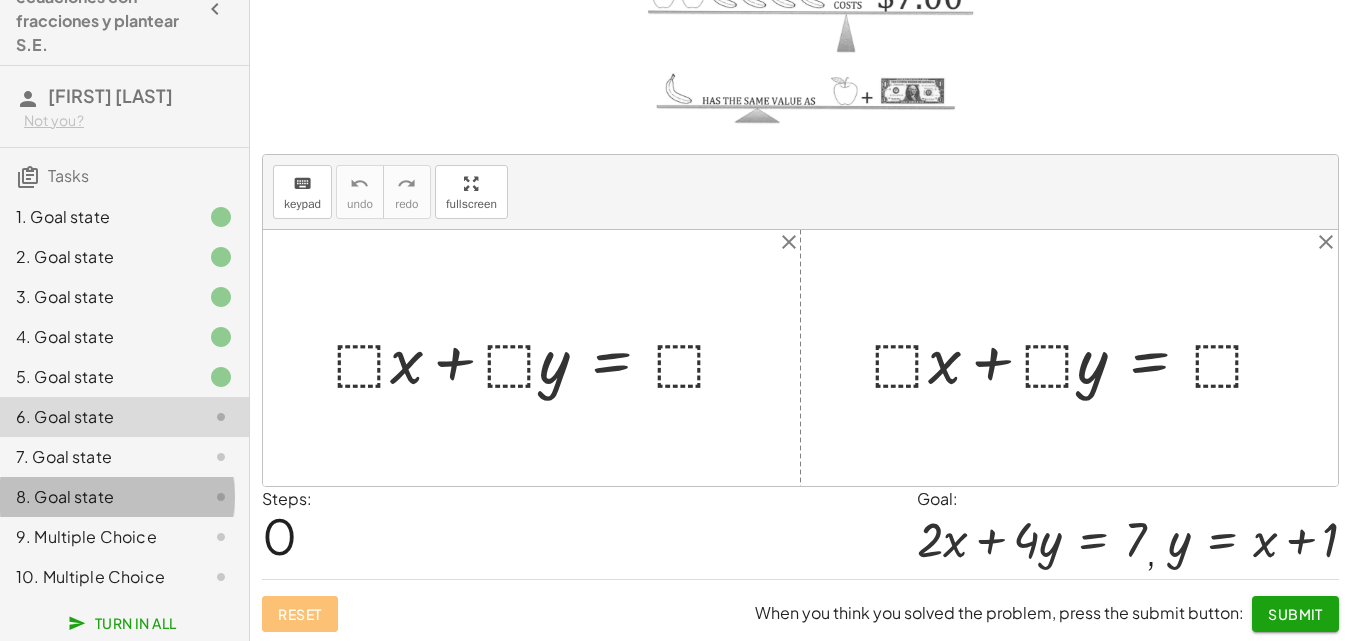click on "8. Goal state" 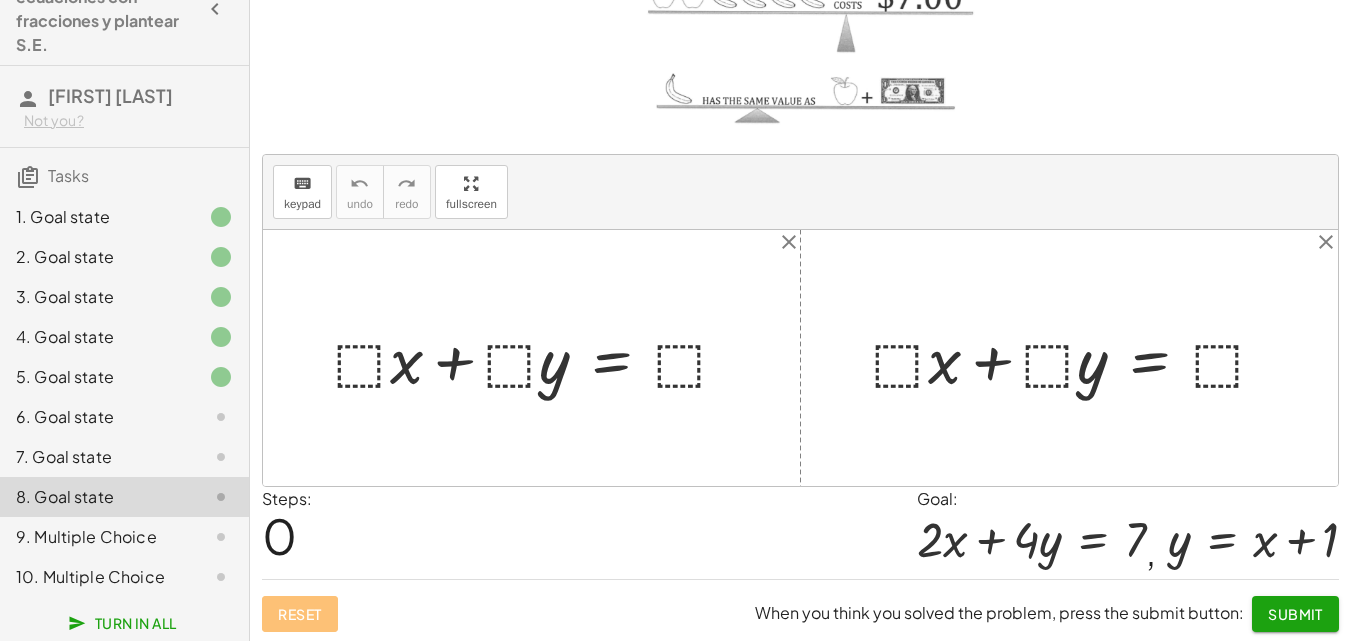 click on "7. Goal state" 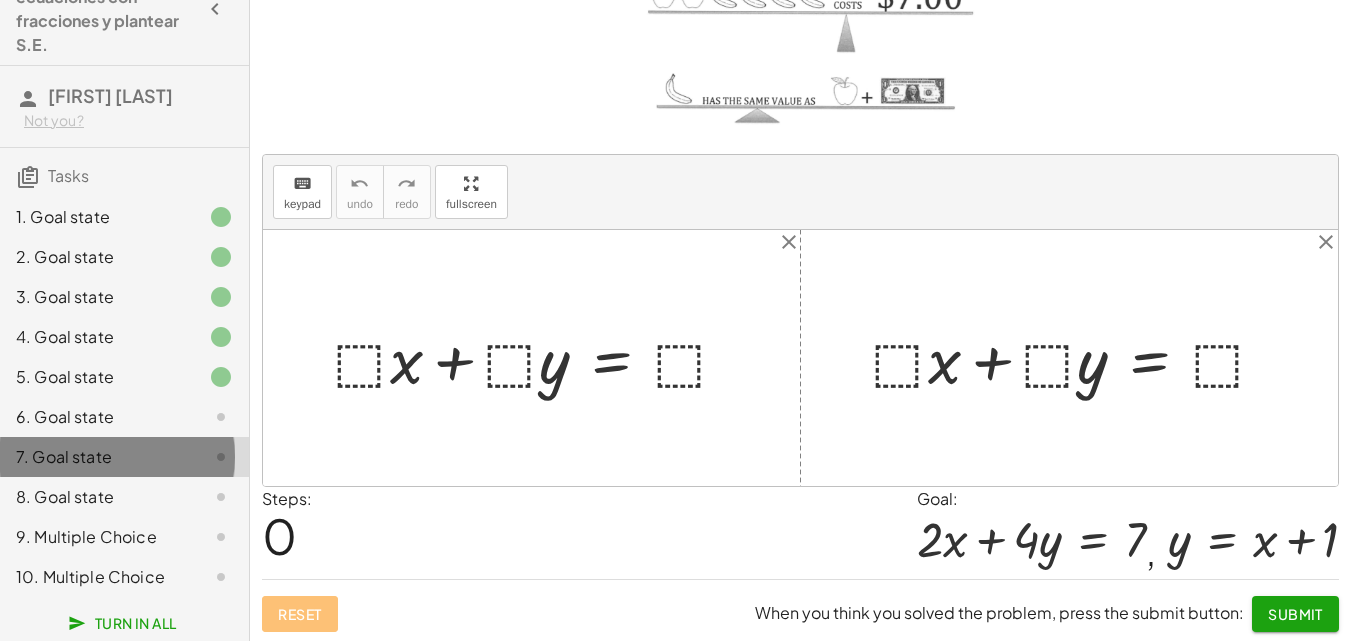 click on "7. Goal state" 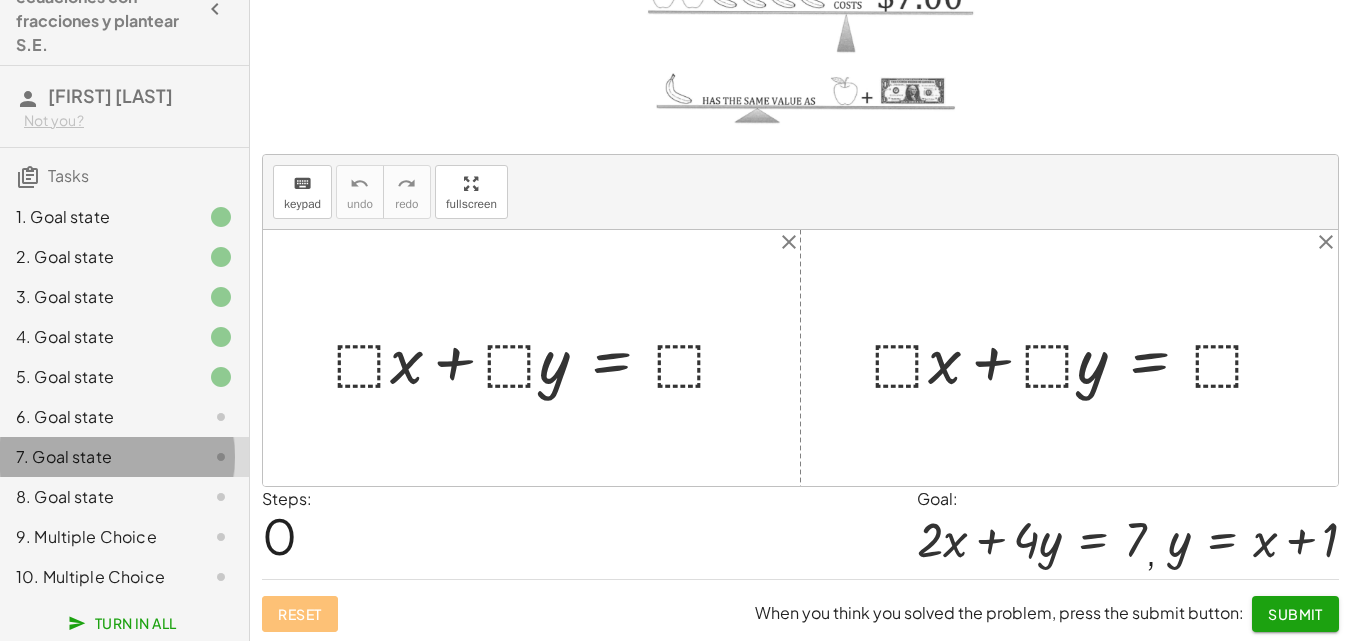click on "8. Goal state" 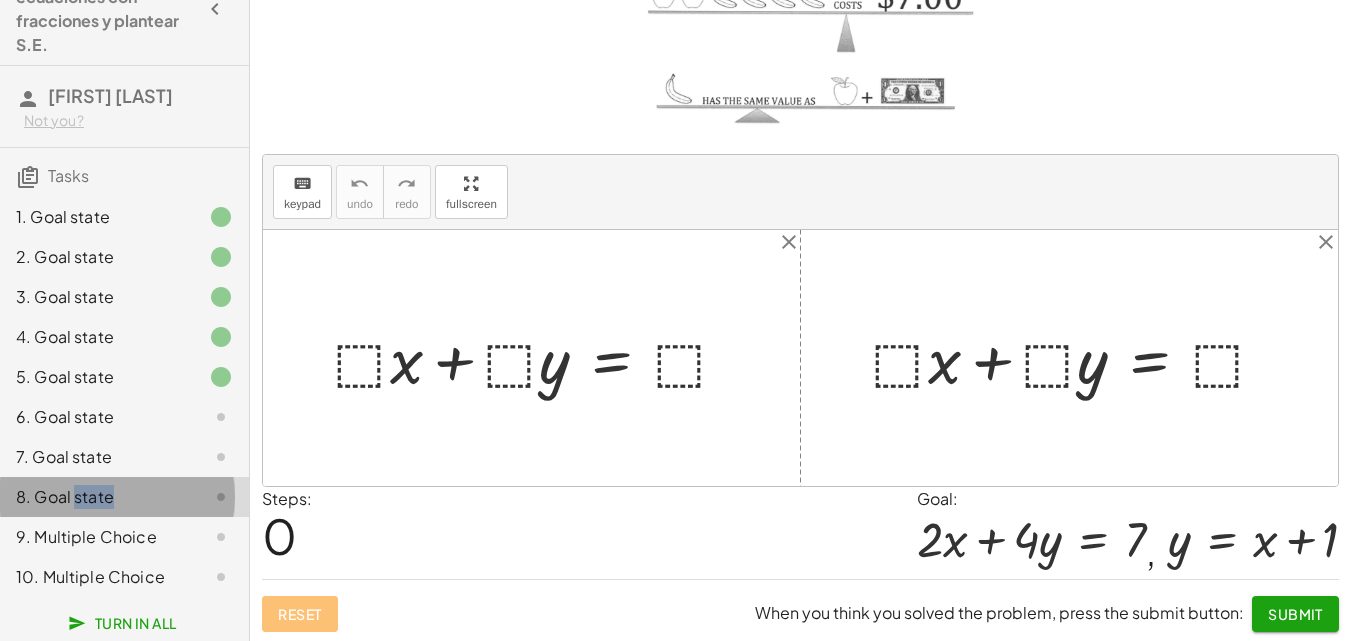 click on "8. Goal state" 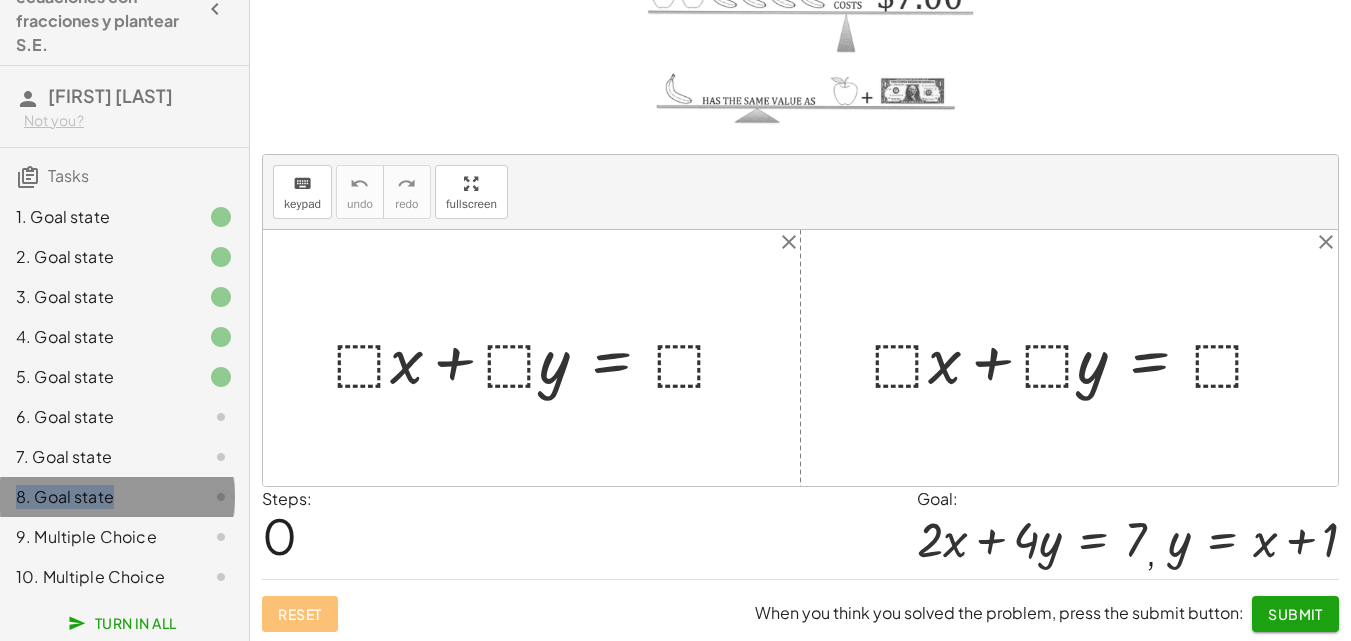 click on "8. Goal state" 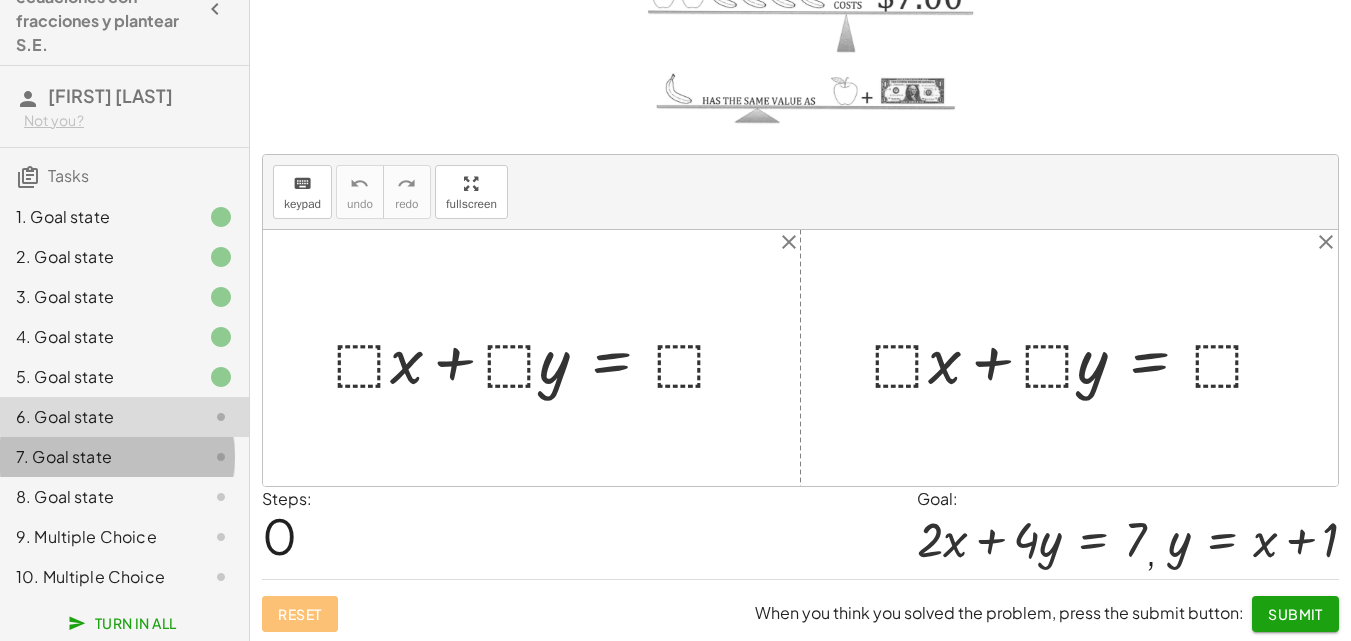 click on "7. Goal state" 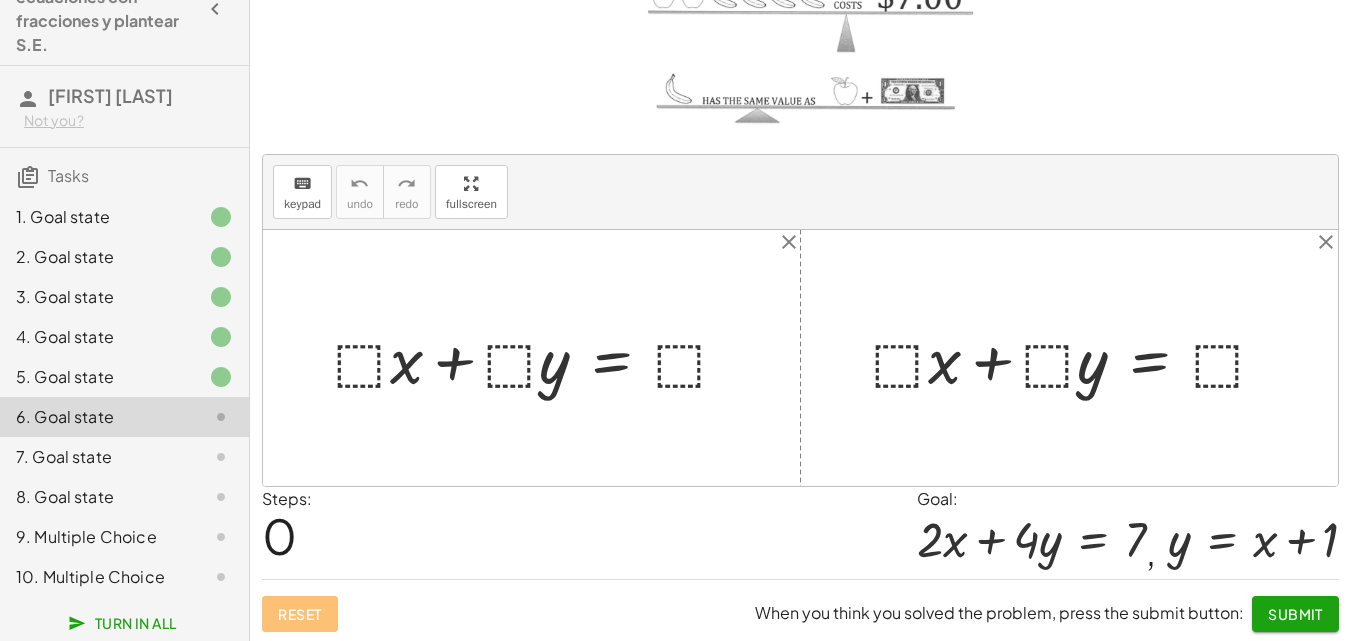 scroll, scrollTop: 203, scrollLeft: 0, axis: vertical 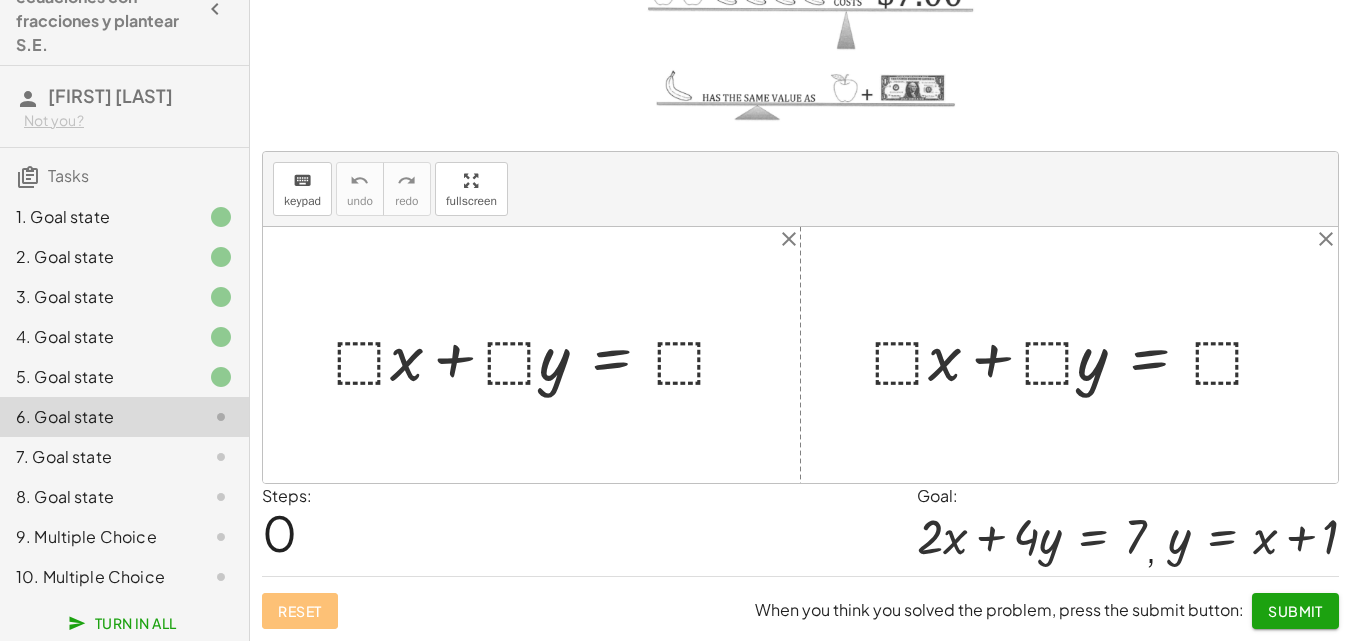 click at bounding box center [539, 354] 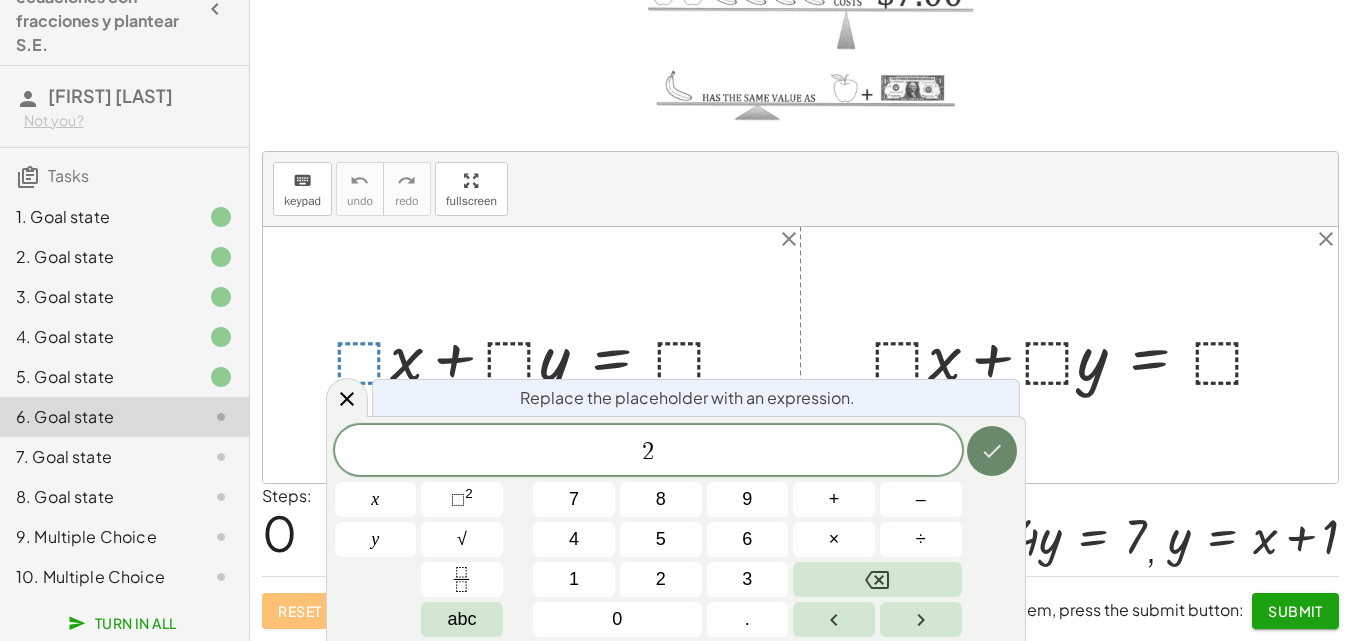 click 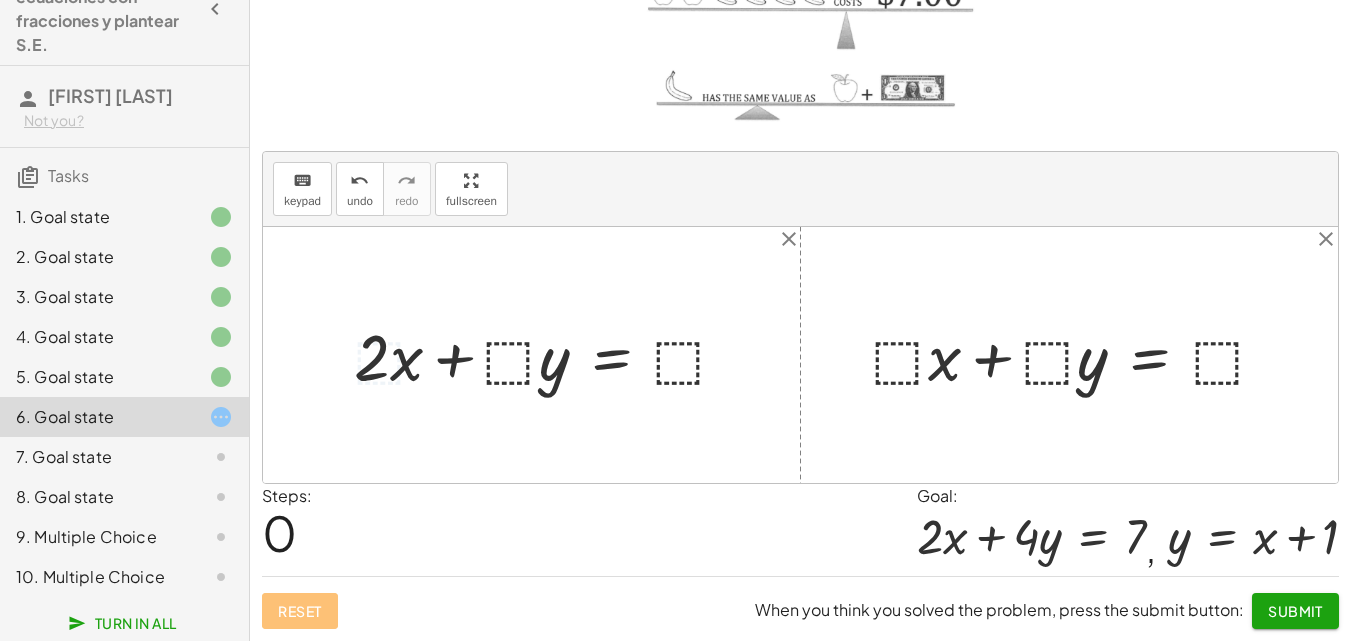 click at bounding box center (549, 354) 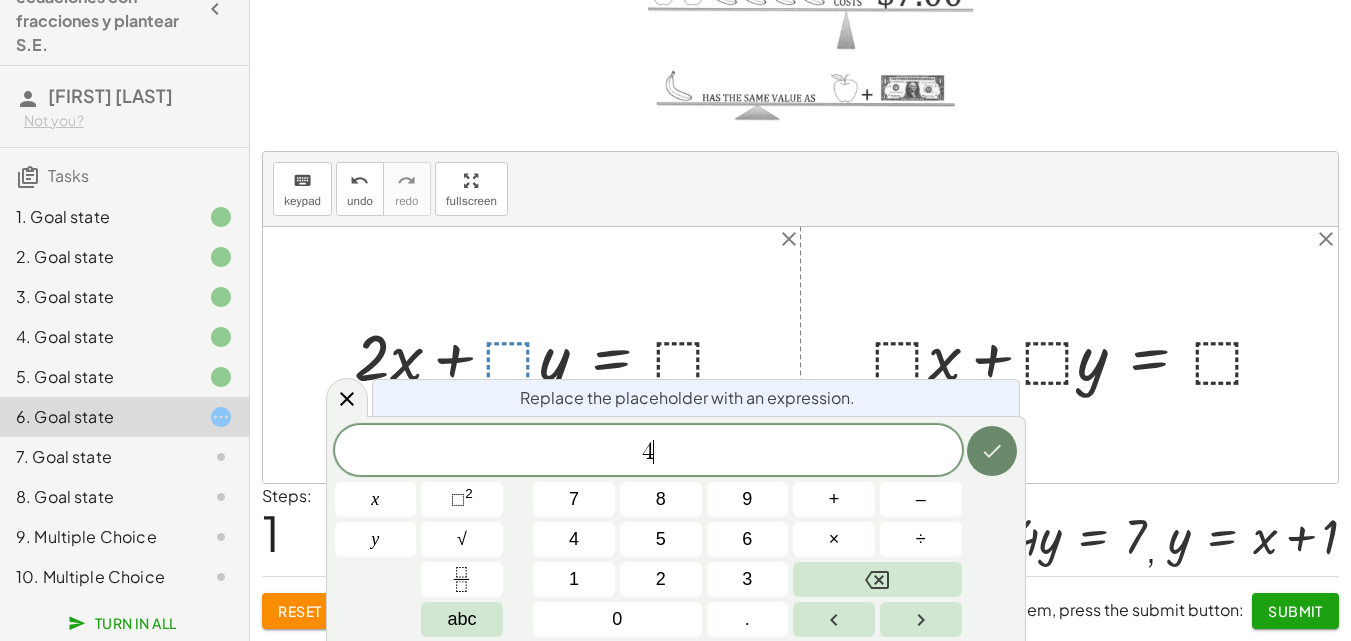 click 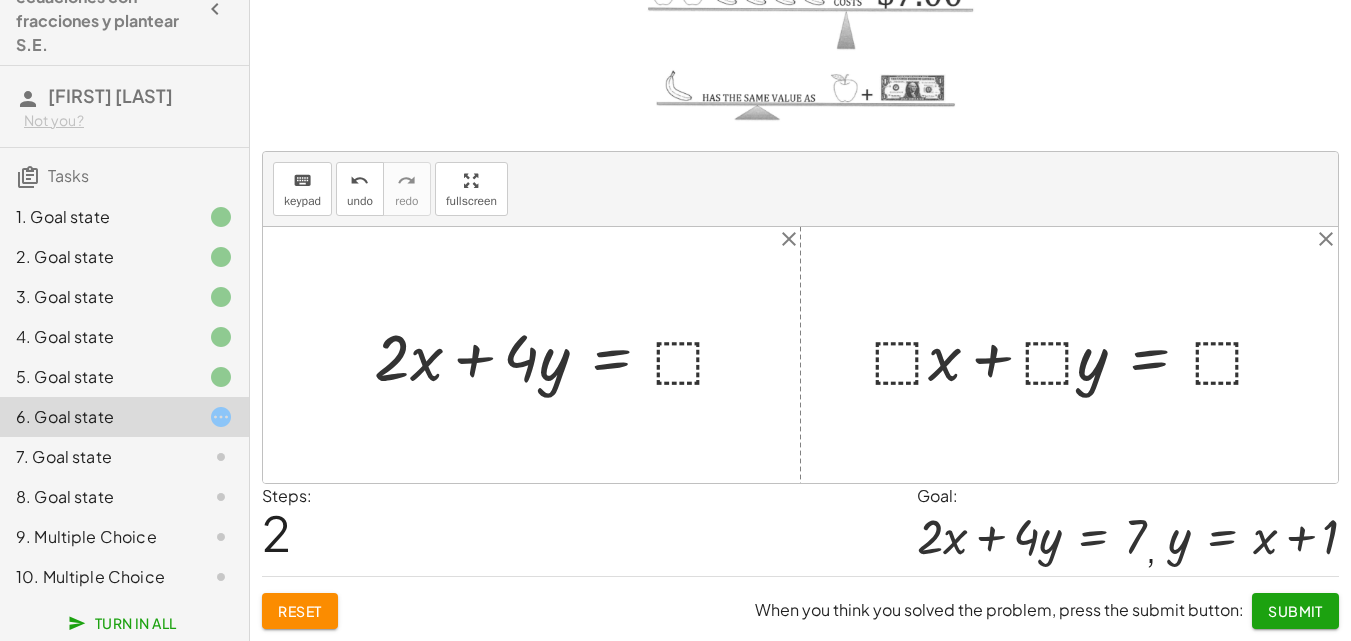 click at bounding box center [559, 354] 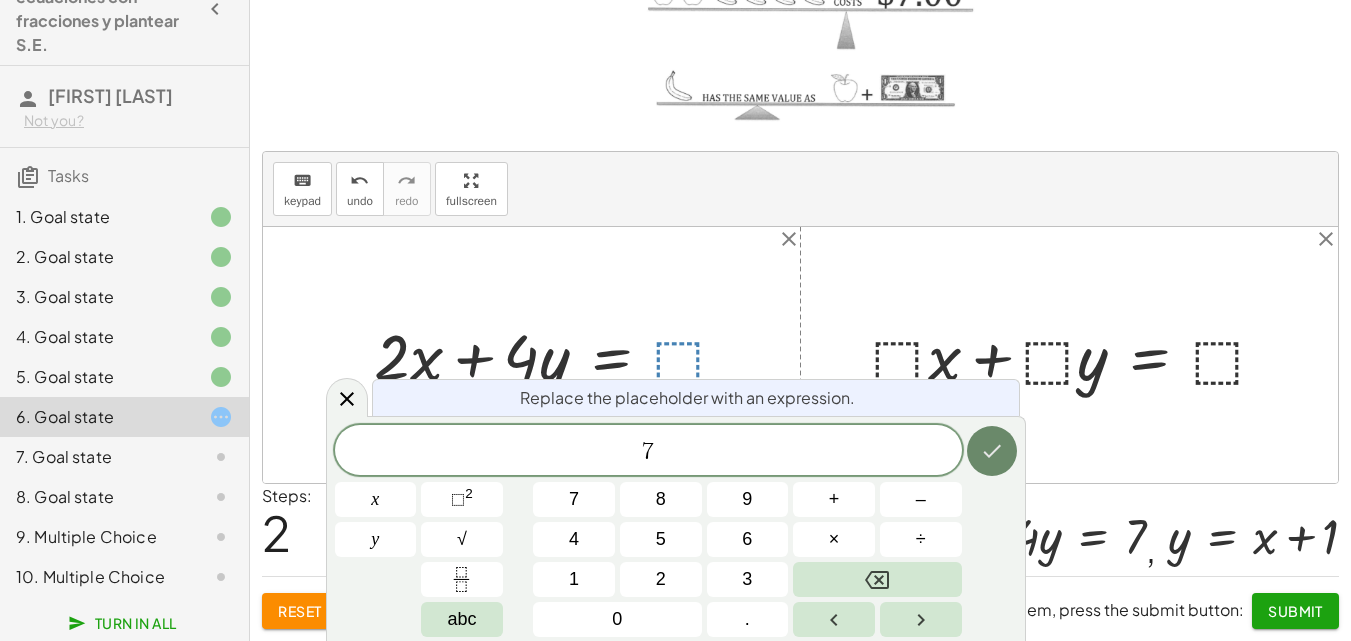 click 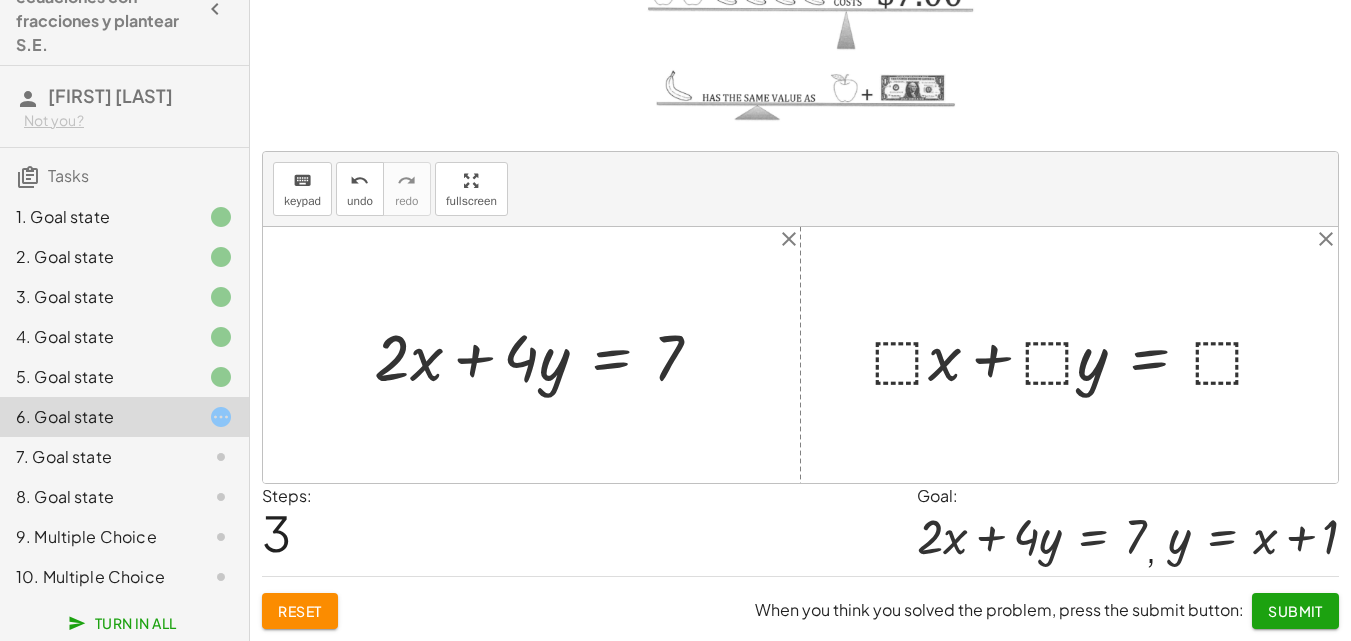 click at bounding box center [800, 355] 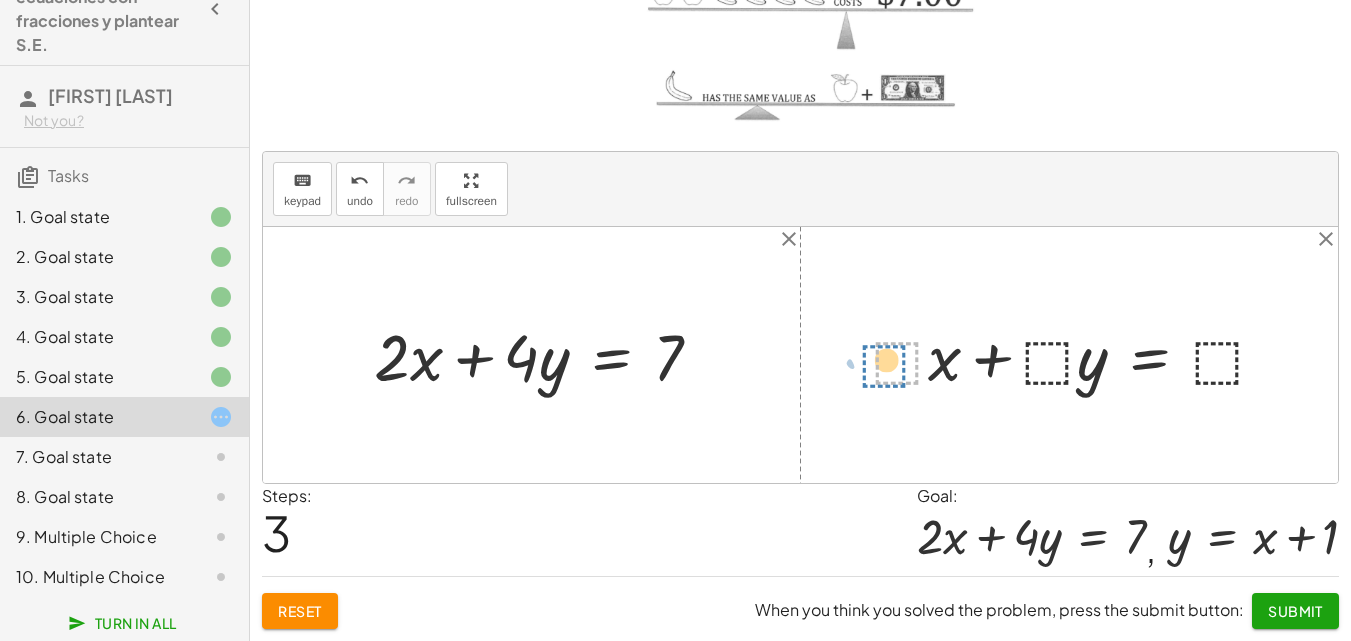 drag, startPoint x: 920, startPoint y: 351, endPoint x: 923, endPoint y: 365, distance: 14.3178215 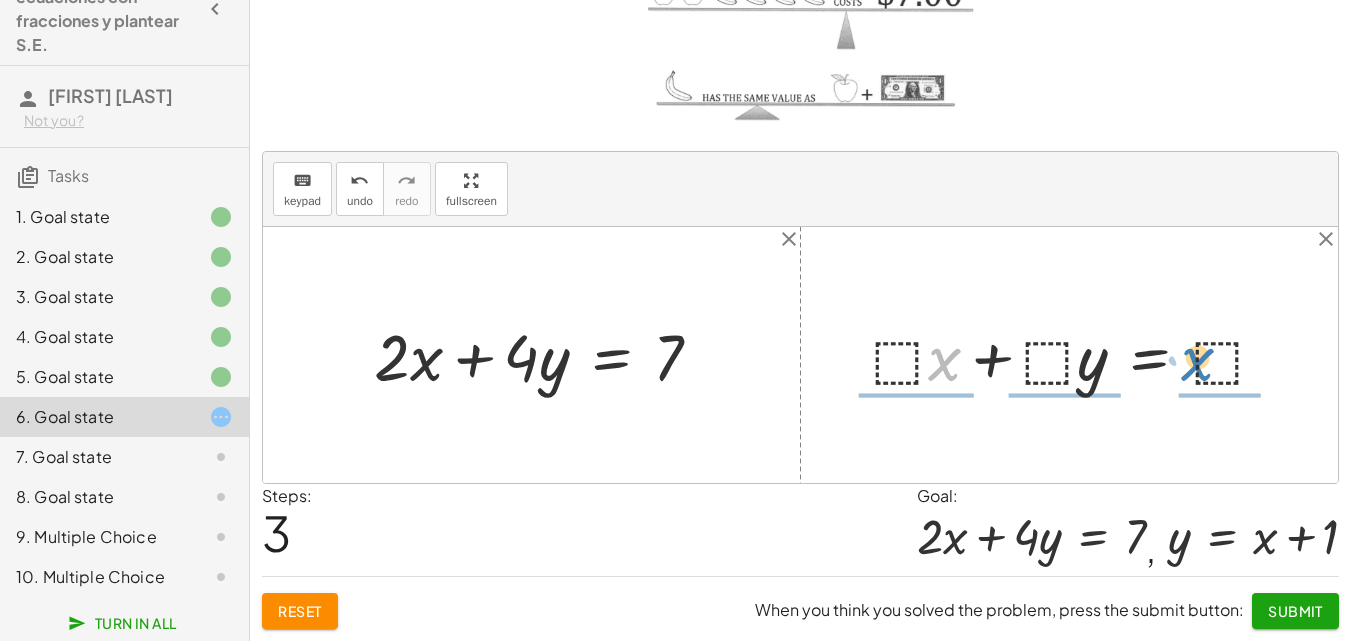 drag, startPoint x: 946, startPoint y: 367, endPoint x: 1192, endPoint y: 363, distance: 246.03252 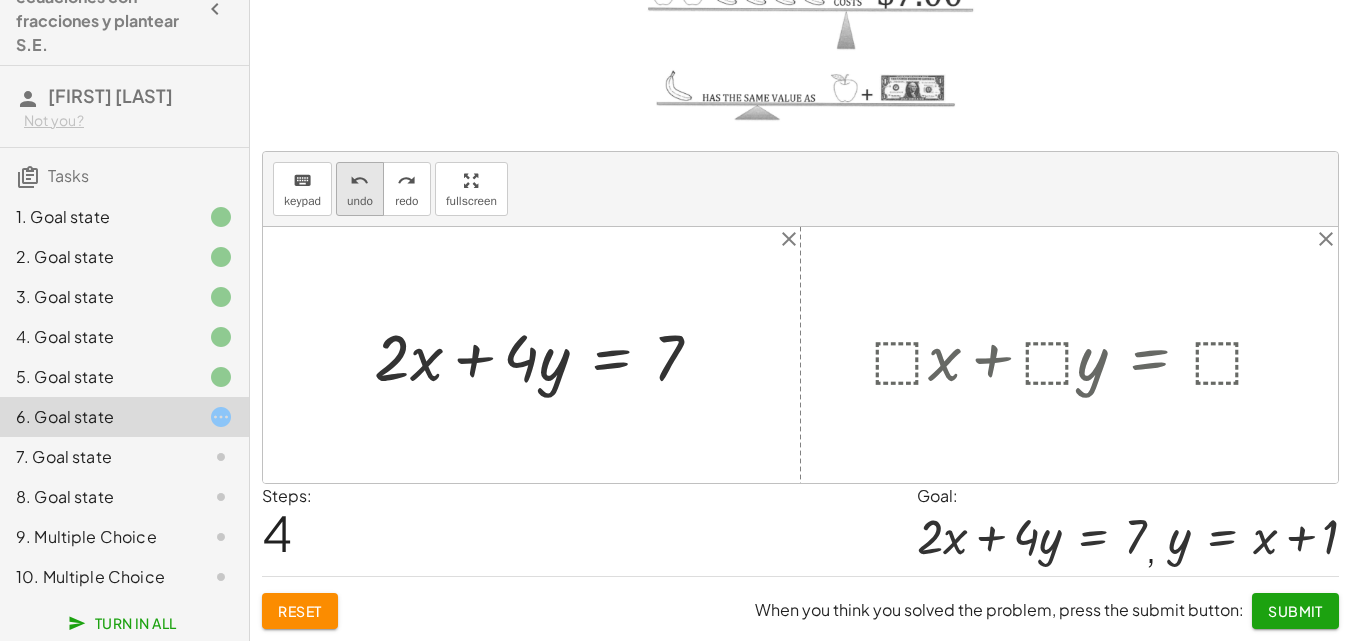 click on "undo" at bounding box center [360, 201] 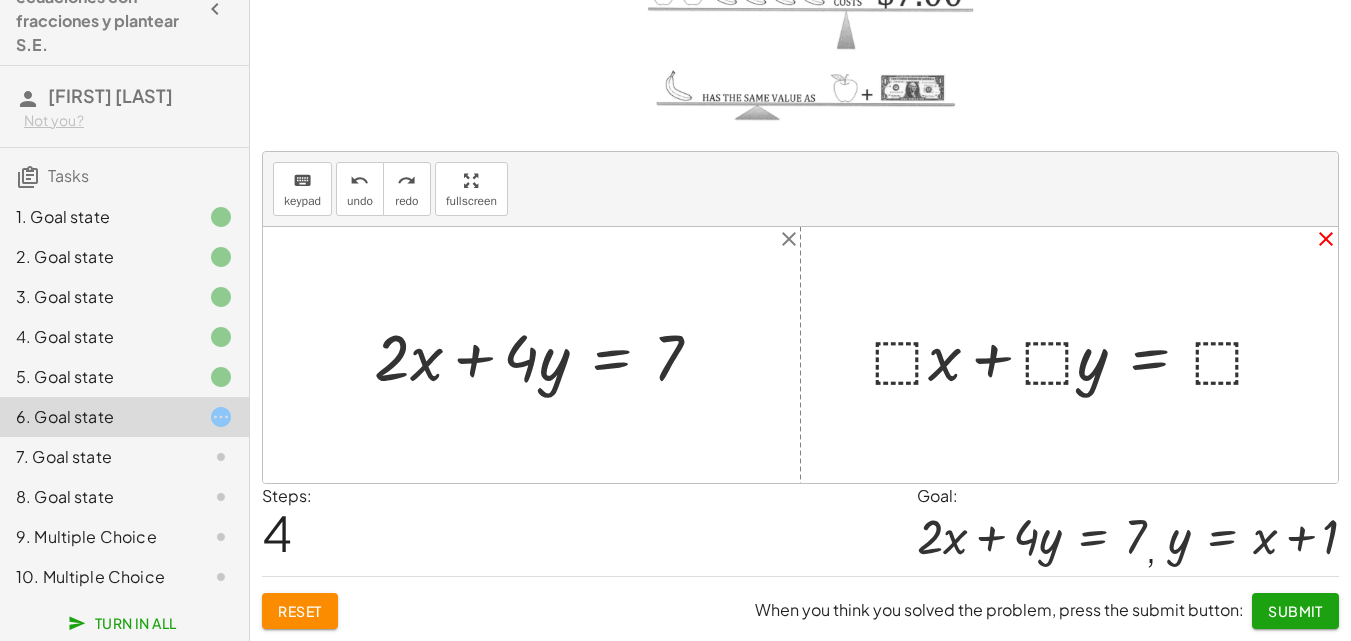 click on "close" at bounding box center [1326, 239] 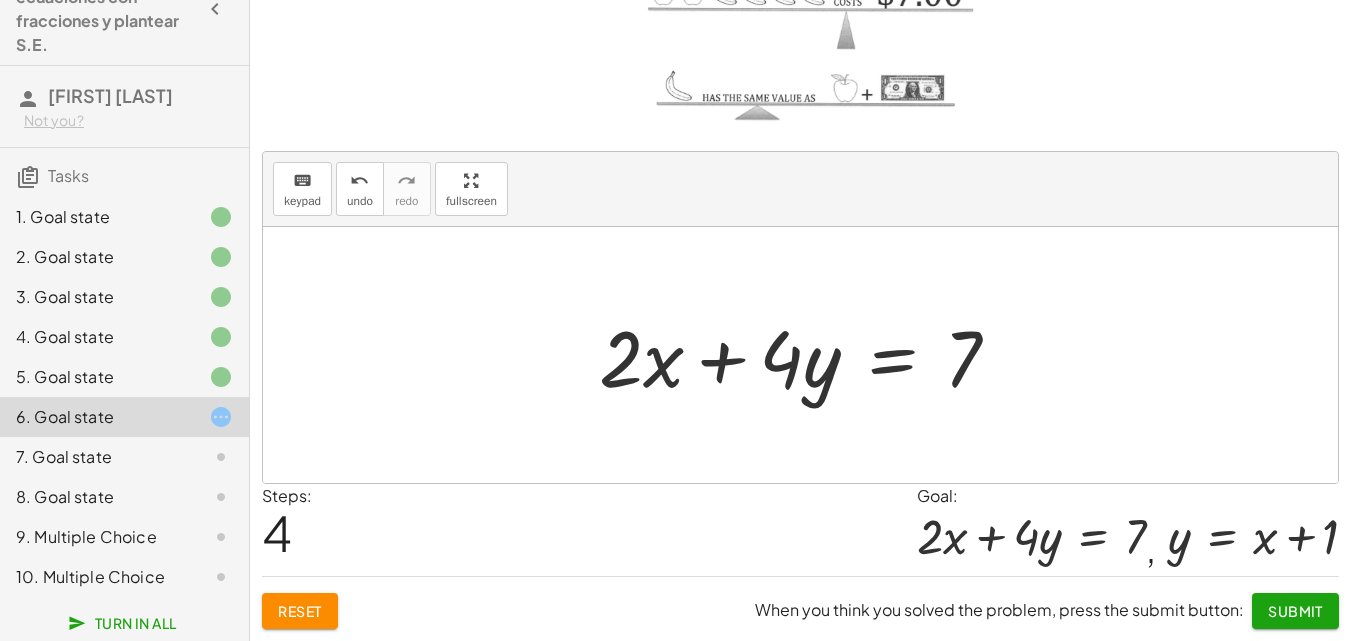 click on "Submit" at bounding box center (1295, 611) 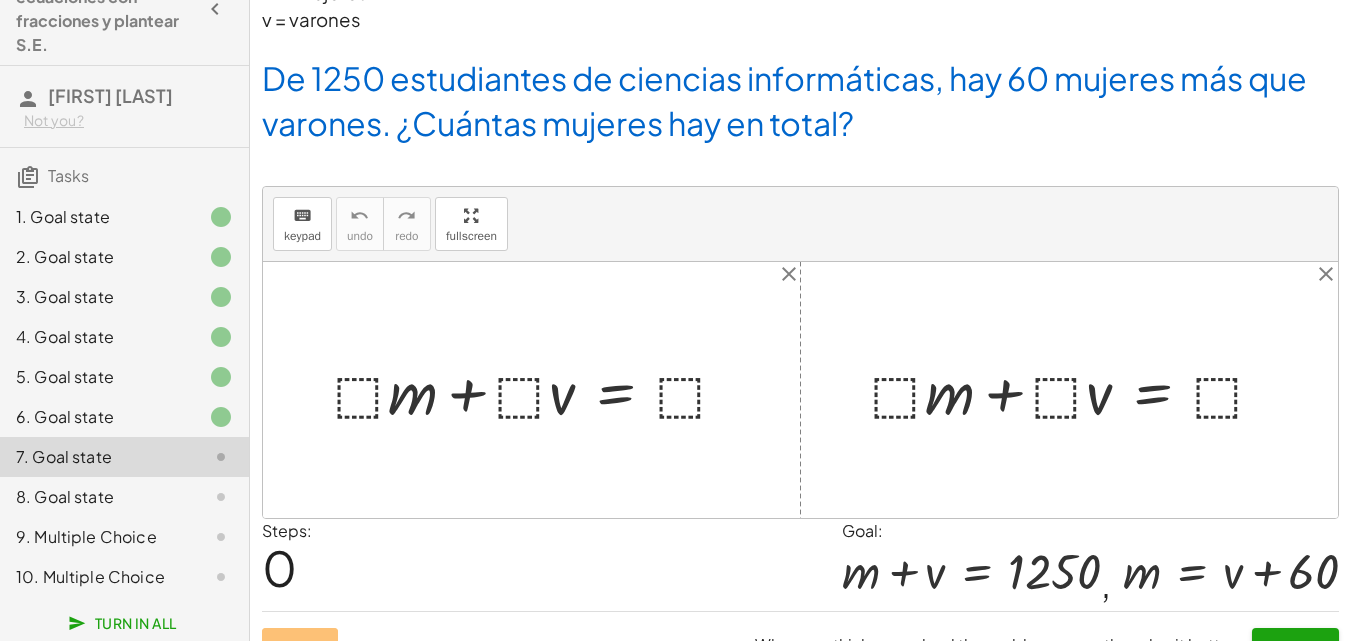 scroll, scrollTop: 135, scrollLeft: 0, axis: vertical 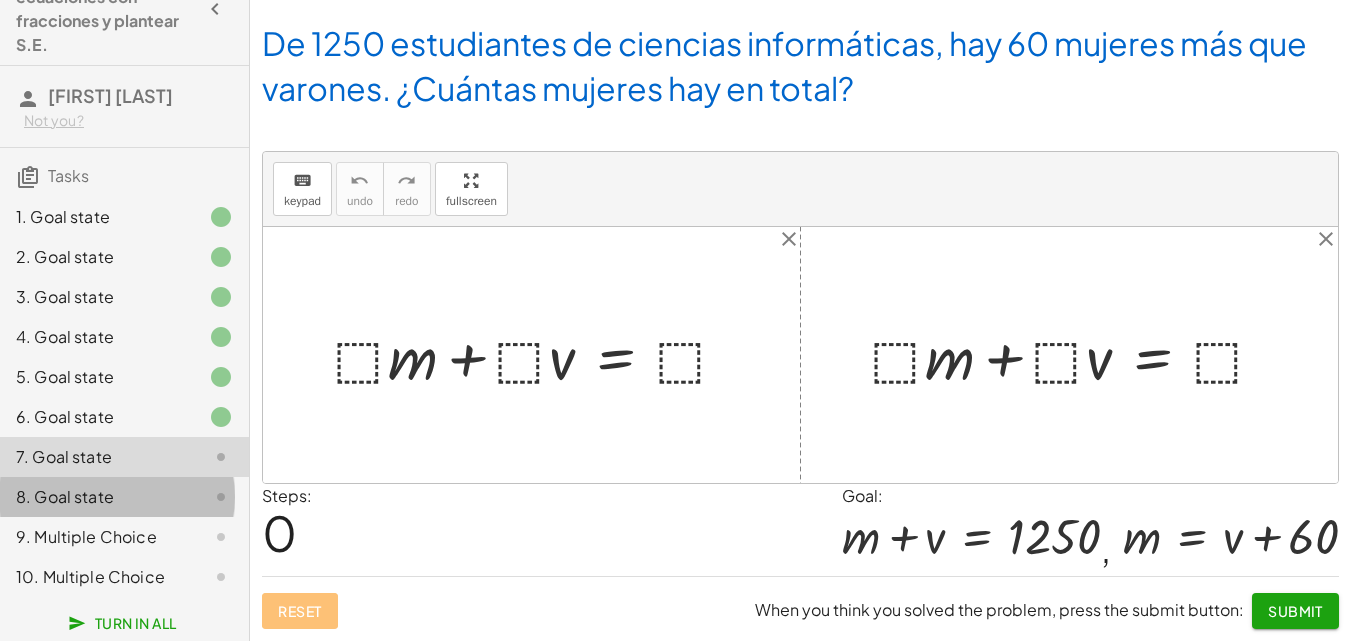 click on "8. Goal state" 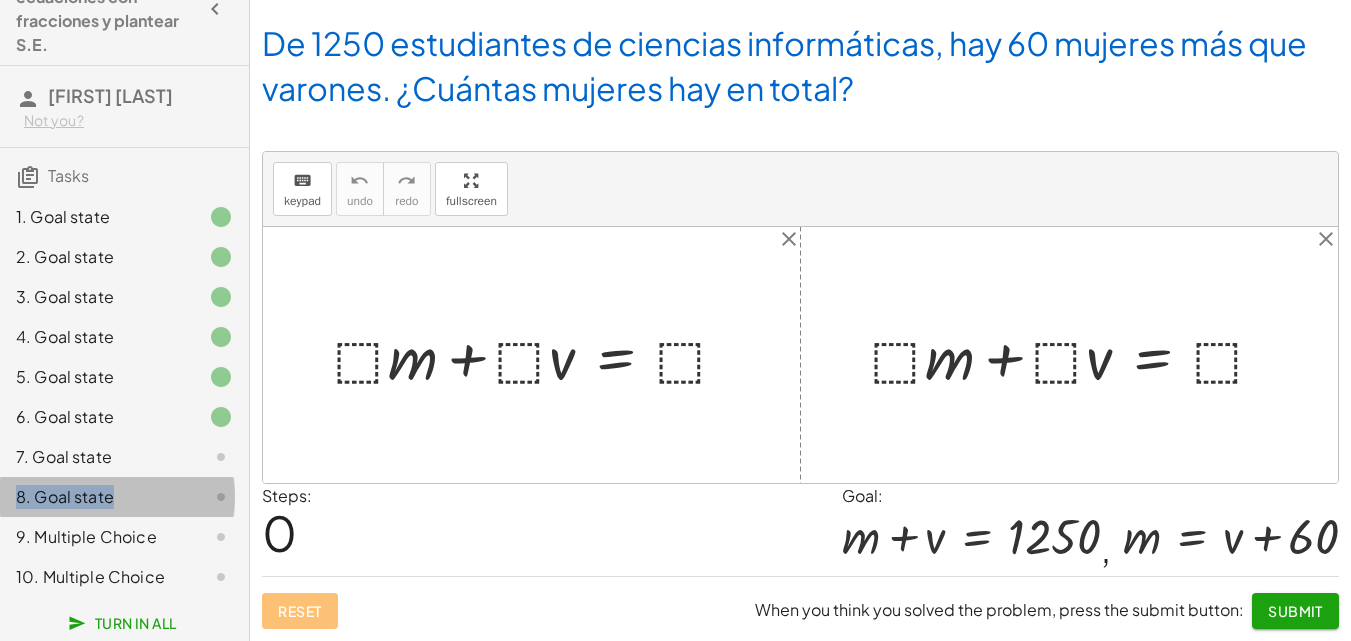 click on "8. Goal state" 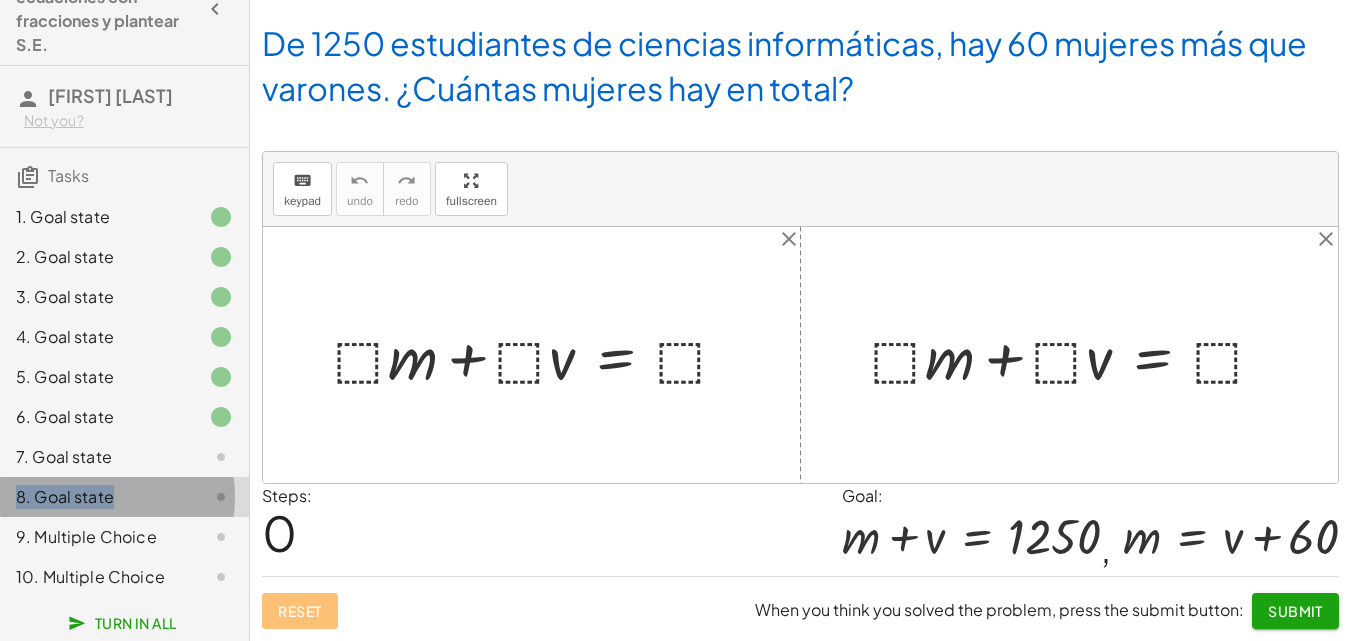 click on "8. Goal state" 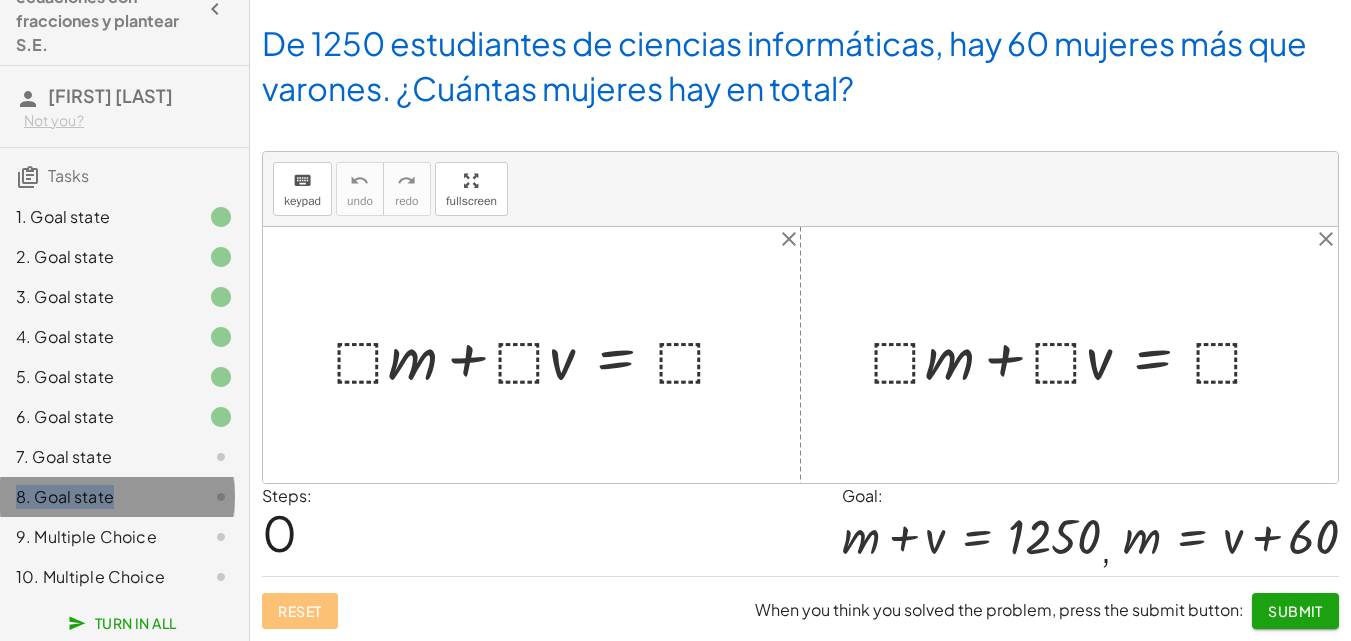 click on "8. Goal state" 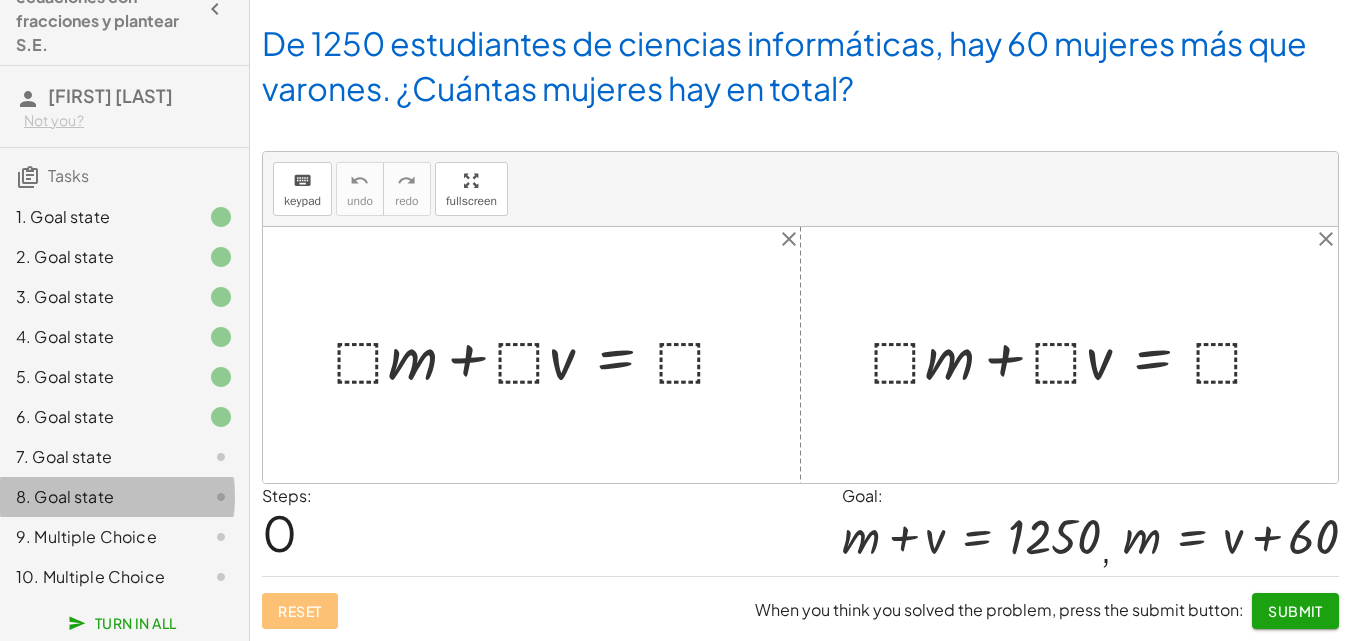 click on "7. Goal state" 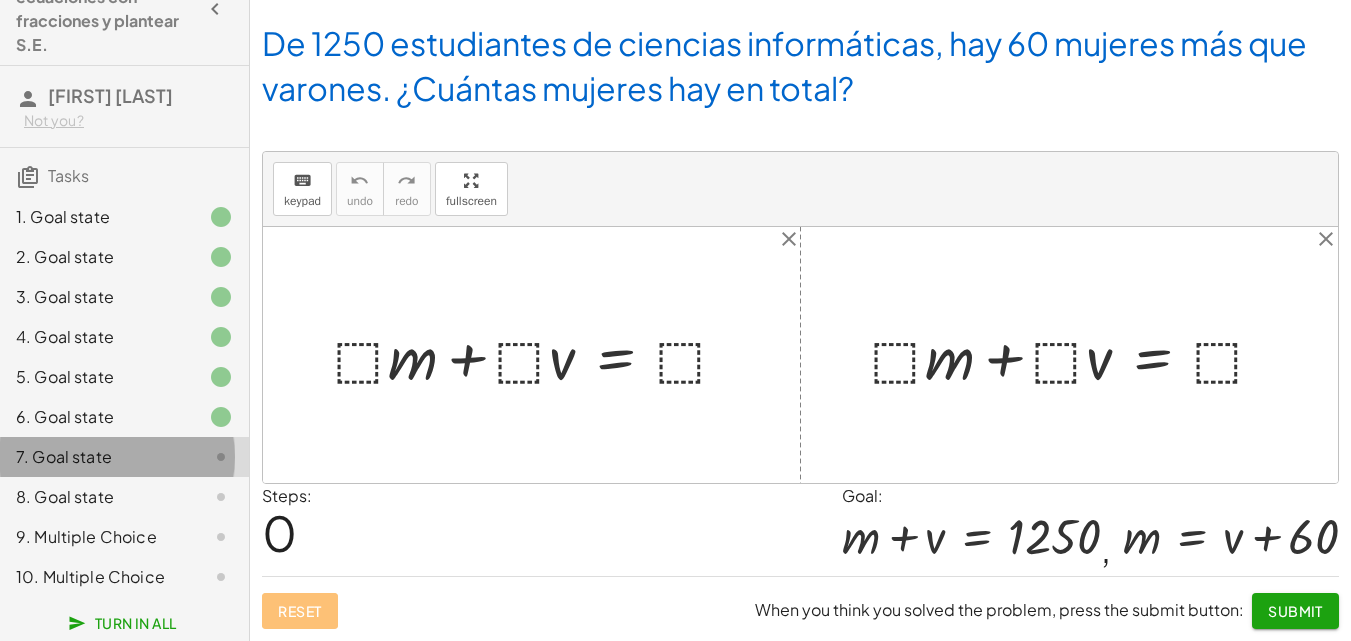 click on "7. Goal state" 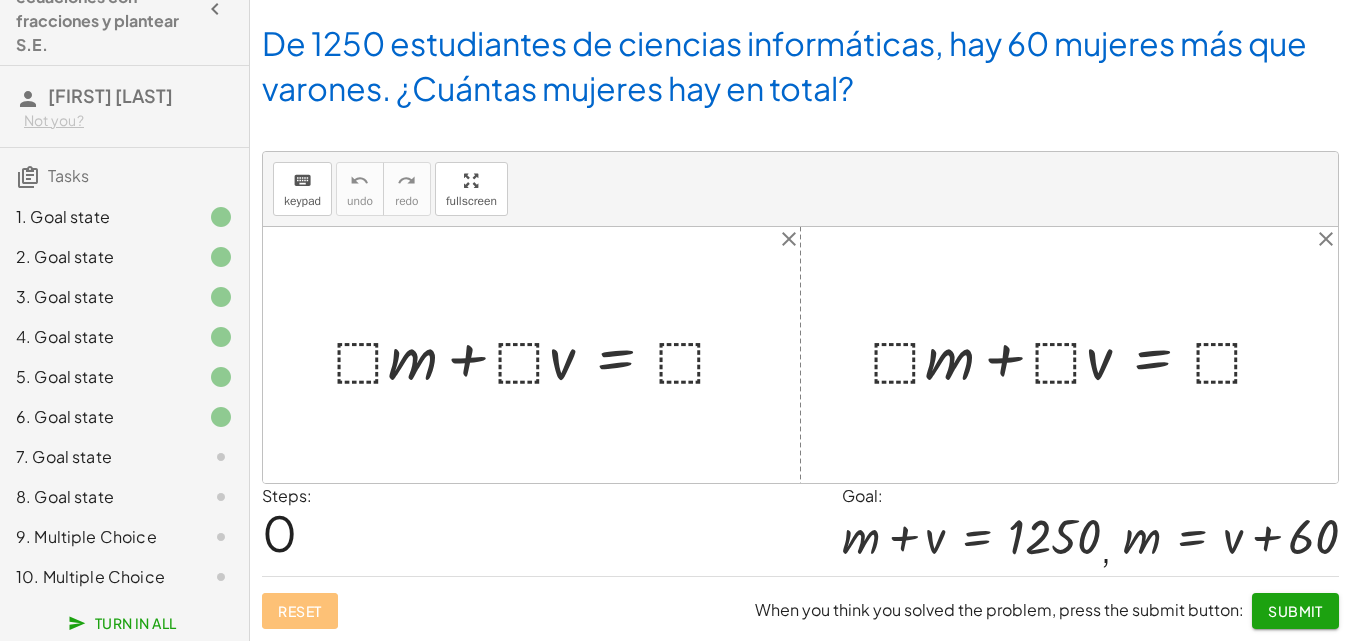 click on "8. Goal state" 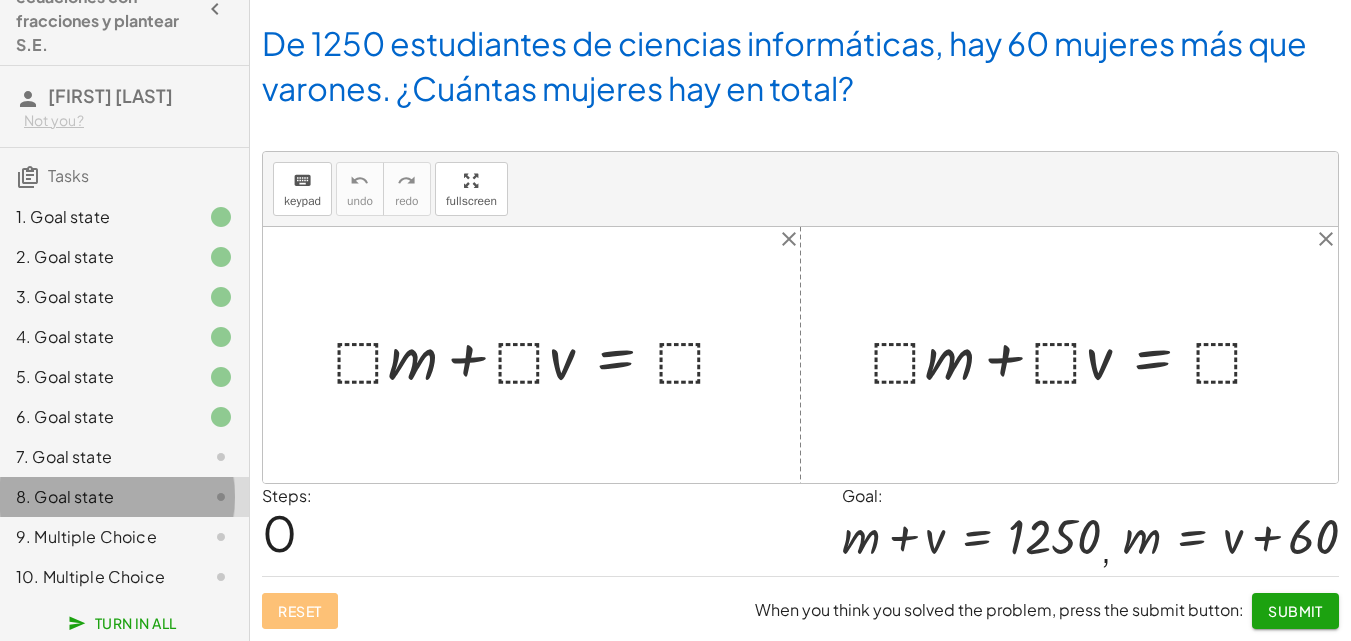 click on "8. Goal state" 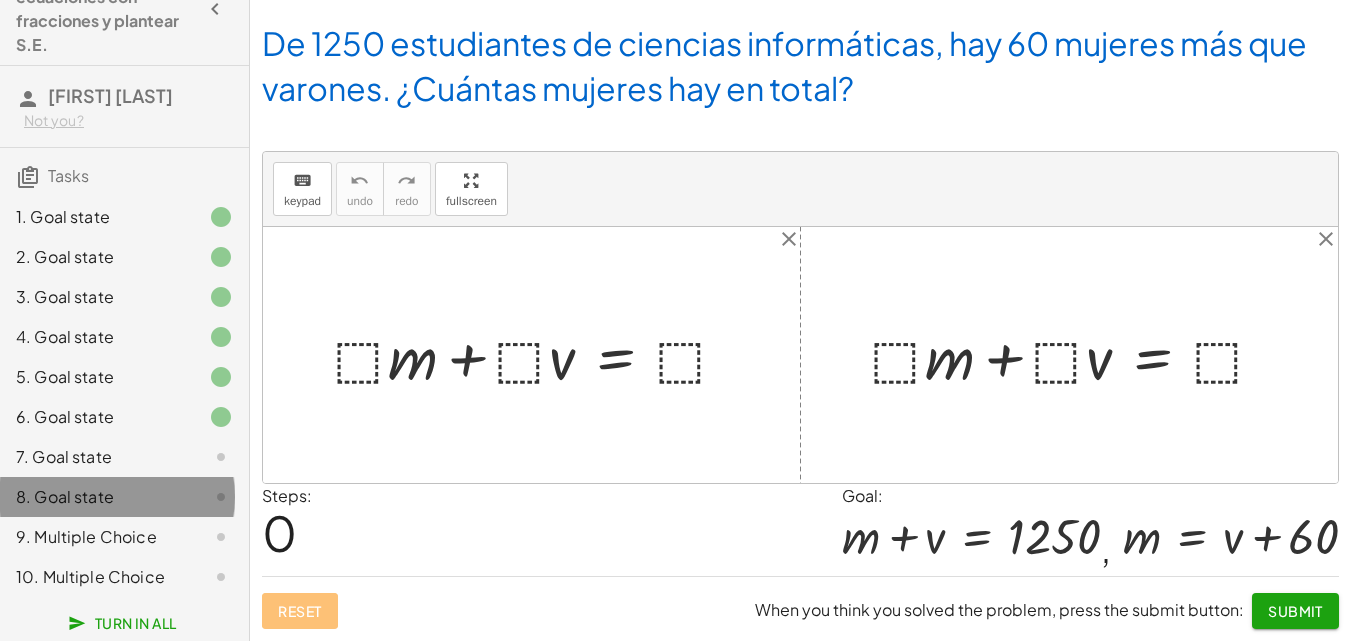 click on "9. Multiple Choice" 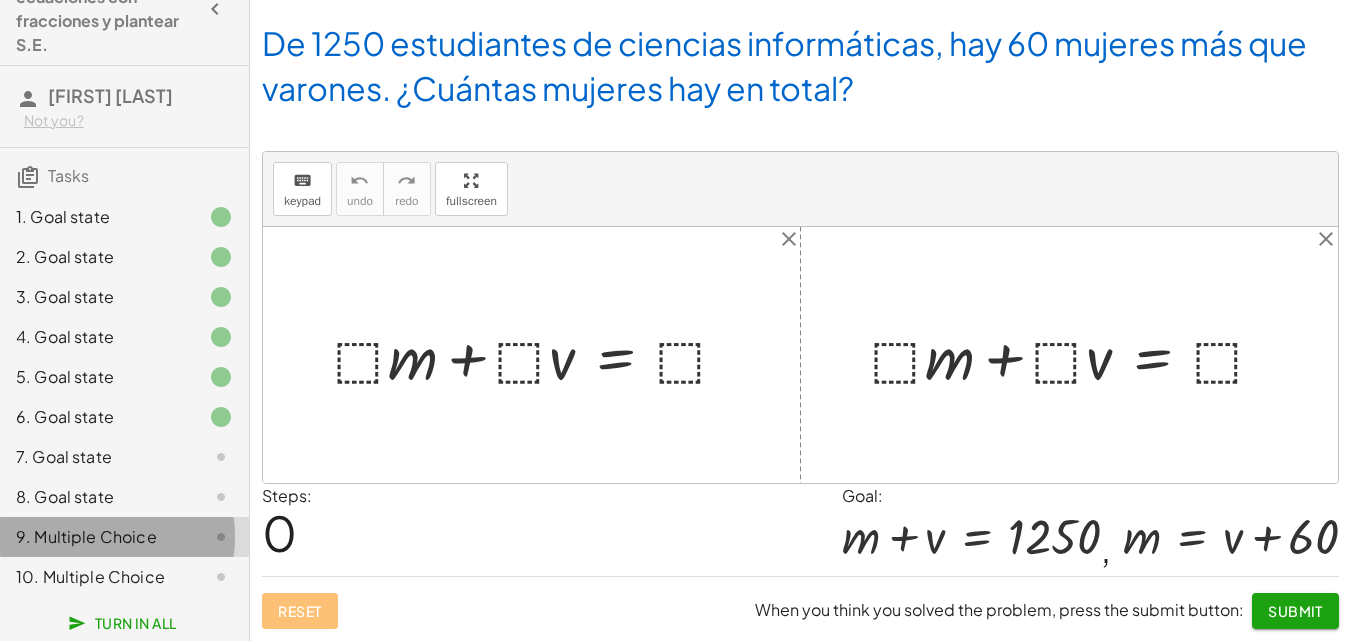 click on "1. Goal state 2. Goal state 3. Goal state 4. Goal state 5. Goal state 6. Goal state 7. Goal state 8. Goal state 9. Multiple Choice 10. Multiple Choice" 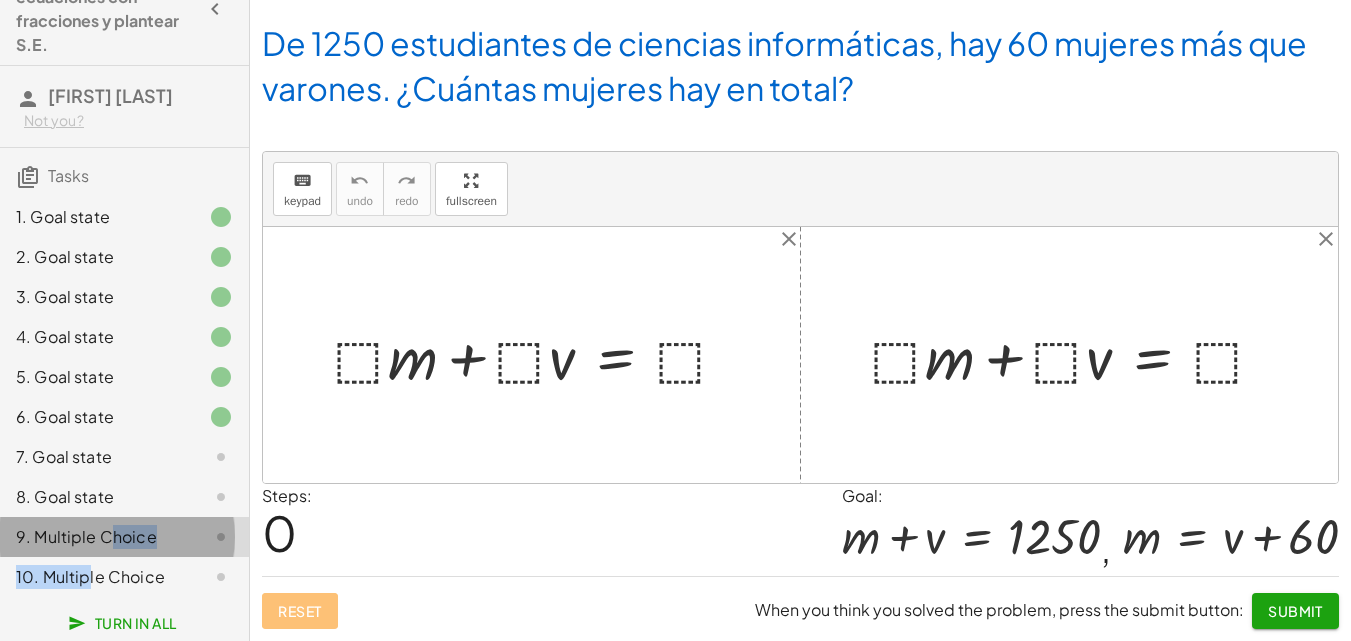 click on "10. Multiple Choice" 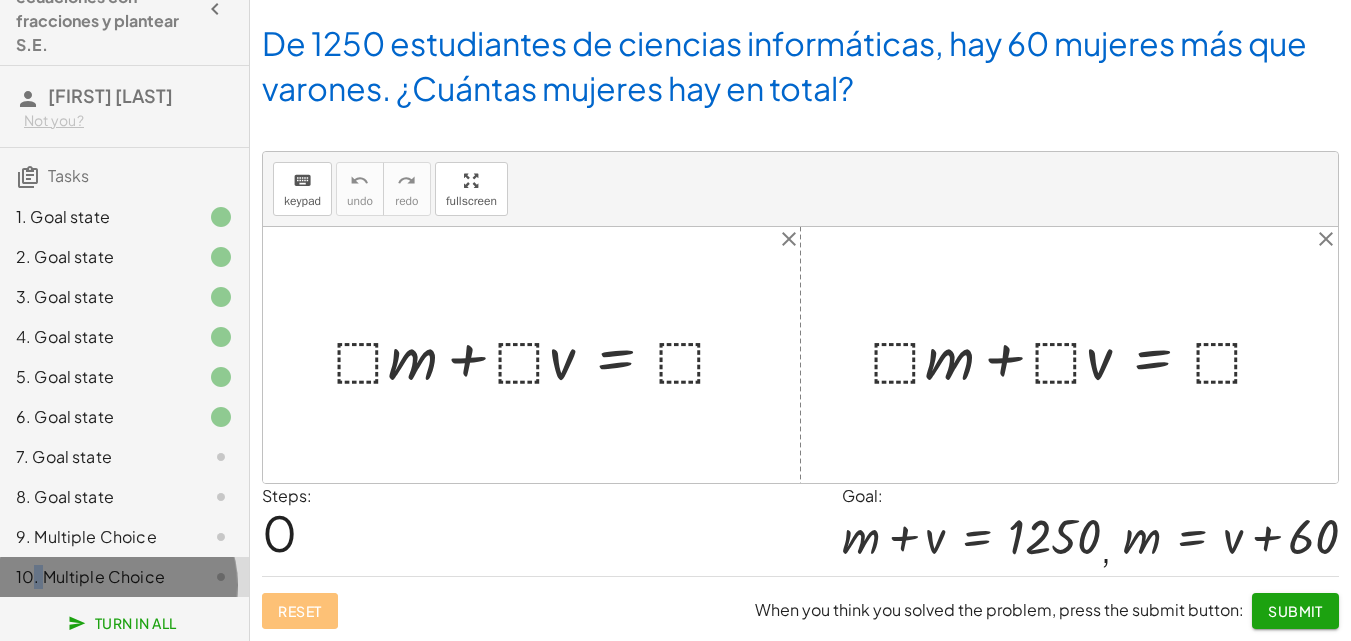 drag, startPoint x: 32, startPoint y: 568, endPoint x: 75, endPoint y: 571, distance: 43.104523 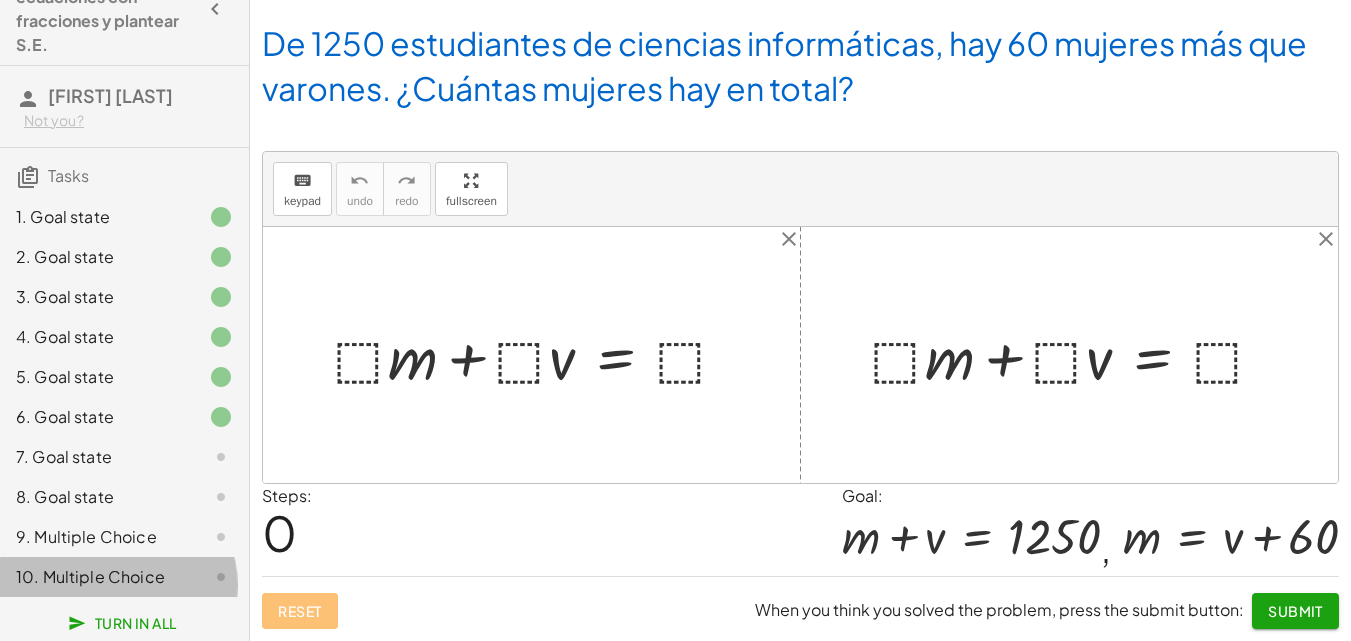 click on "8. Goal state" 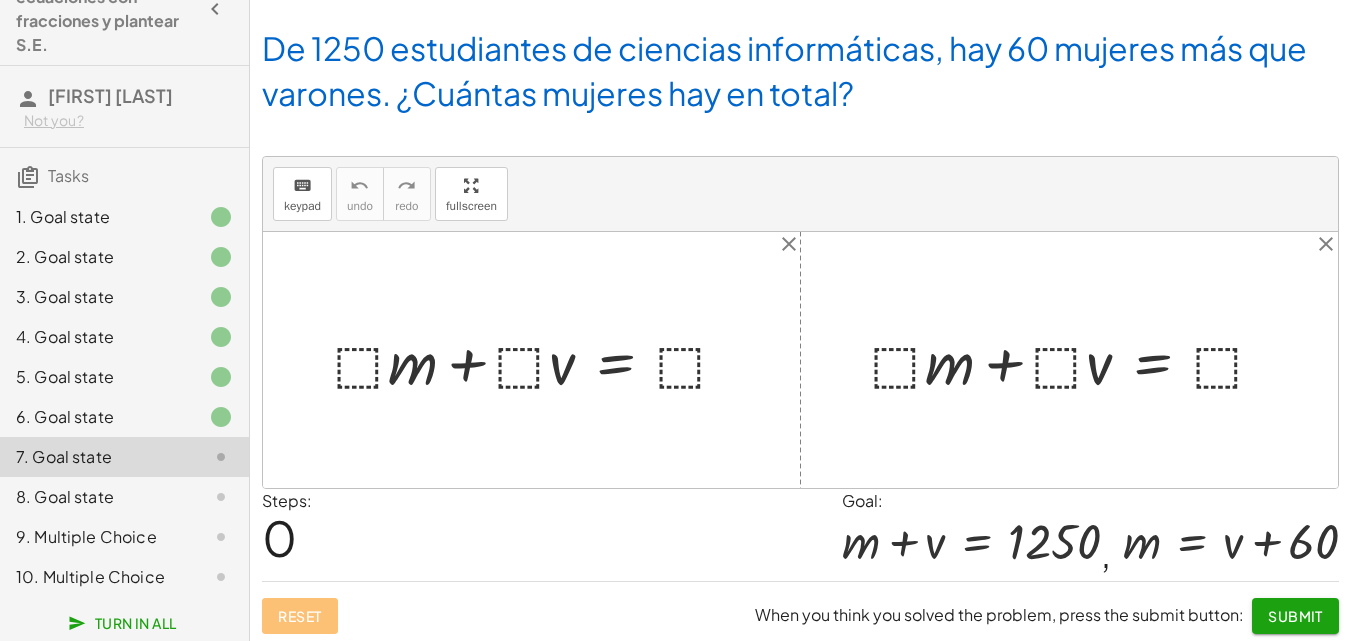scroll, scrollTop: 135, scrollLeft: 0, axis: vertical 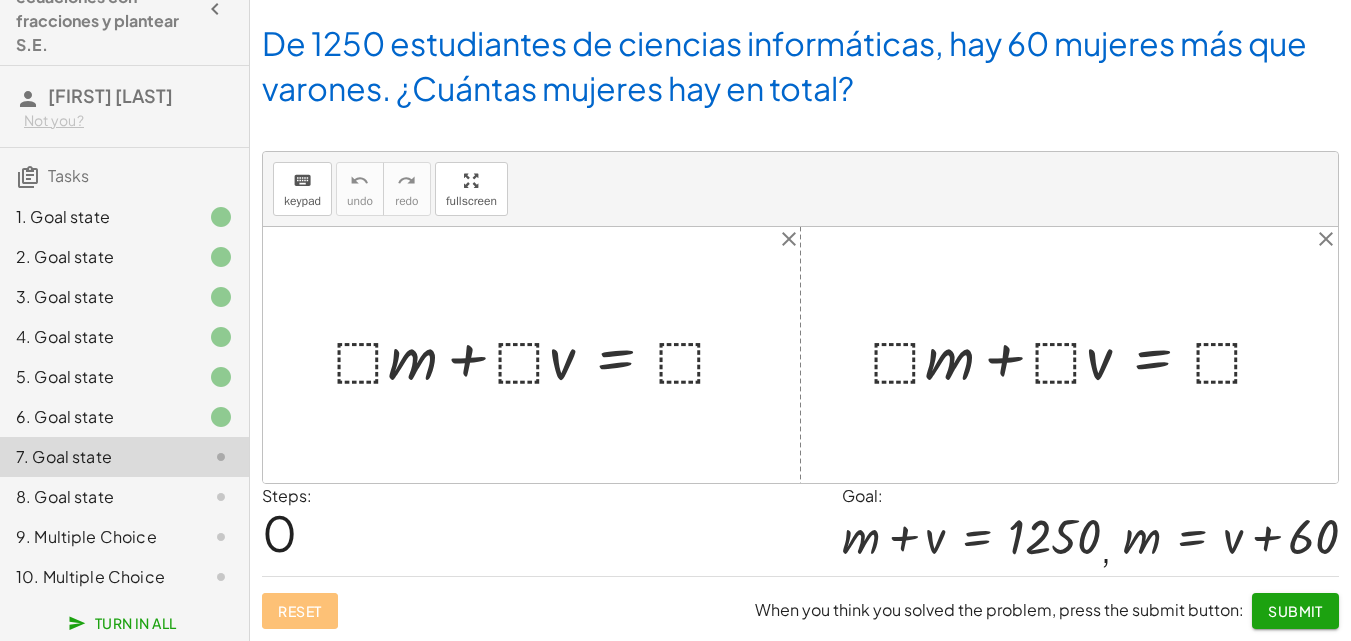 click at bounding box center [539, 355] 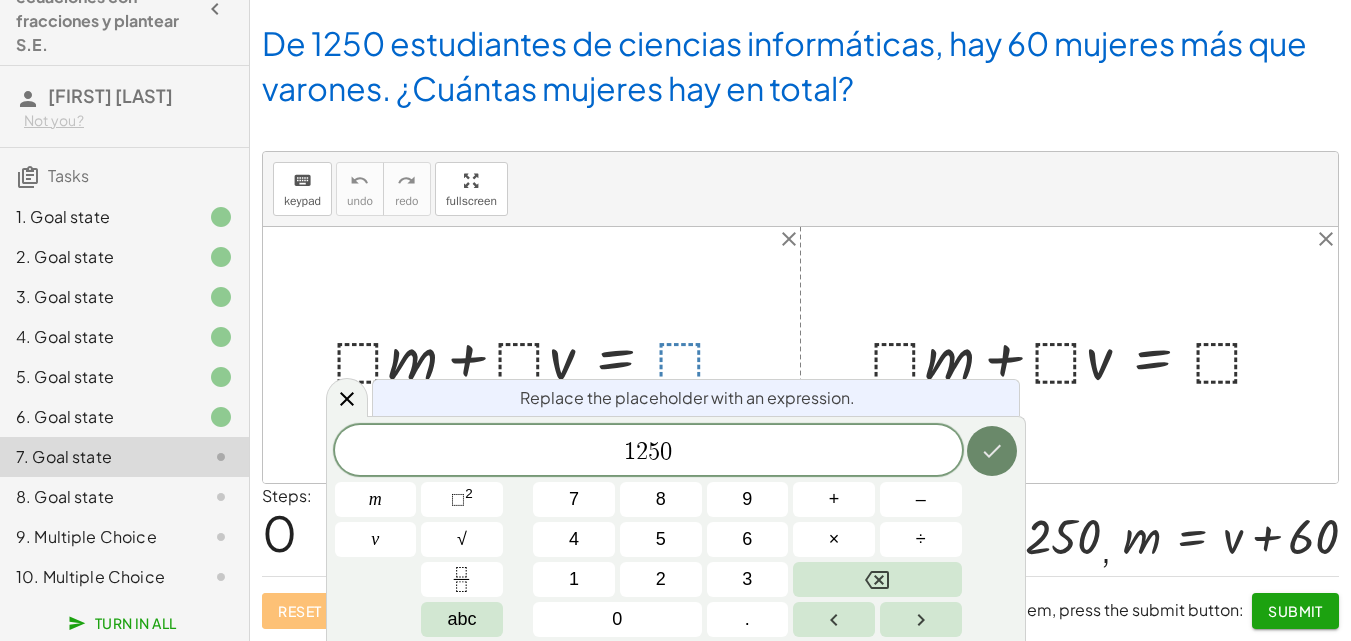 click at bounding box center (992, 451) 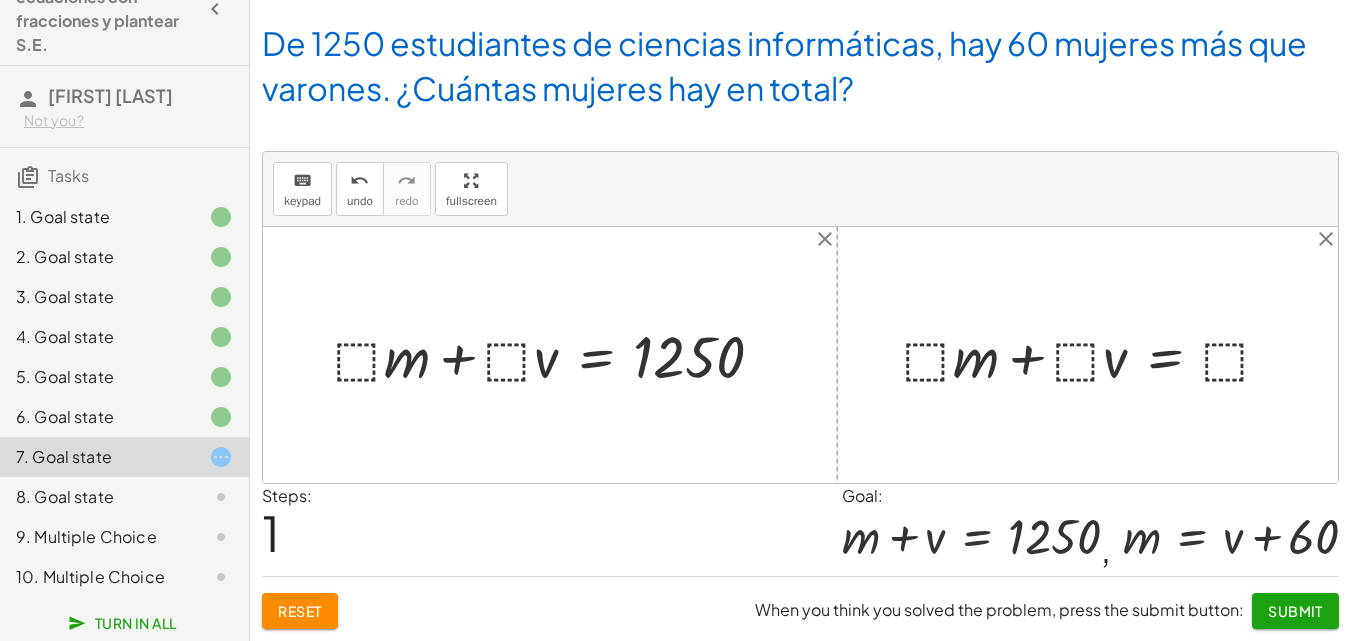 click at bounding box center [557, 354] 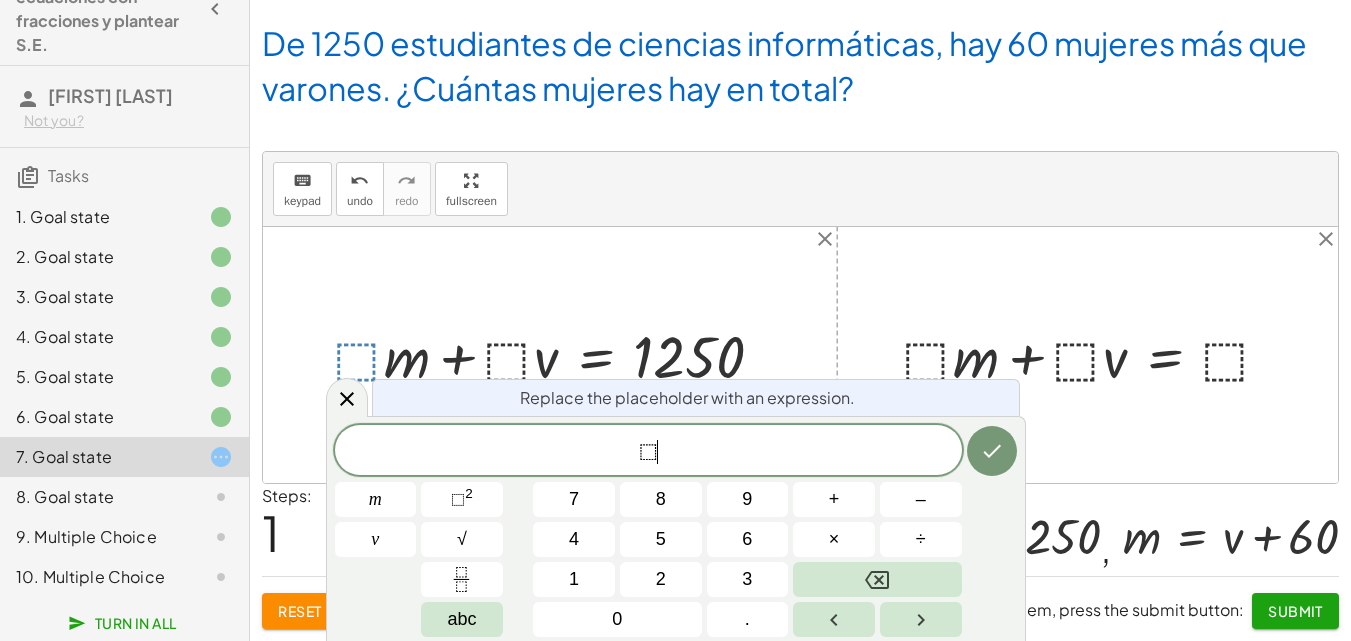 click at bounding box center (557, 354) 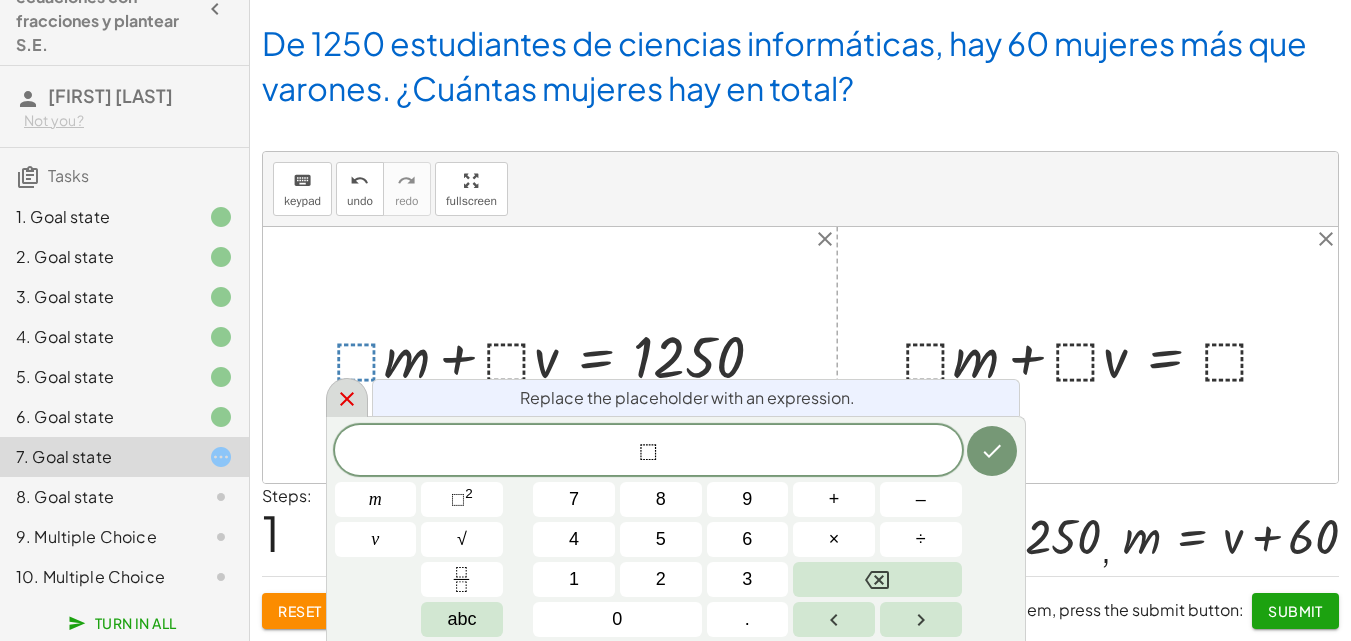 click 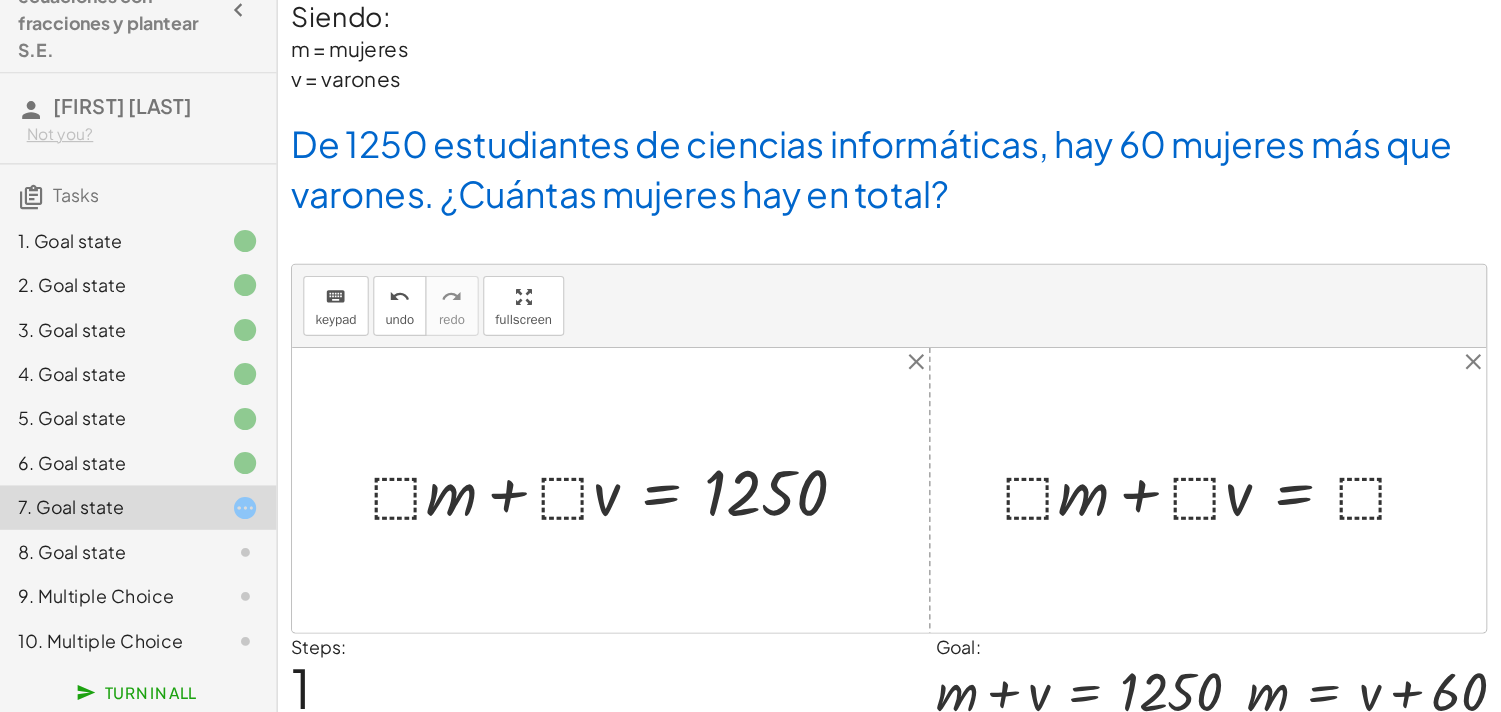 scroll, scrollTop: 0, scrollLeft: 0, axis: both 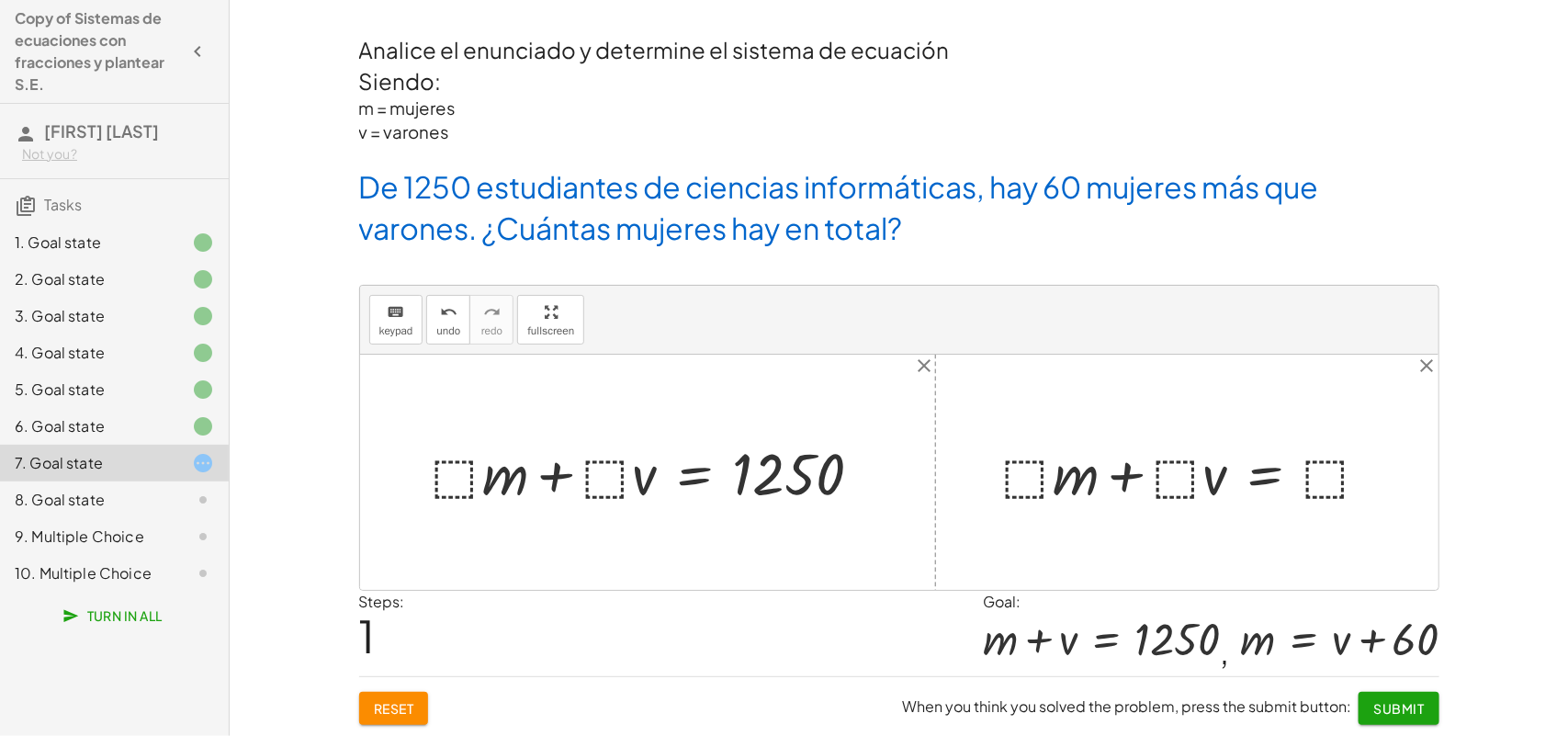 drag, startPoint x: 1237, startPoint y: 0, endPoint x: 869, endPoint y: 158, distance: 400.4847 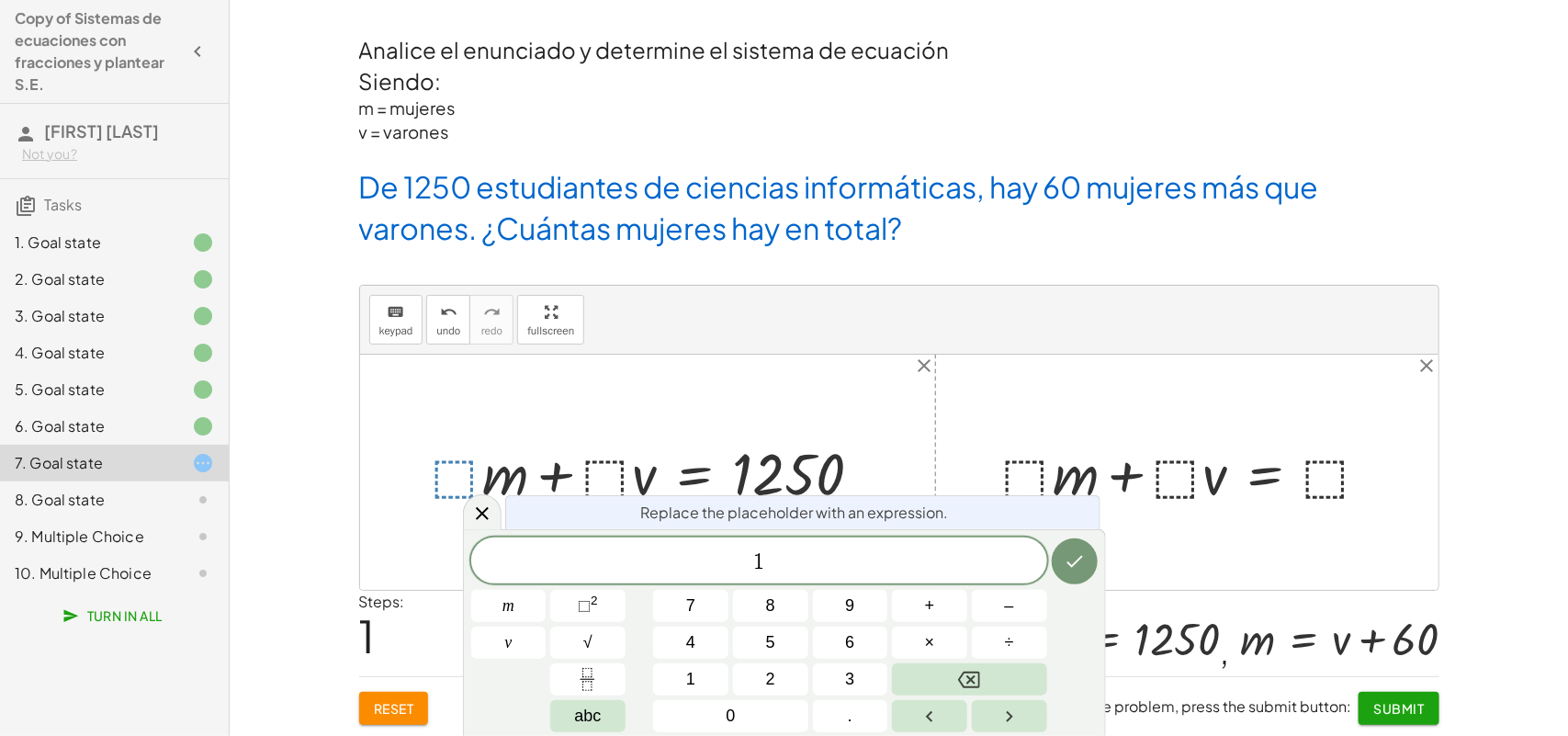 click at bounding box center [654, 471] 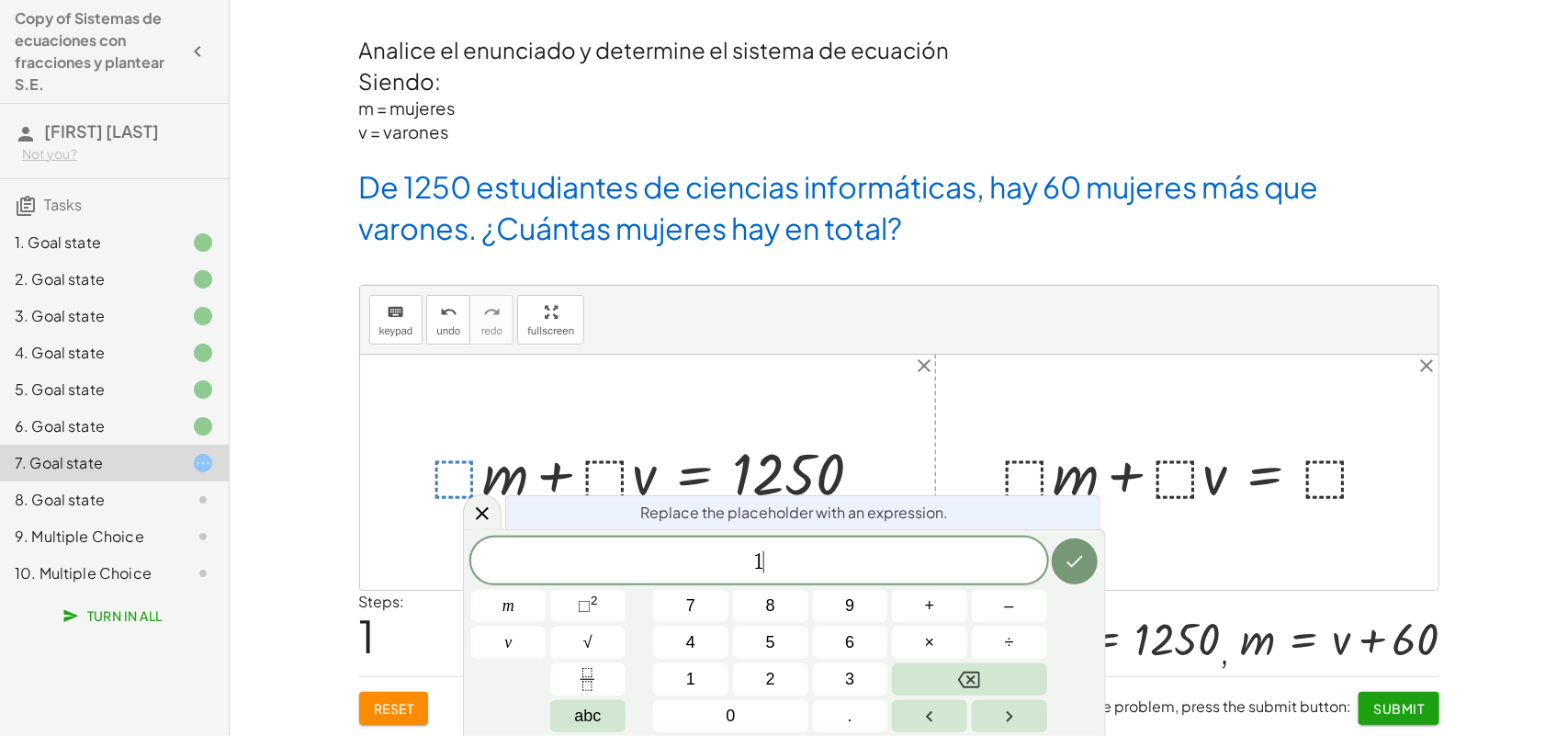 click 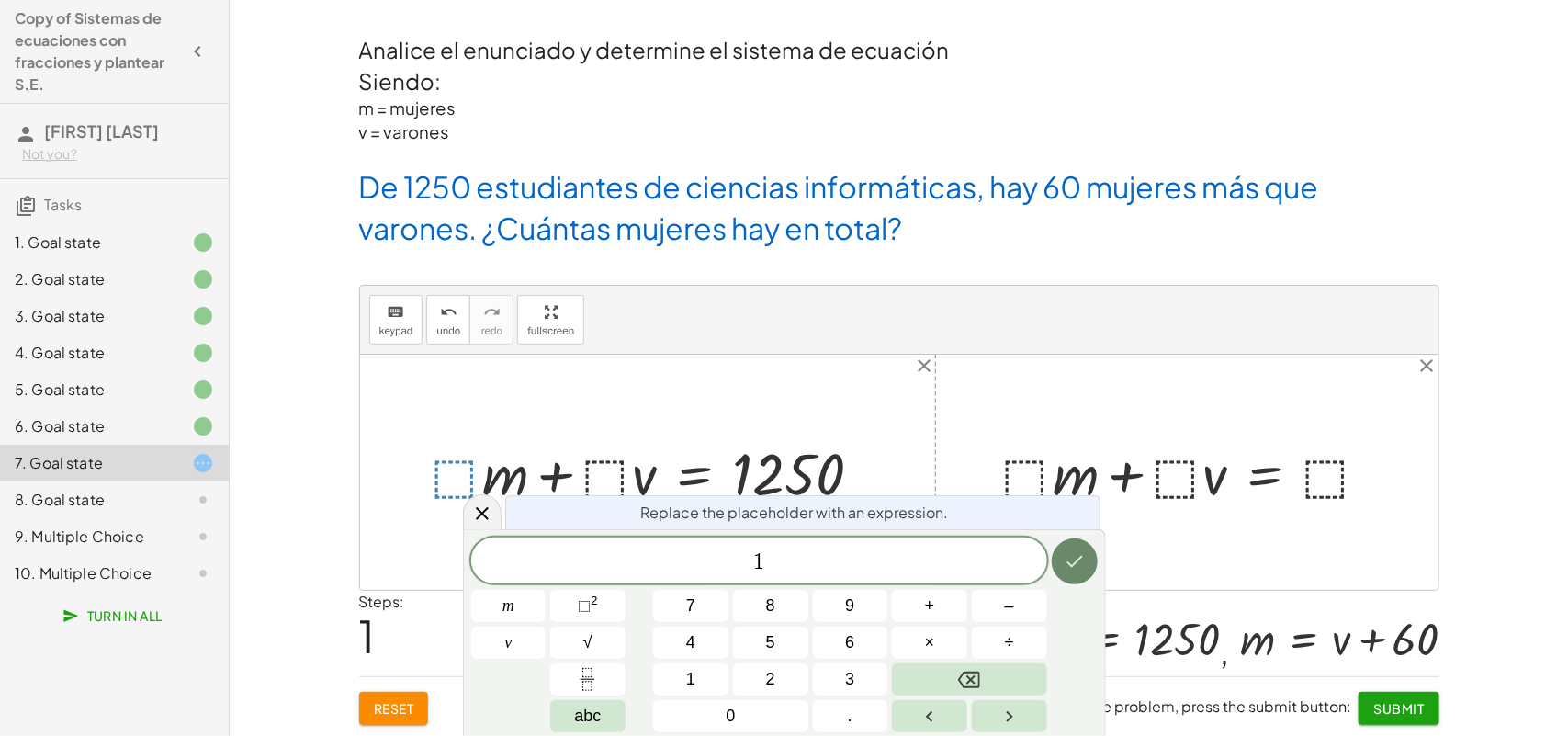 click 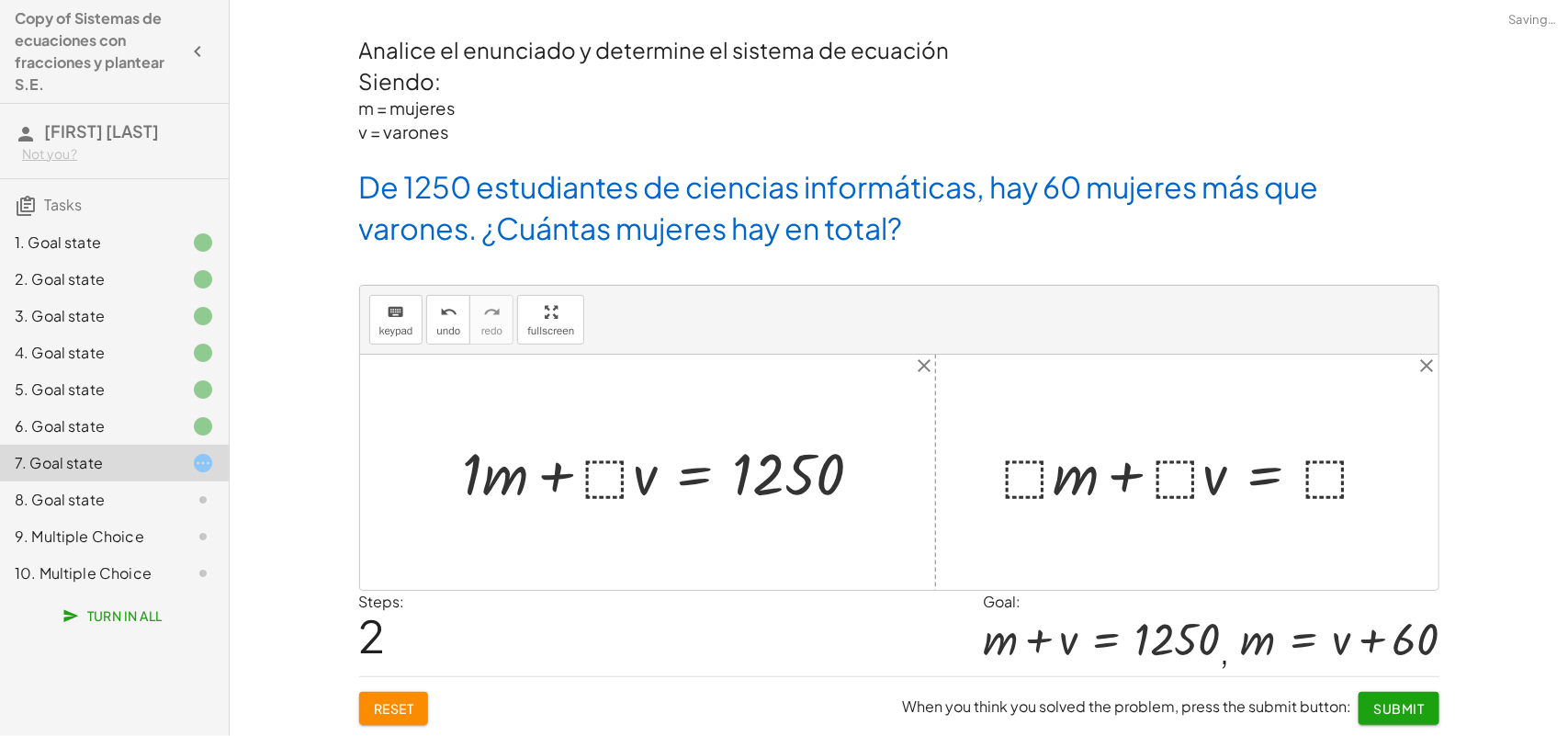 click at bounding box center (670, 471) 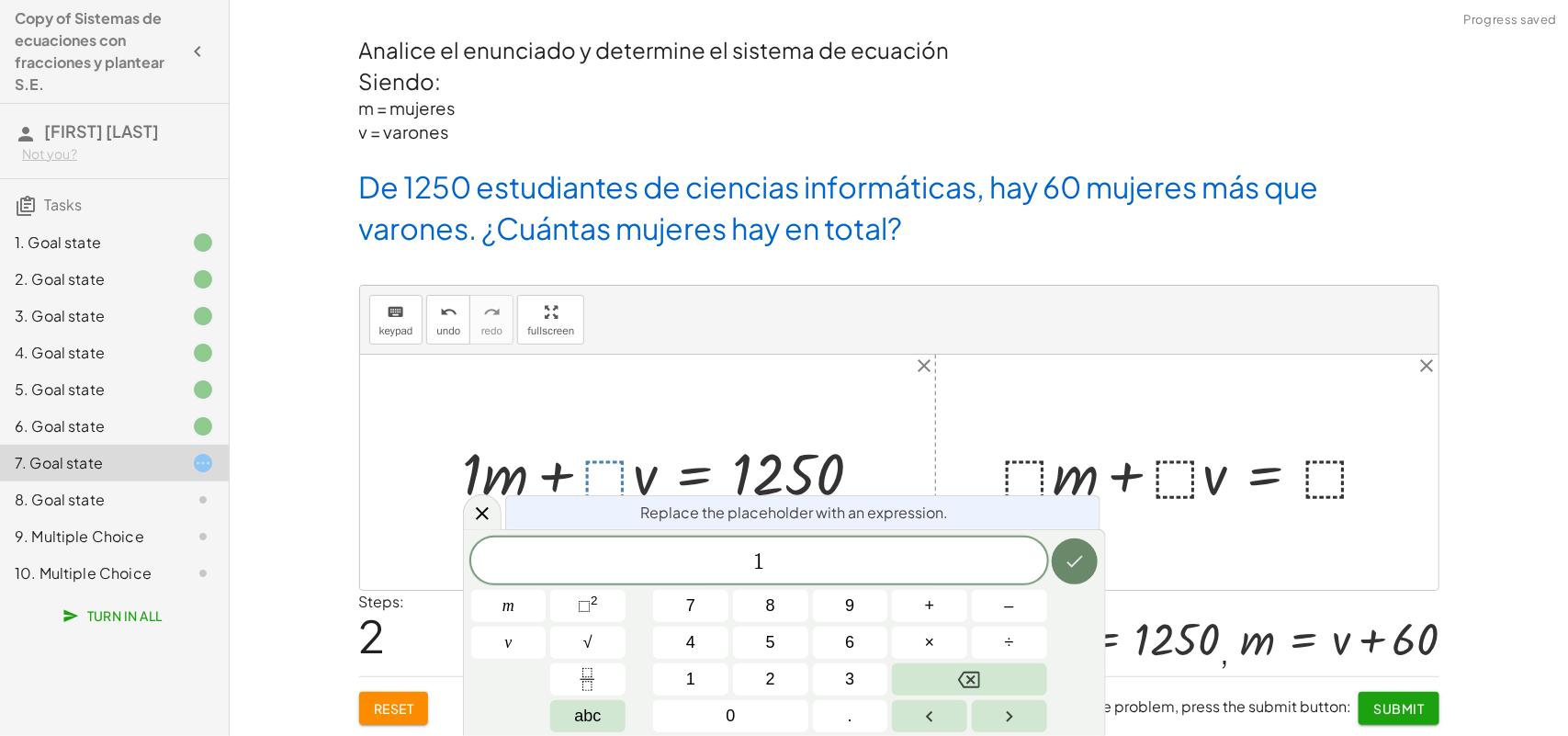 click 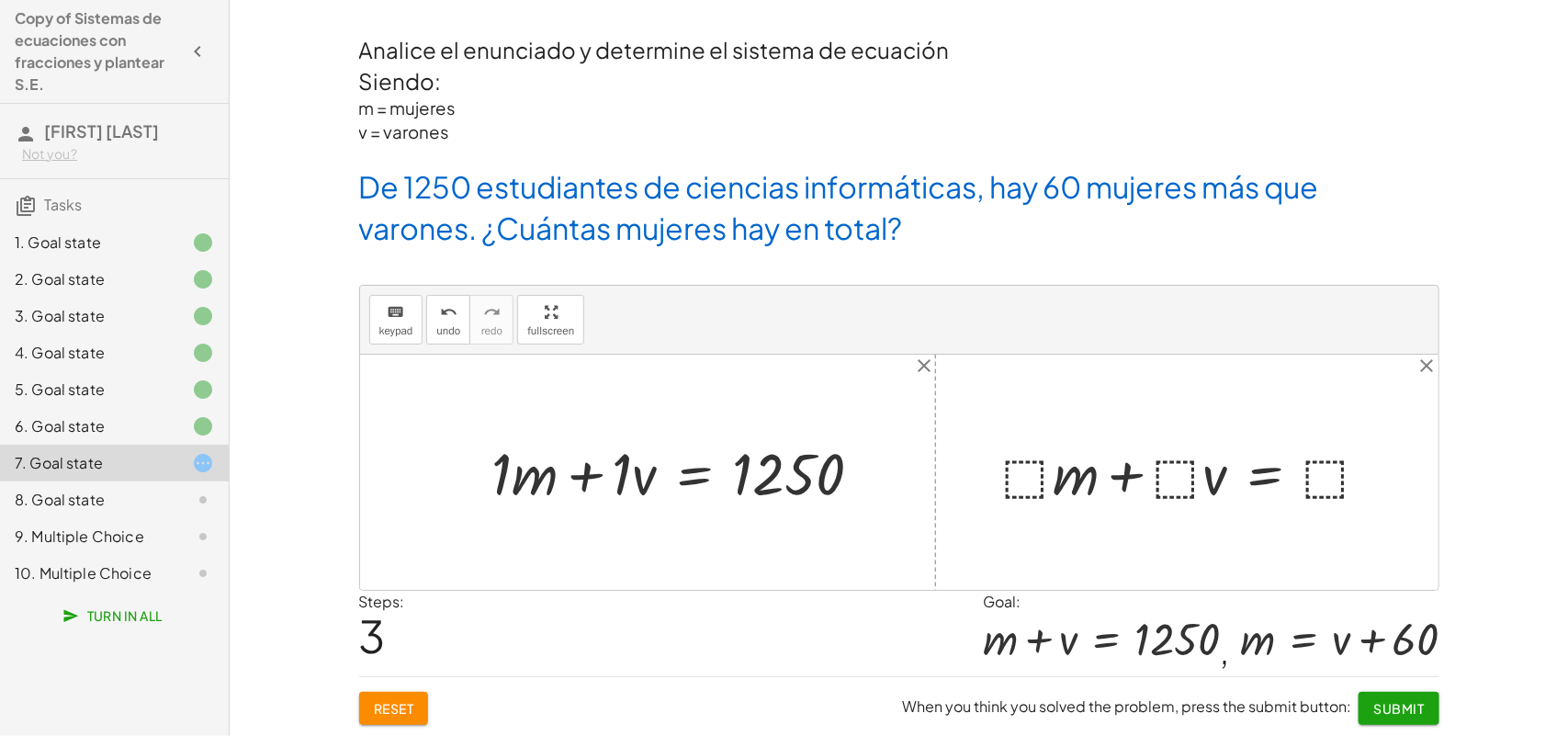 click at bounding box center (1194, 471) 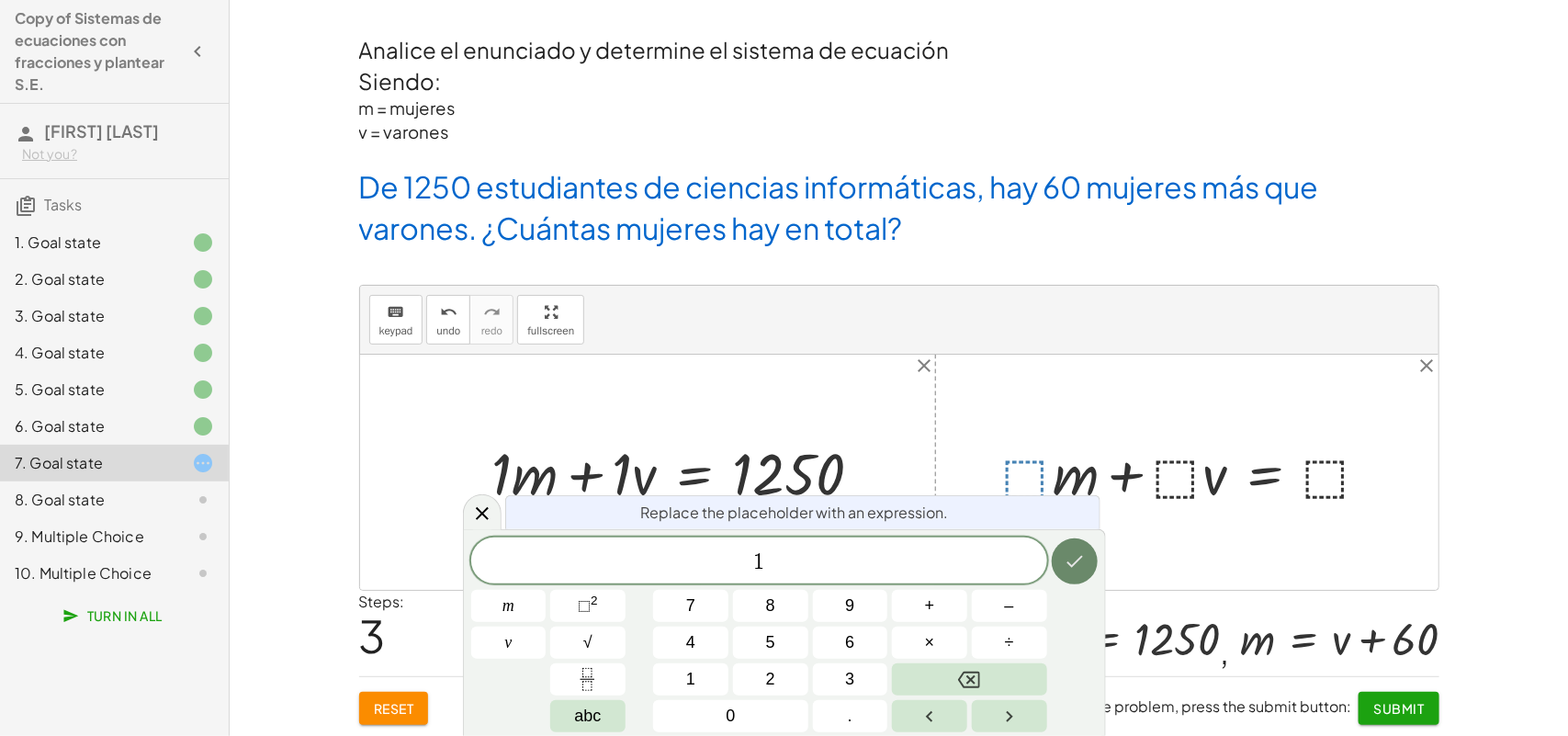 click 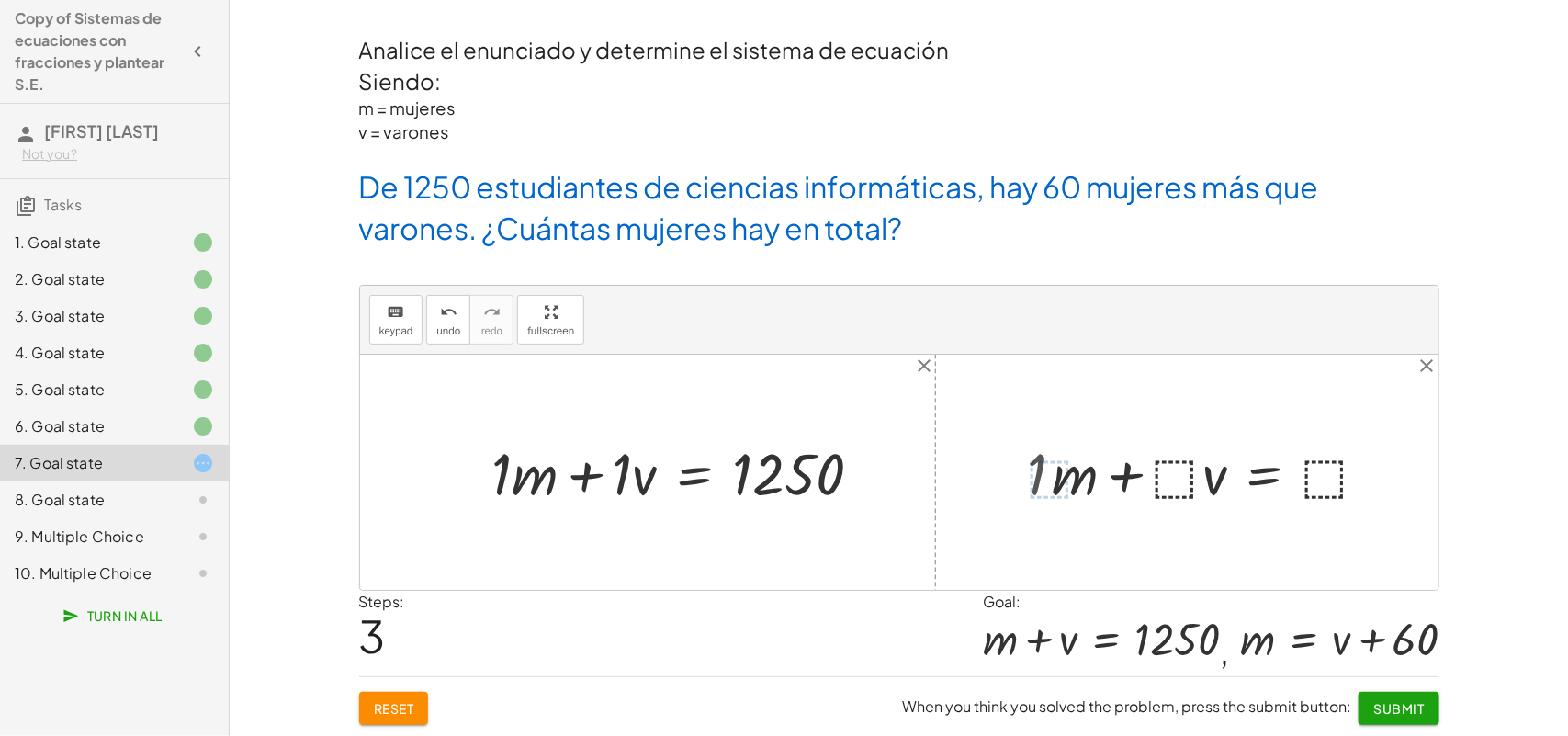 click at bounding box center (1208, 471) 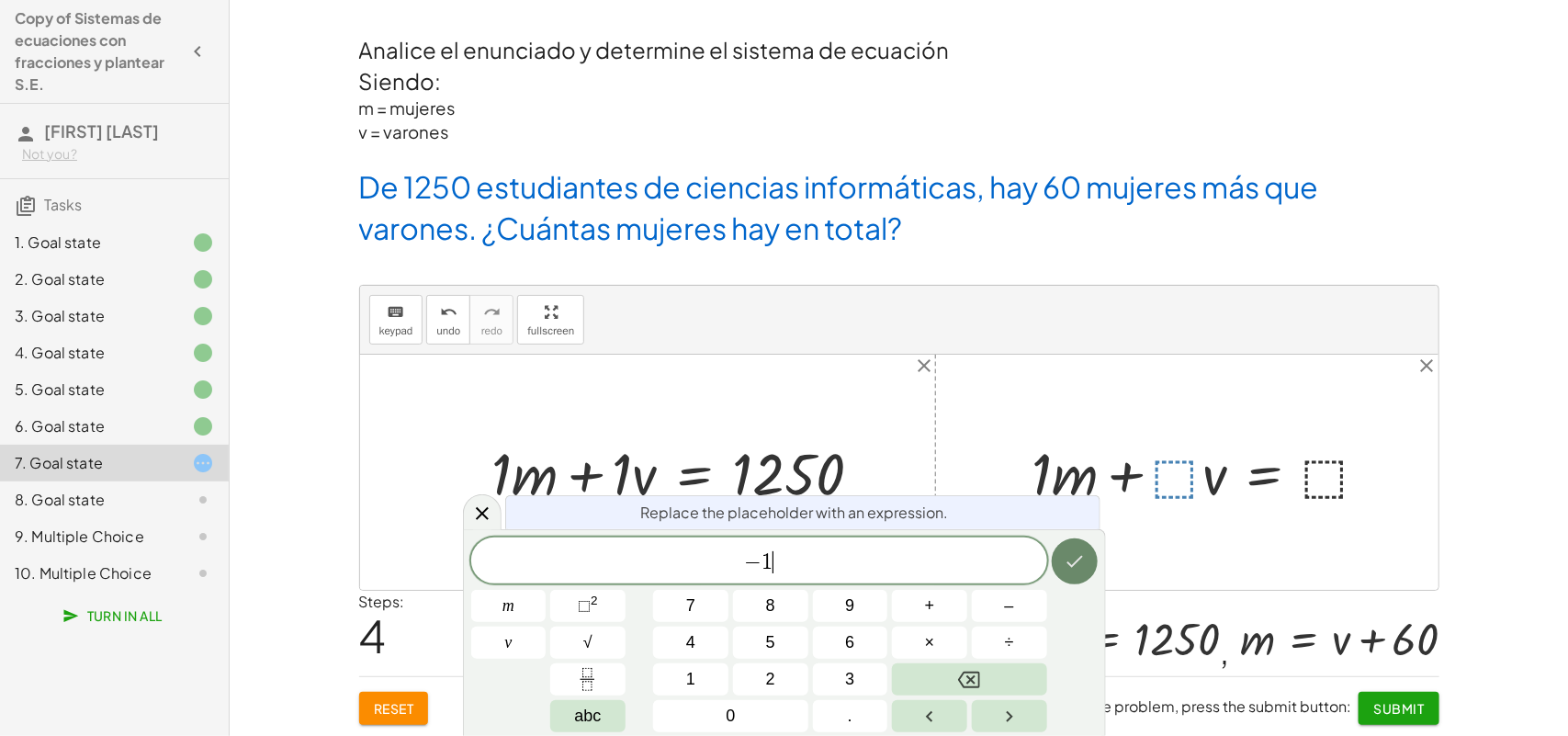 click 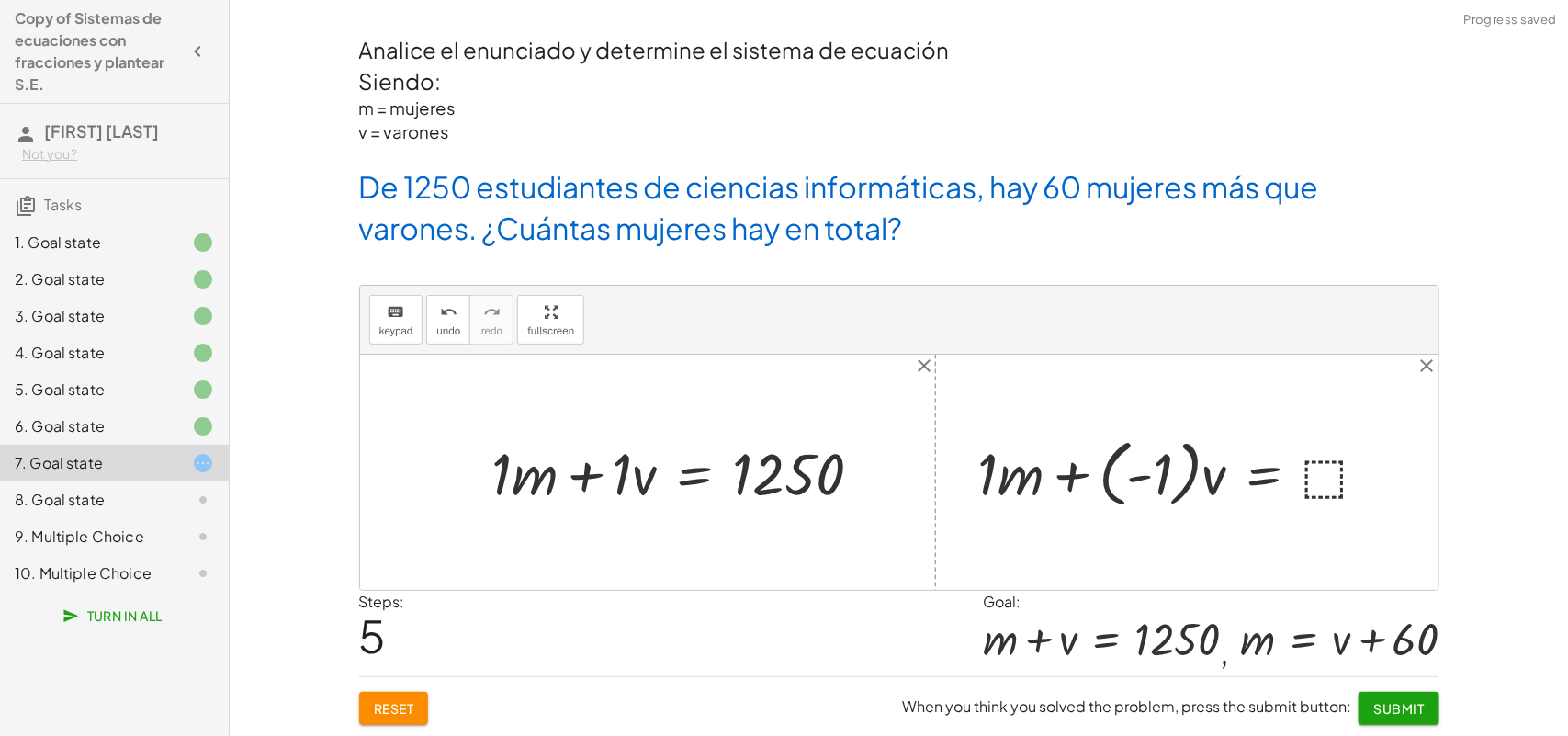 click at bounding box center (1181, 472) 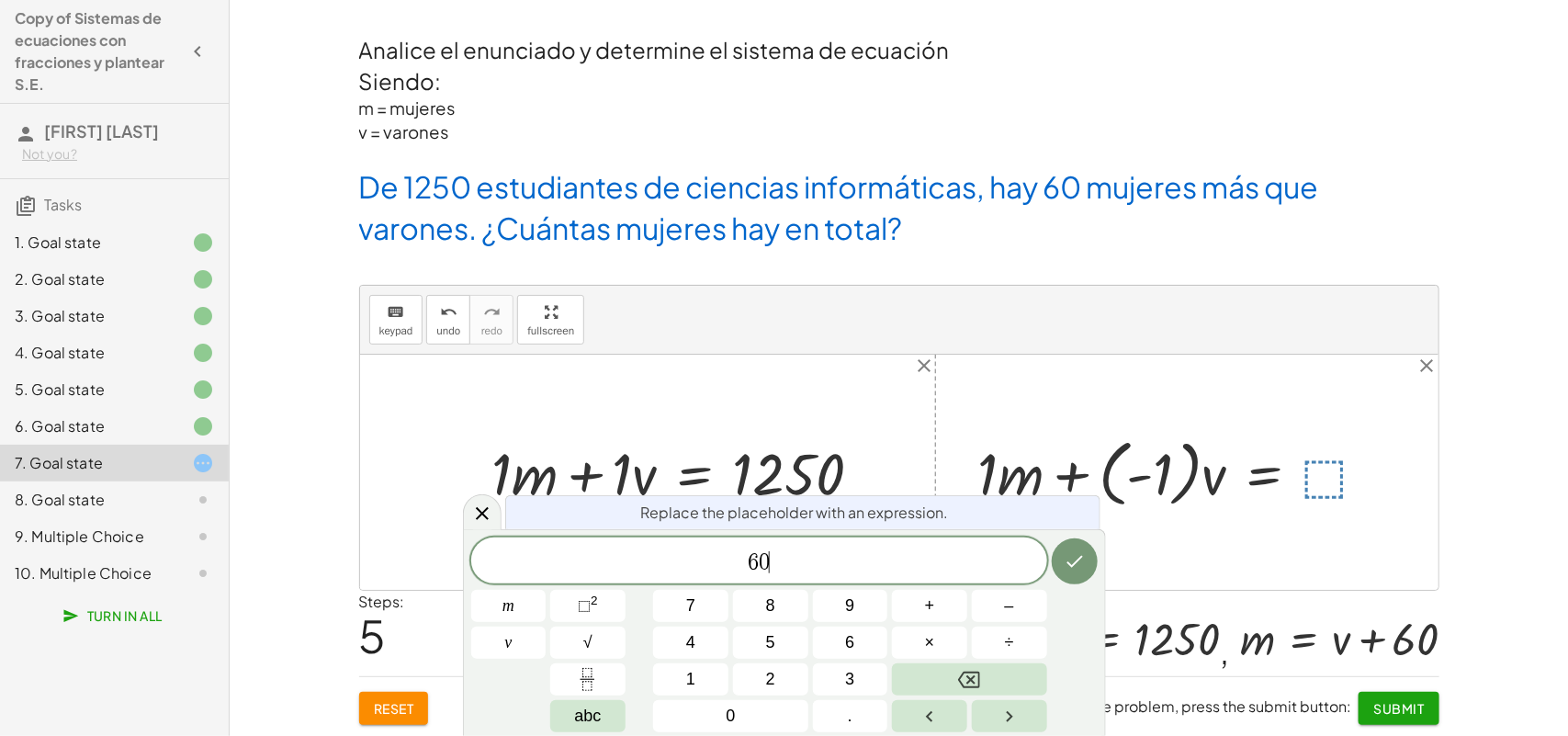 click at bounding box center [899, 472] 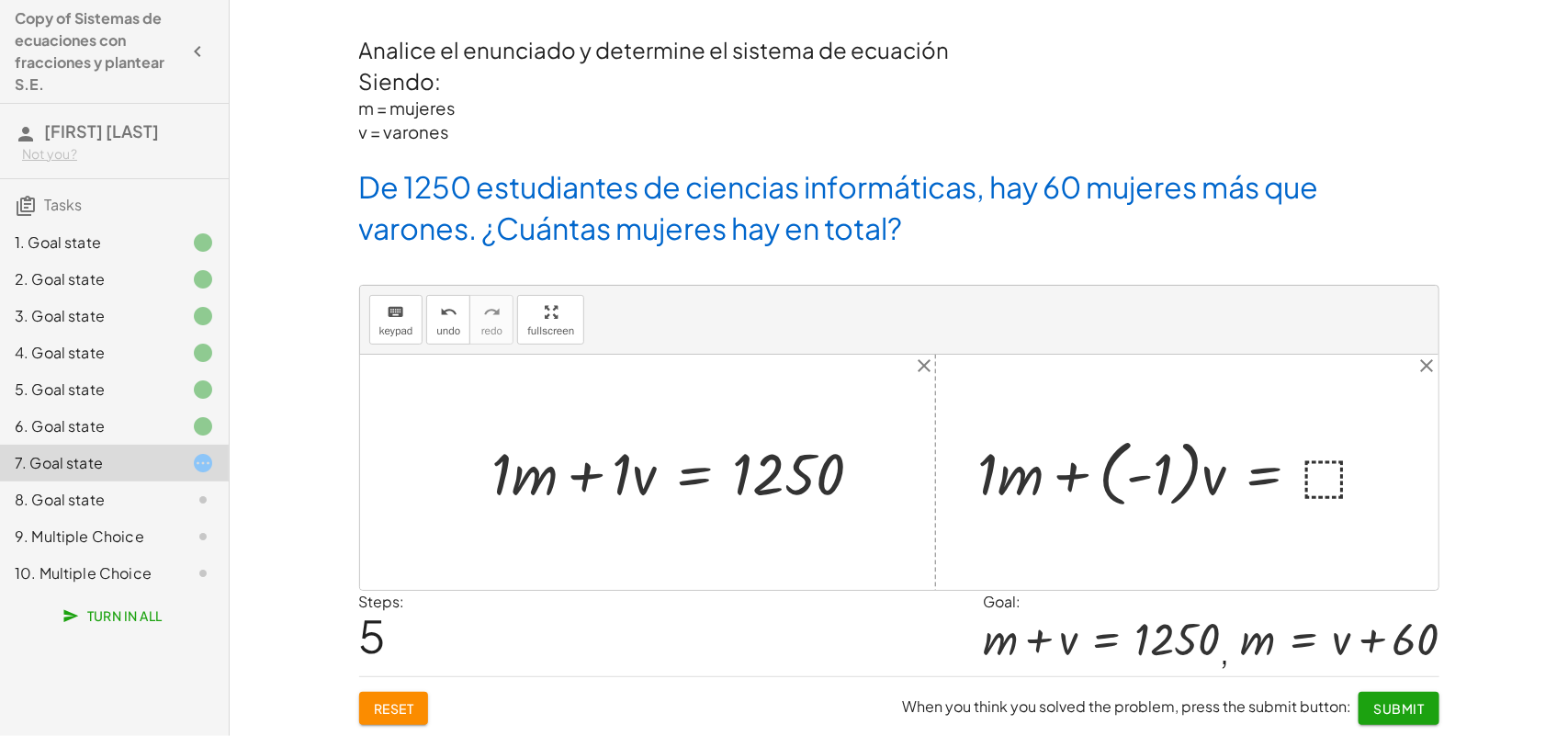 click at bounding box center [1181, 472] 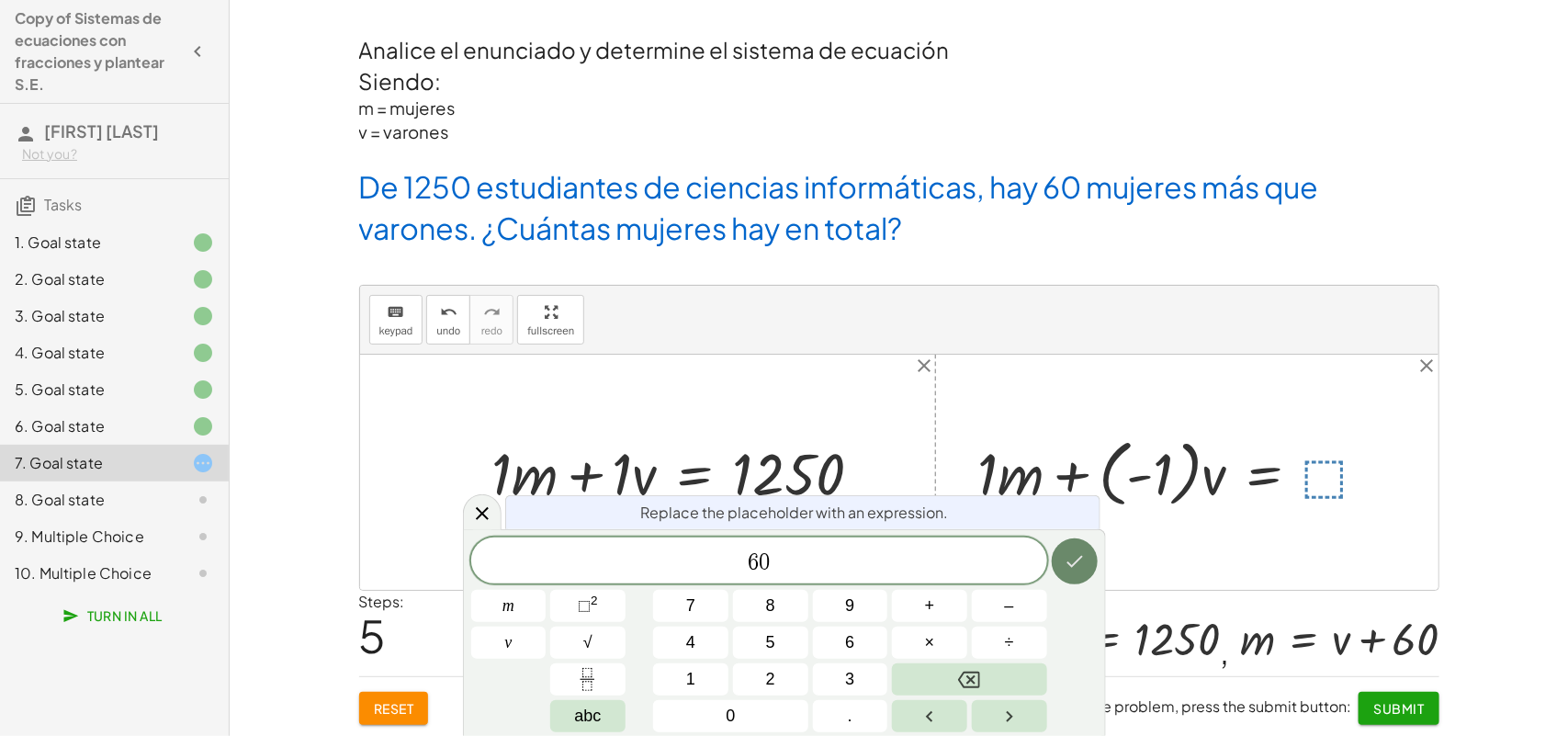 click 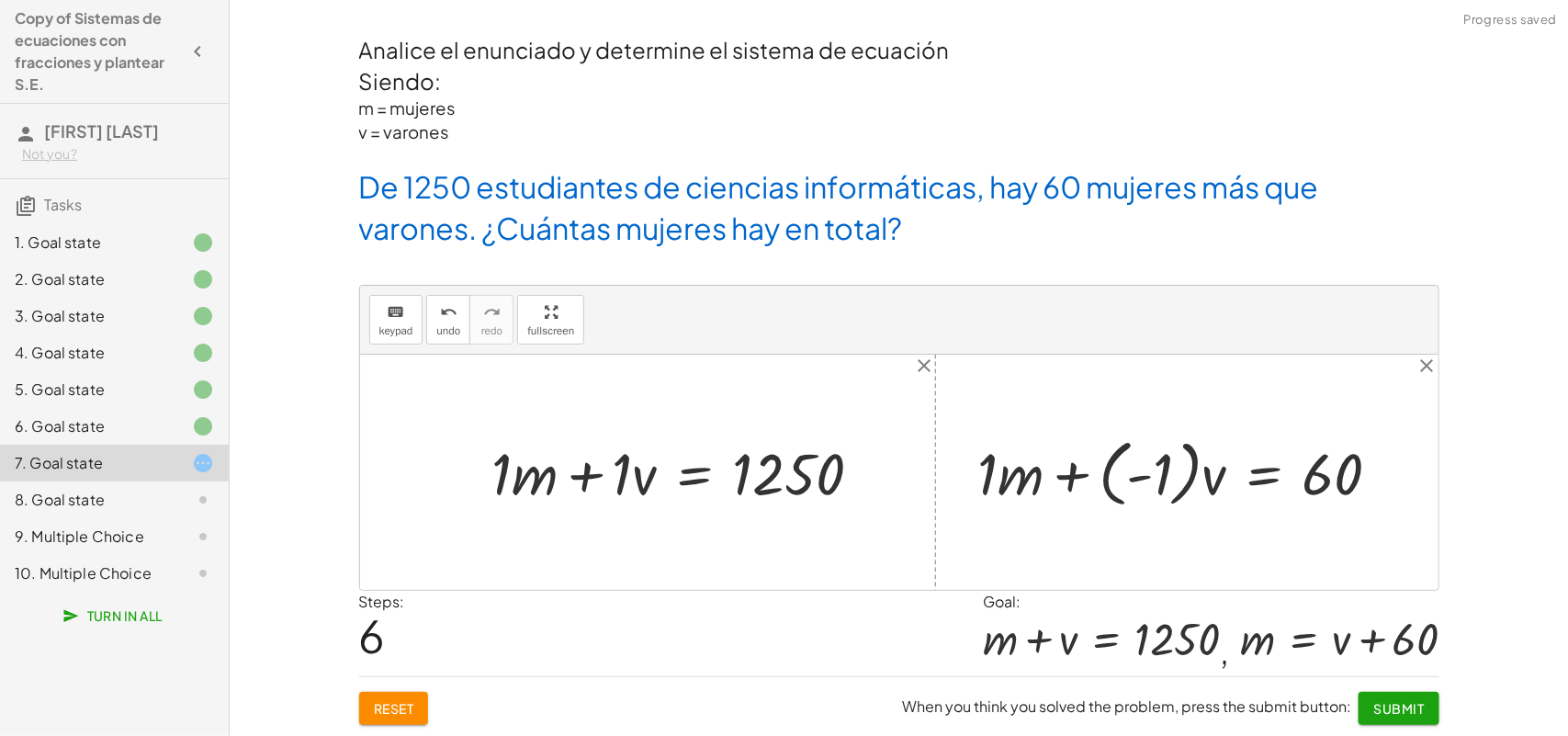 click on "Submit" 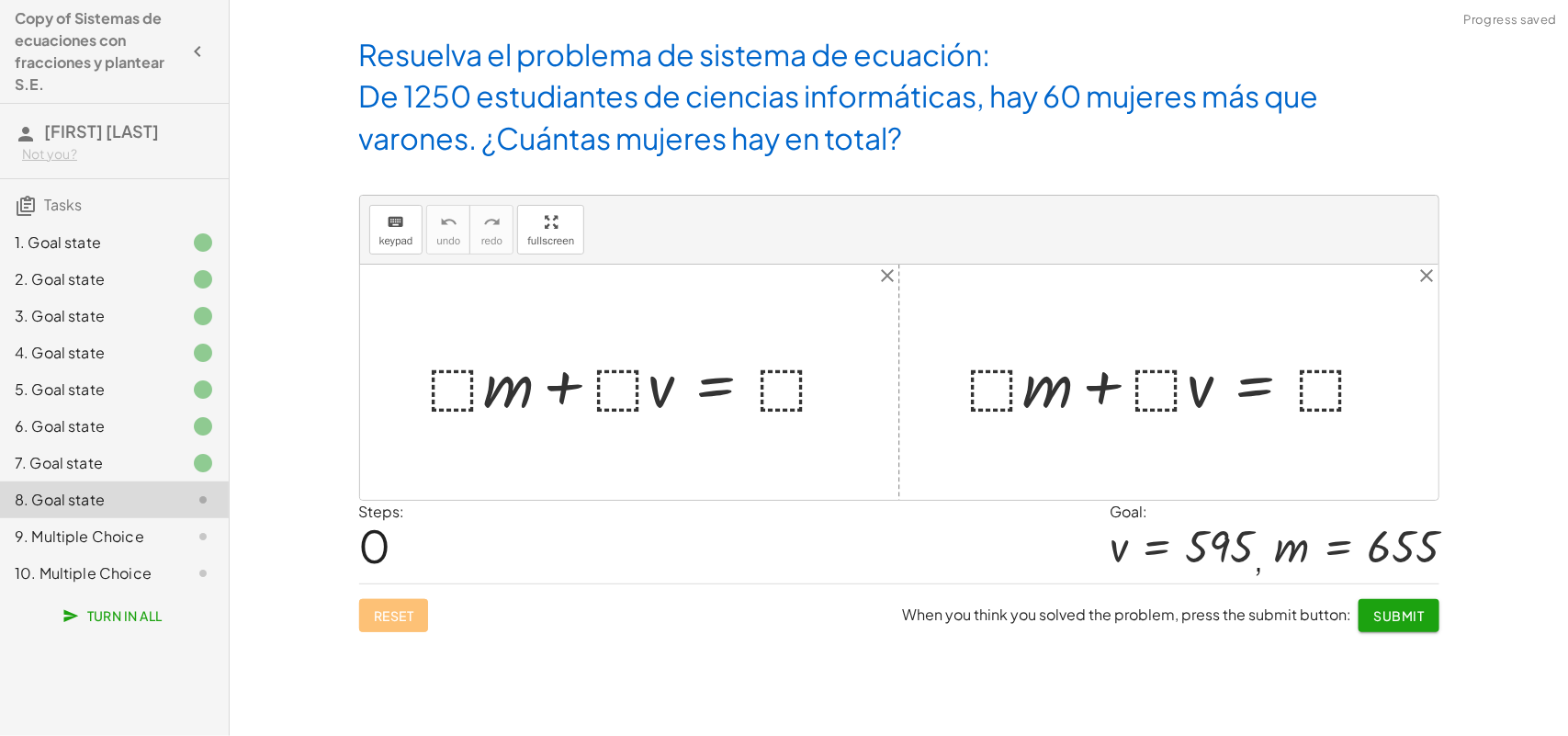 click at bounding box center [637, 382] 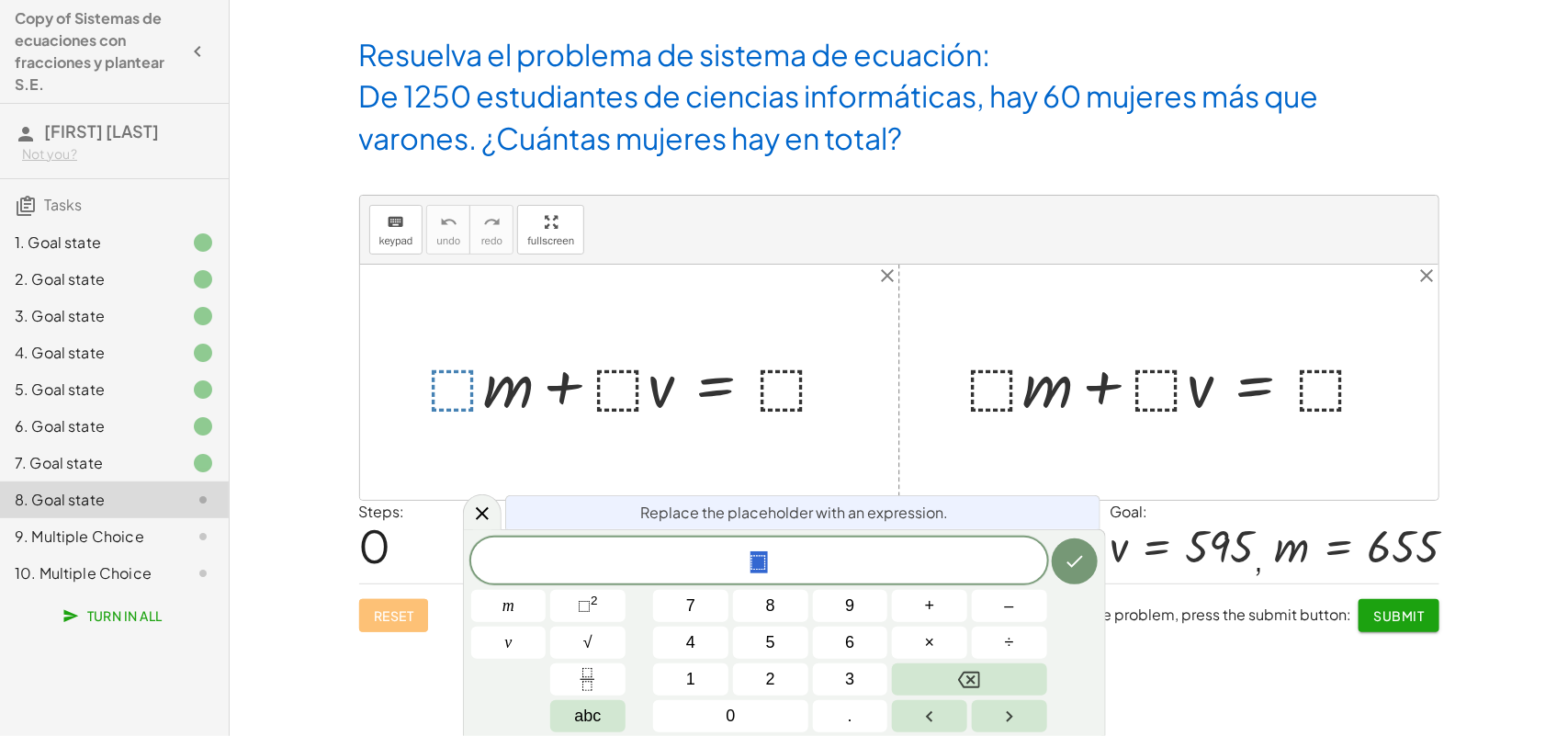 drag, startPoint x: 544, startPoint y: 519, endPoint x: 525, endPoint y: 519, distance: 19 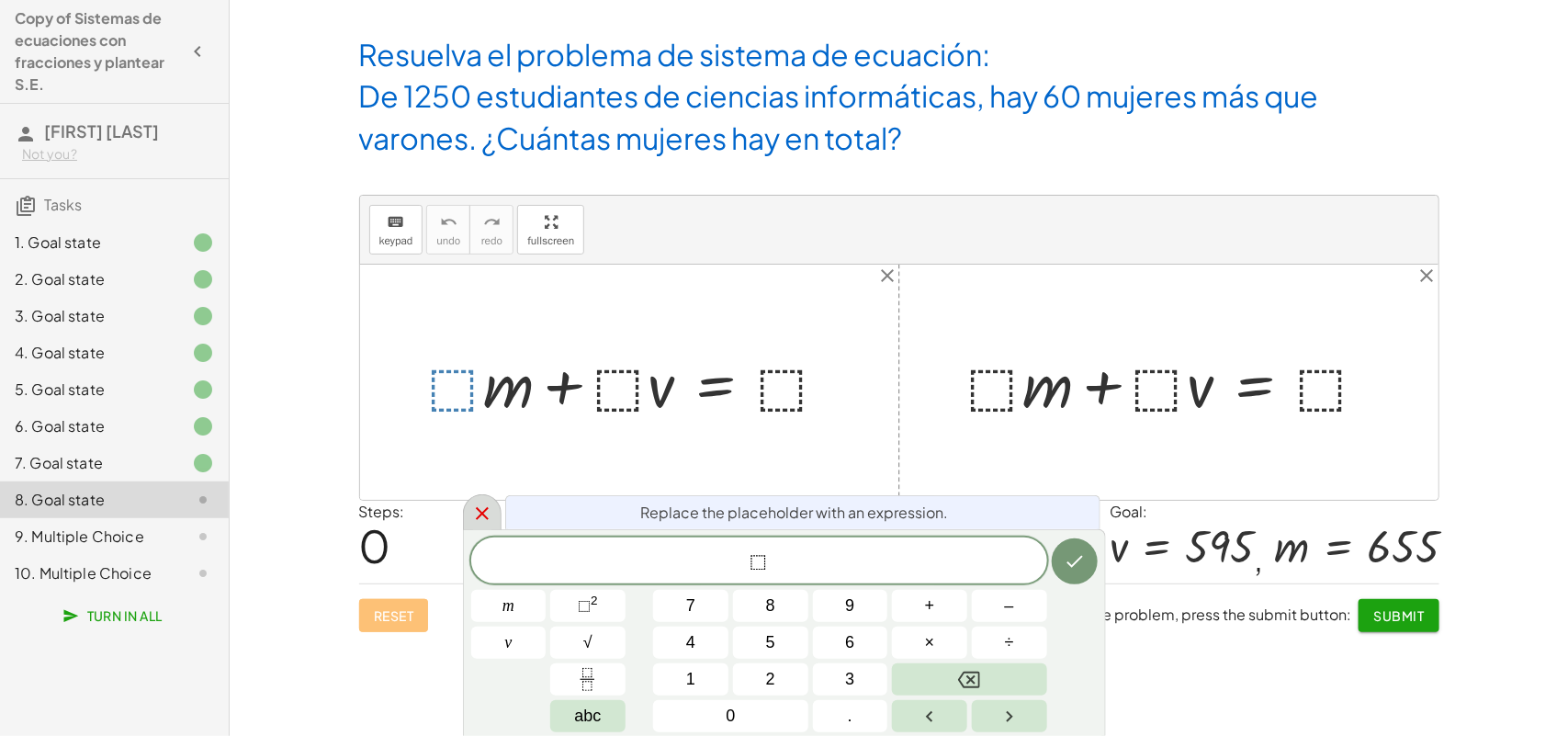 click at bounding box center [482, 512] 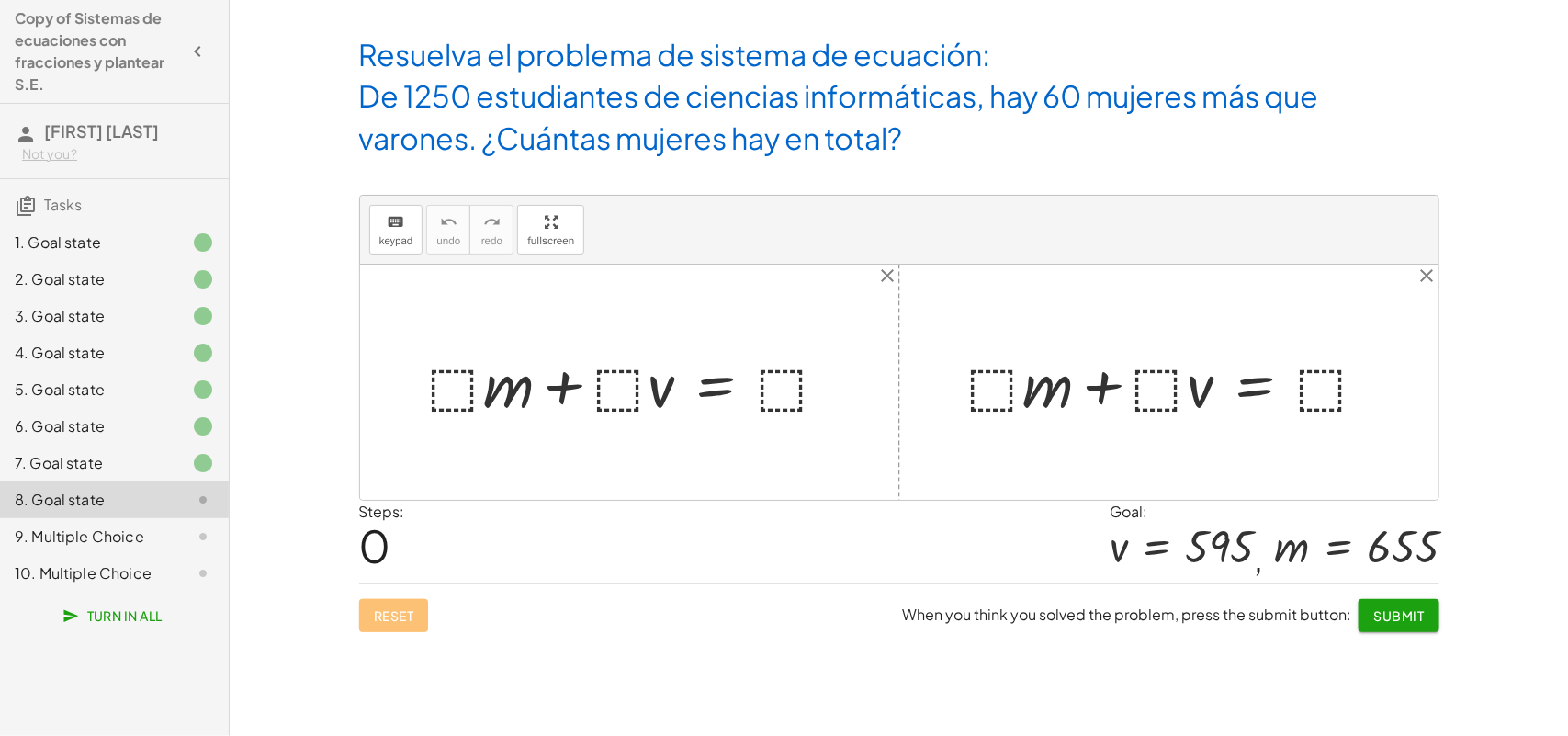 click at bounding box center [637, 382] 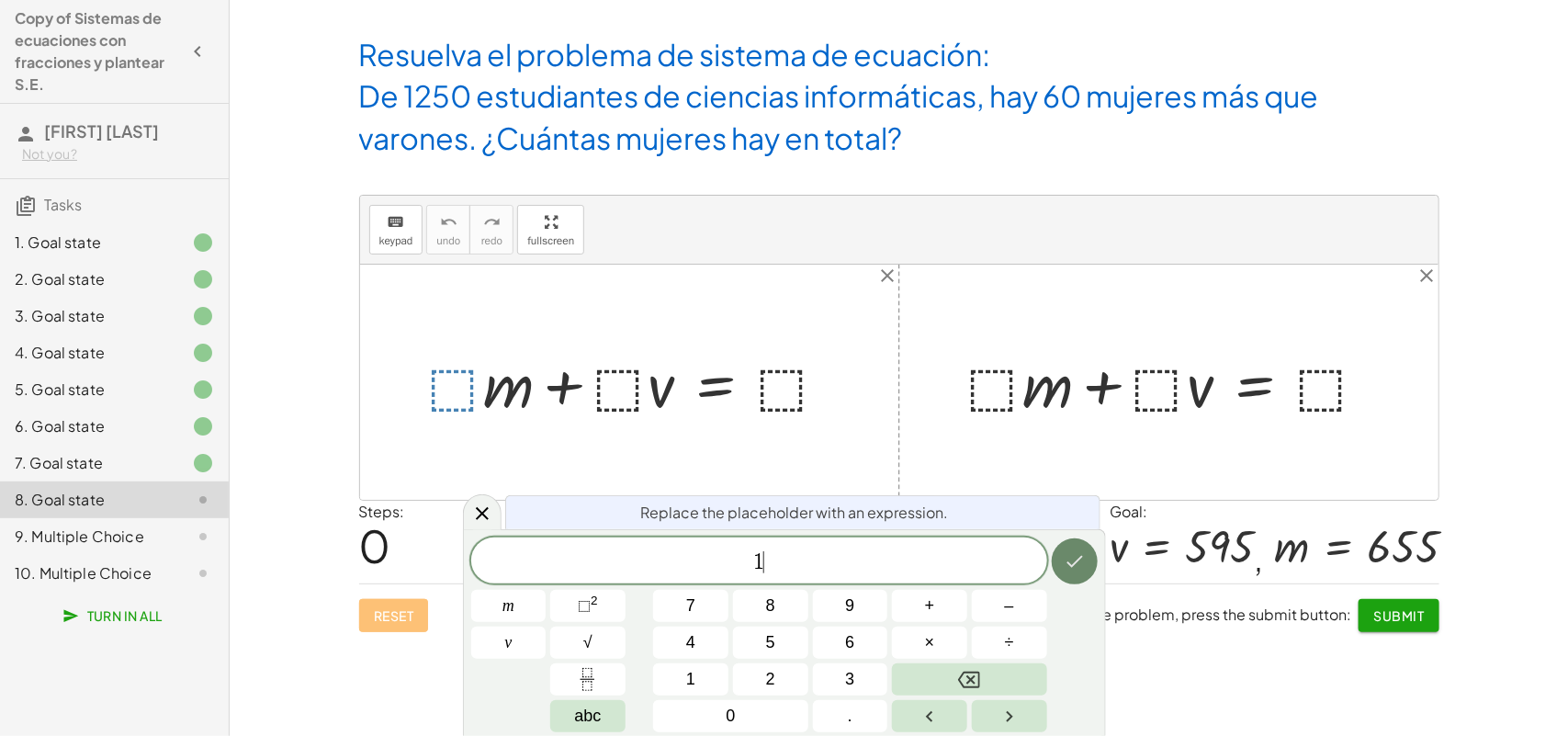 click at bounding box center (1075, 561) 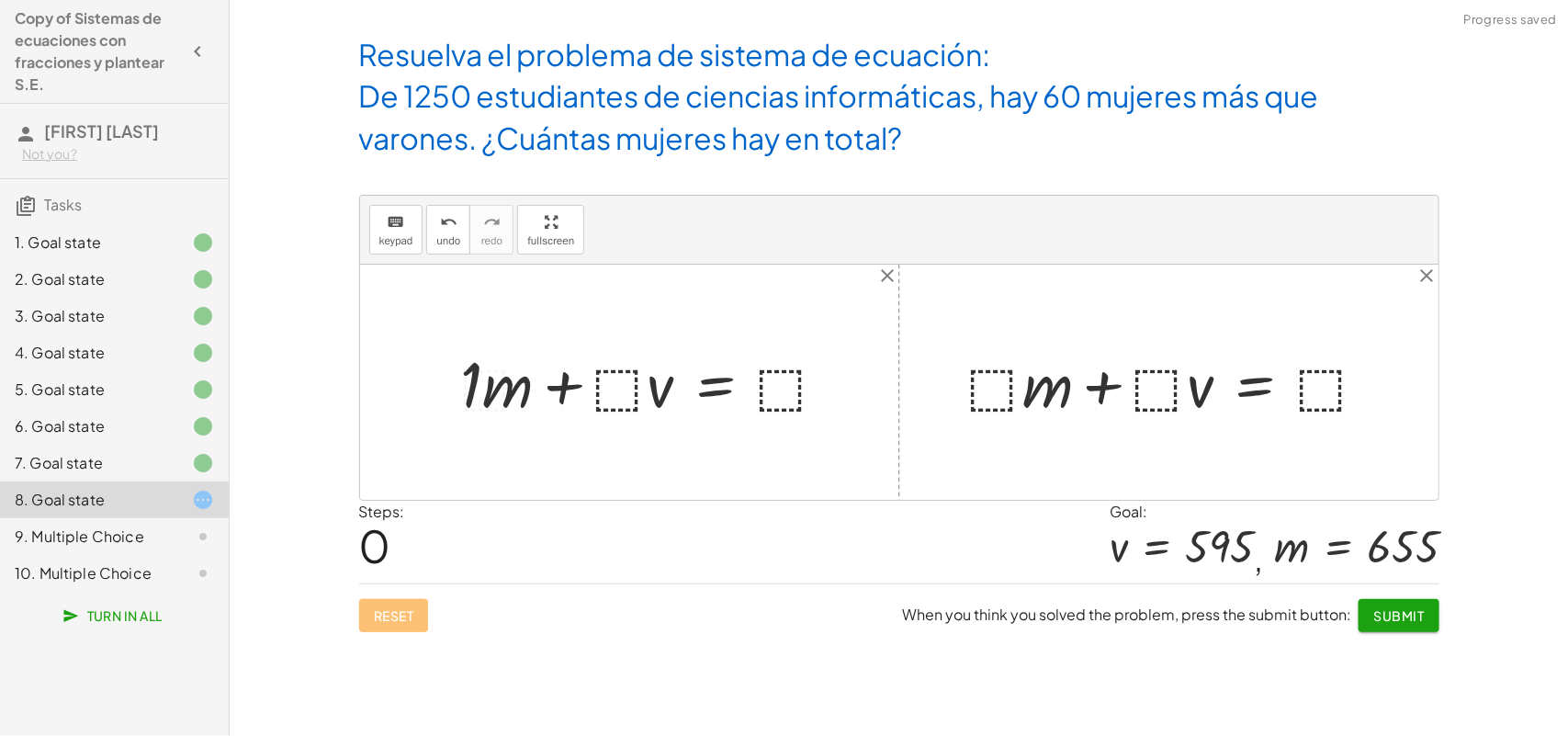 drag, startPoint x: 592, startPoint y: 384, endPoint x: 604, endPoint y: 382, distance: 12.165525 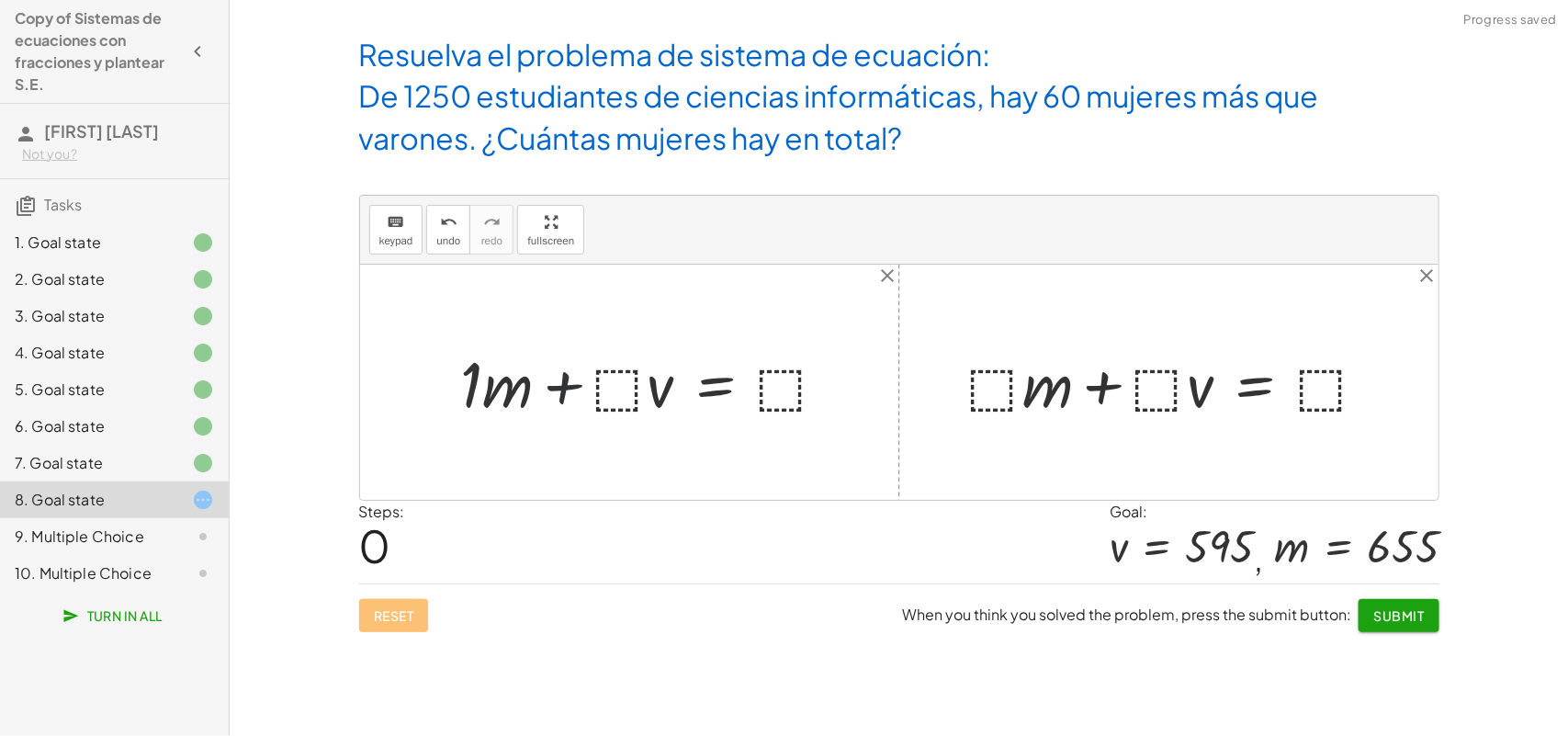 click at bounding box center (652, 382) 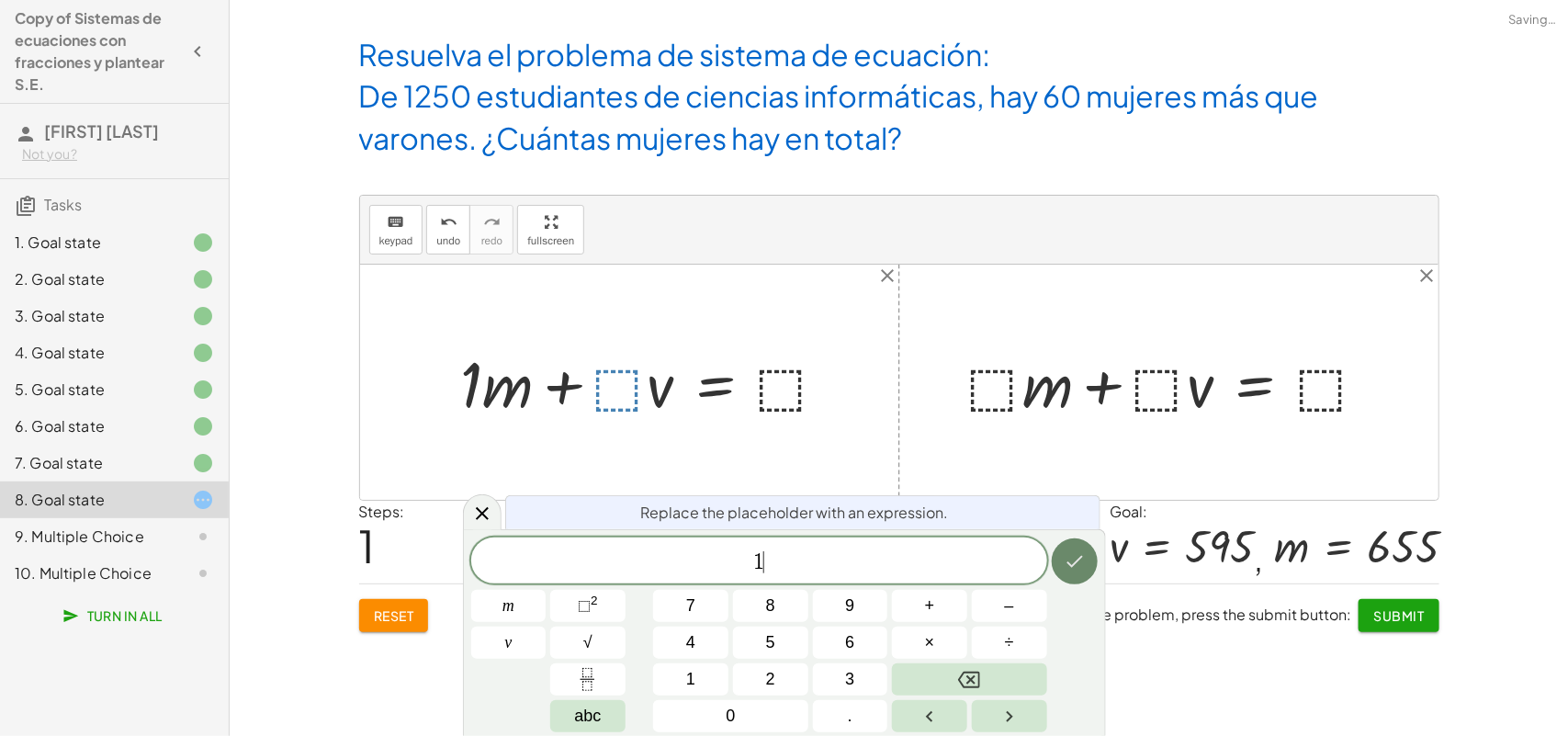 click 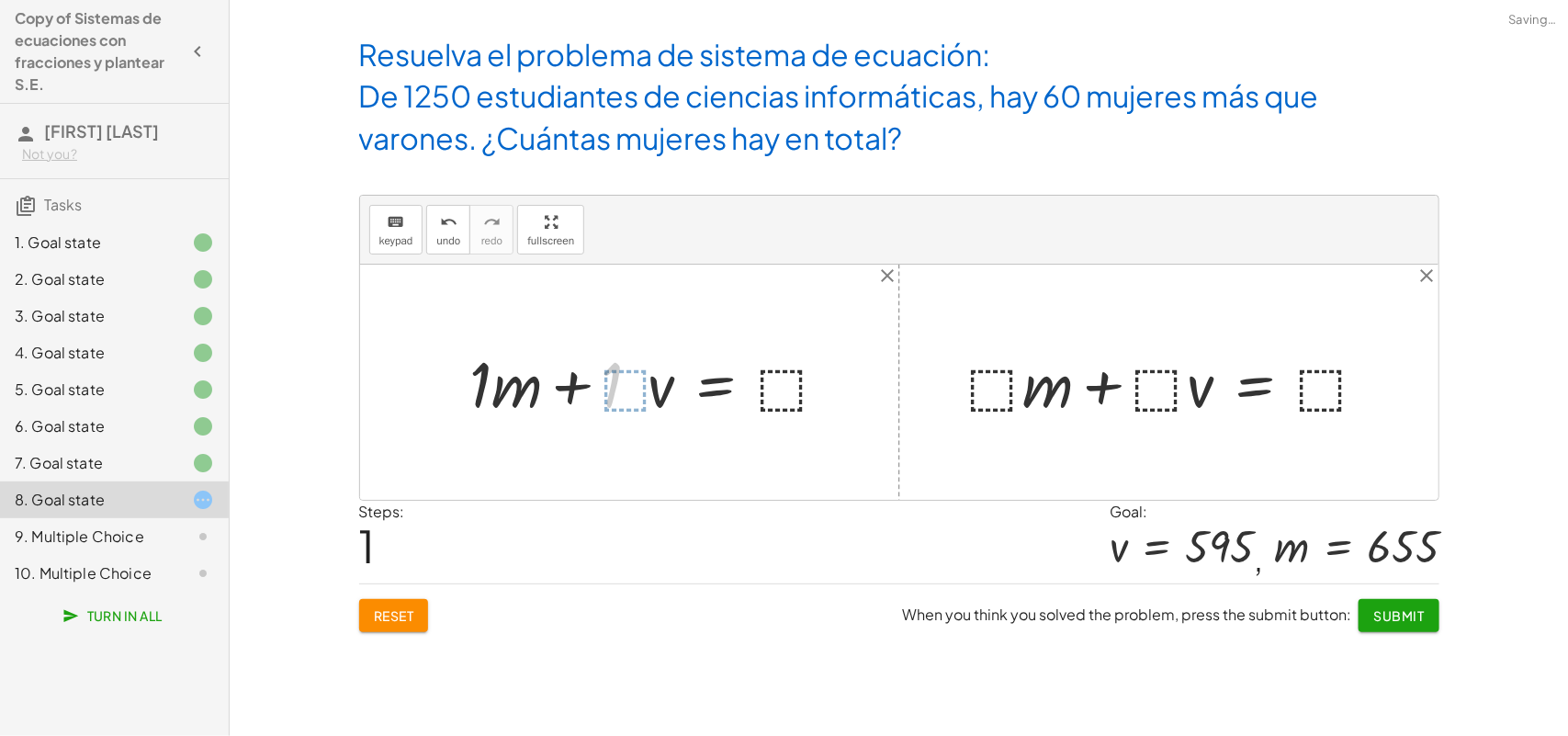 click at bounding box center (669, 382) 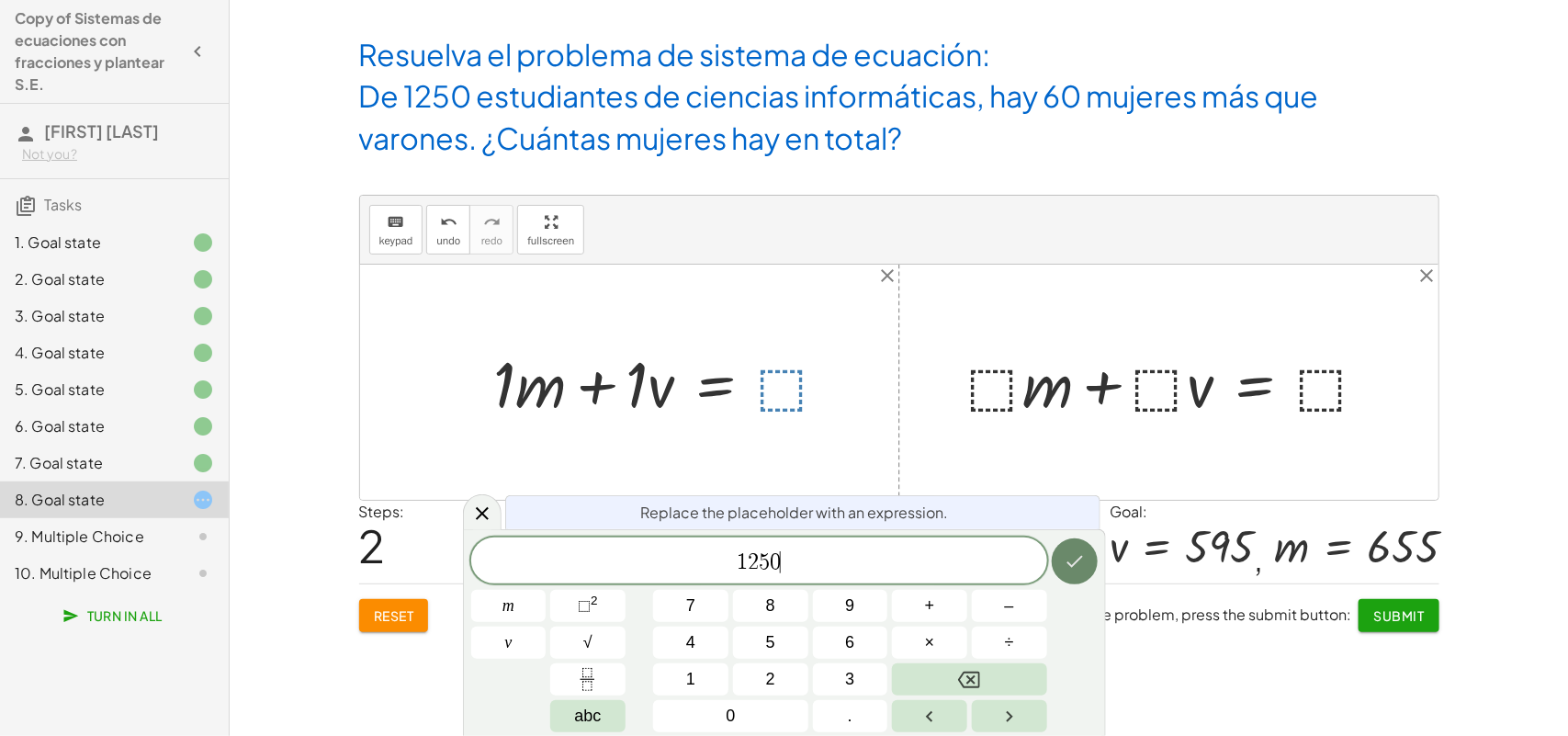 click at bounding box center (1075, 561) 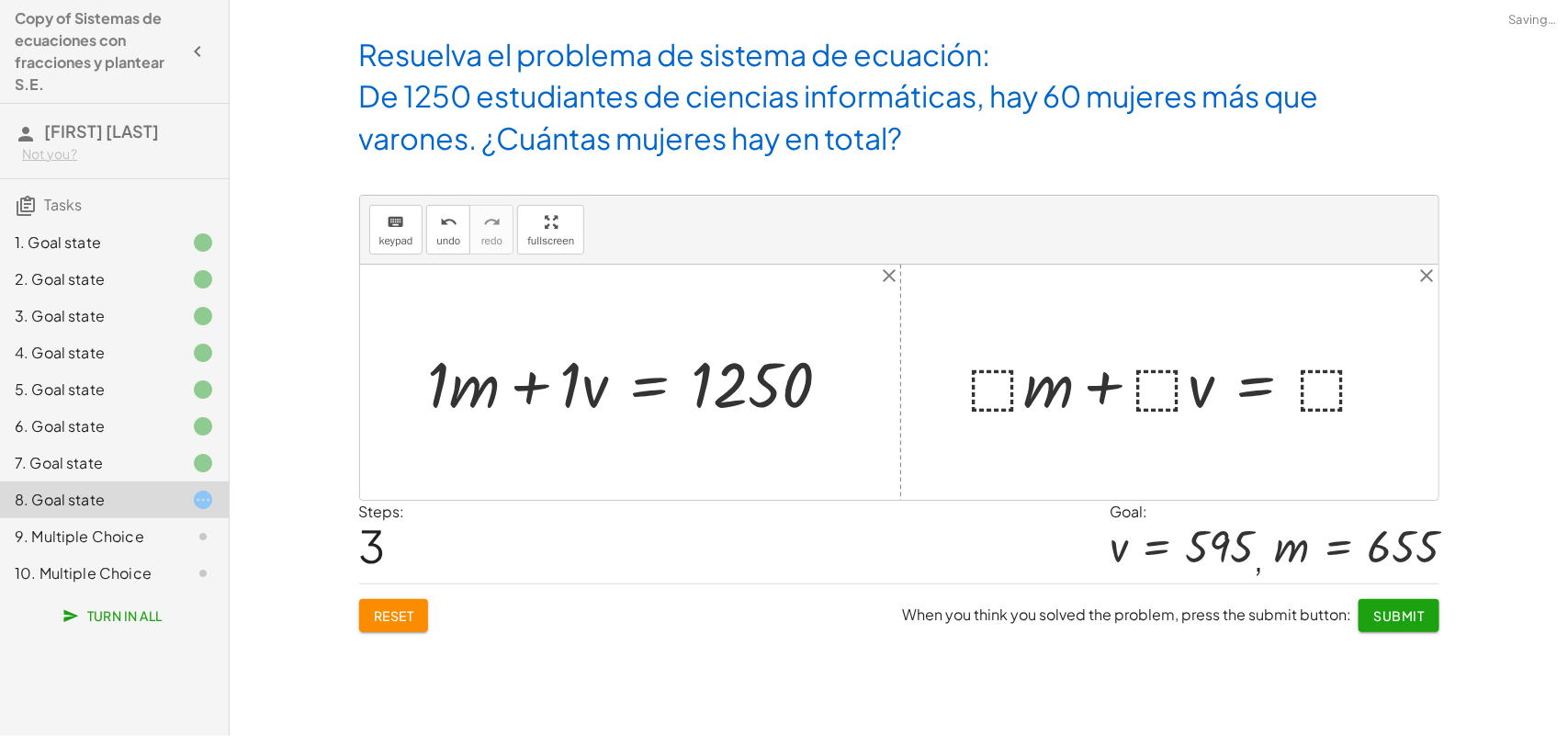 click at bounding box center [1177, 382] 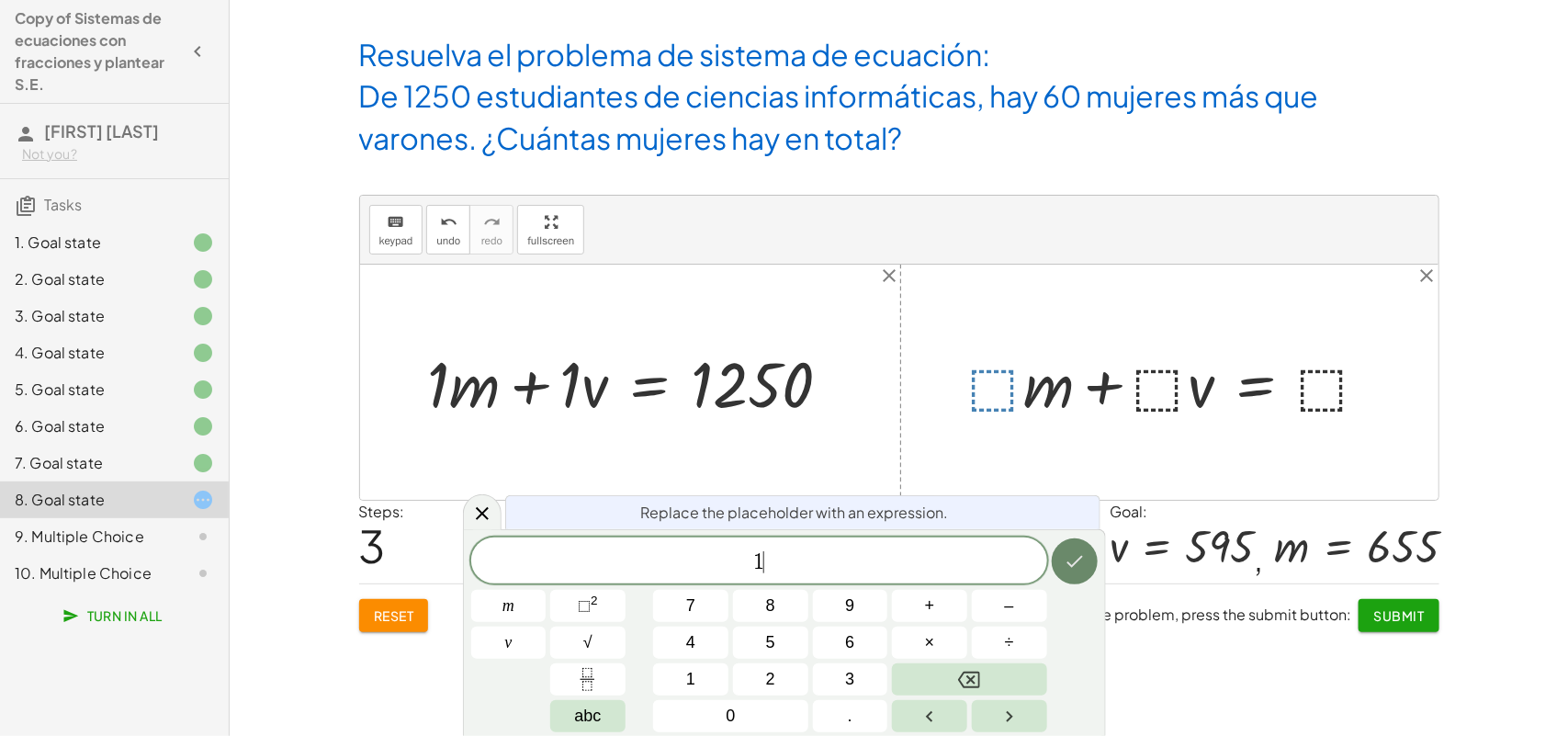 click 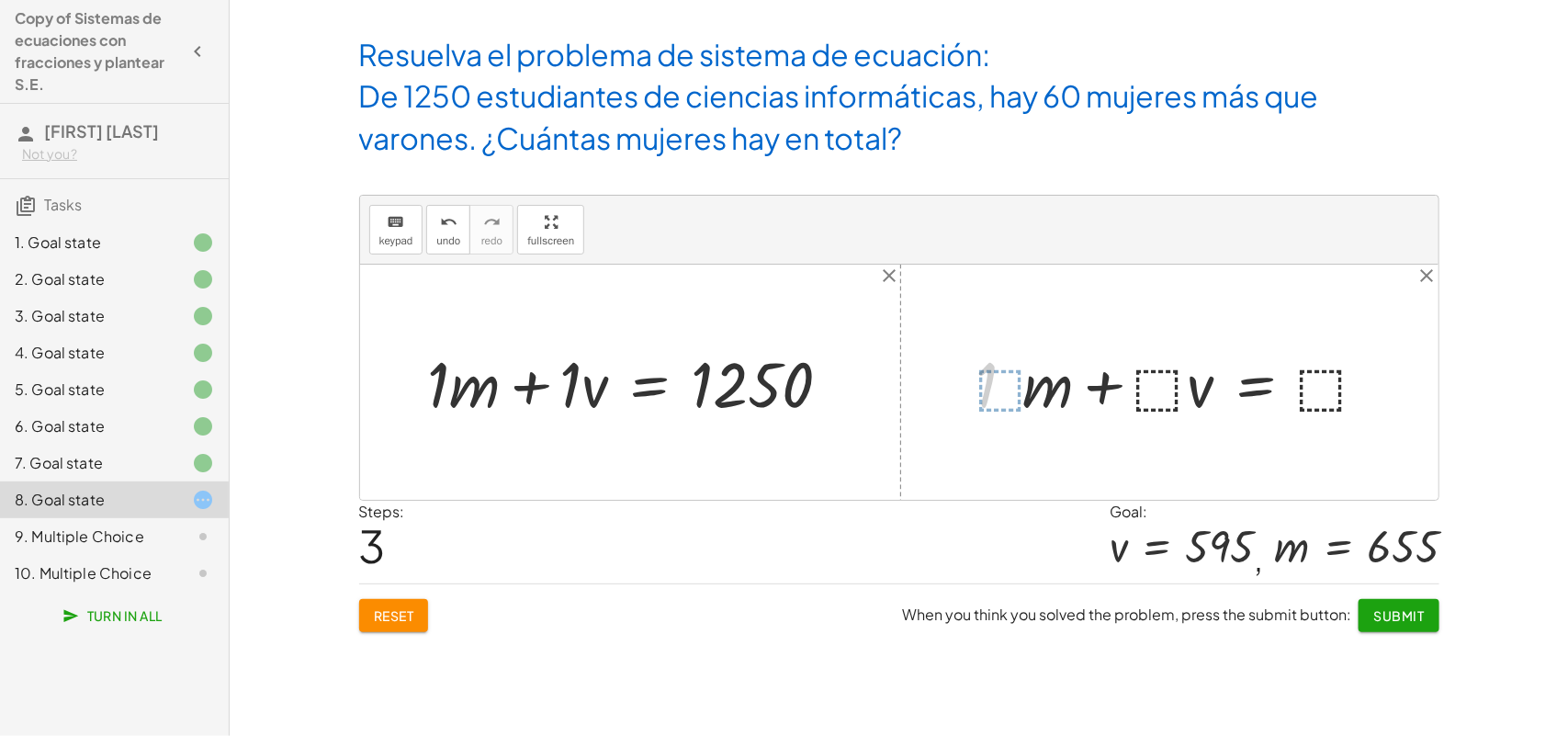 click at bounding box center [1192, 382] 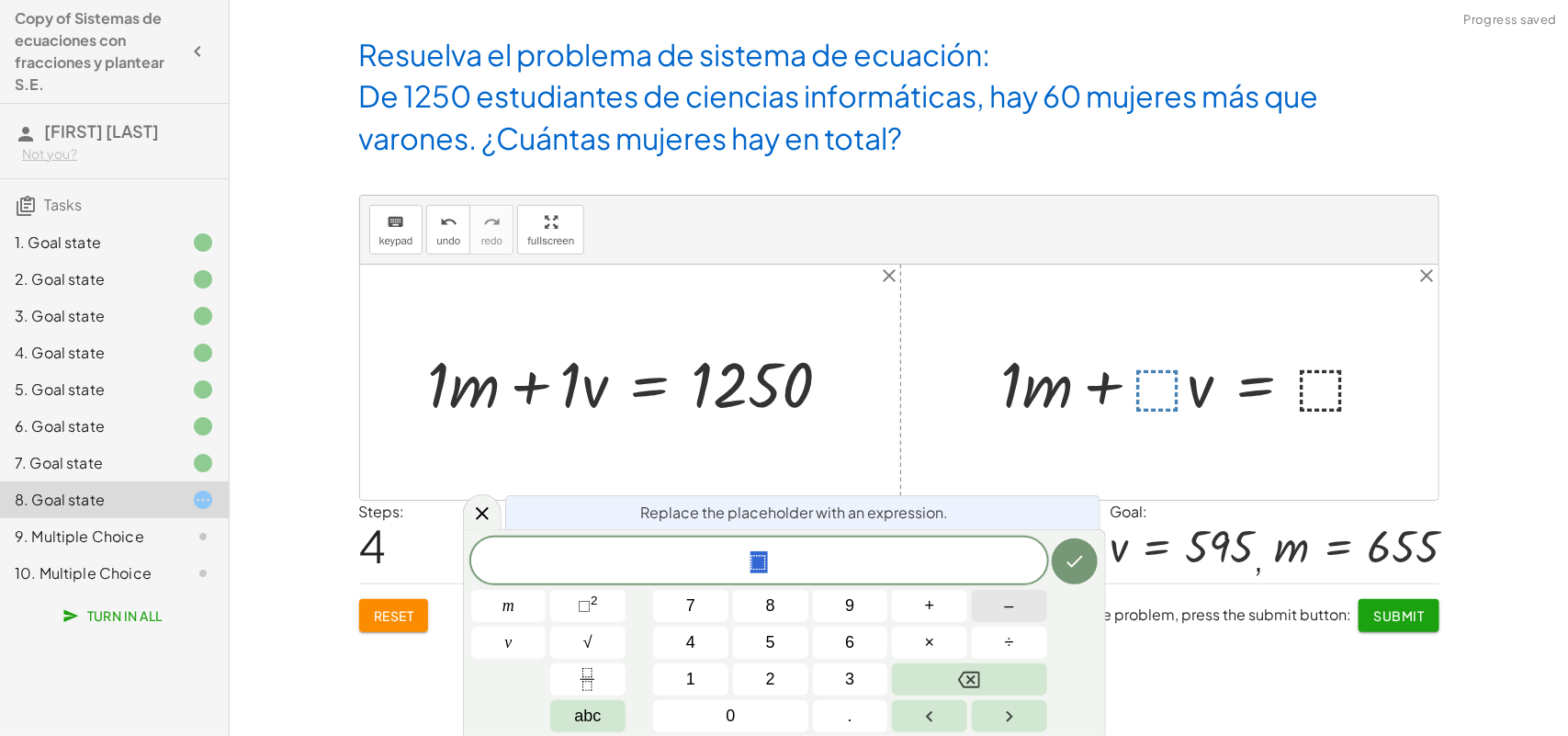 click on "–" at bounding box center (1010, 606) 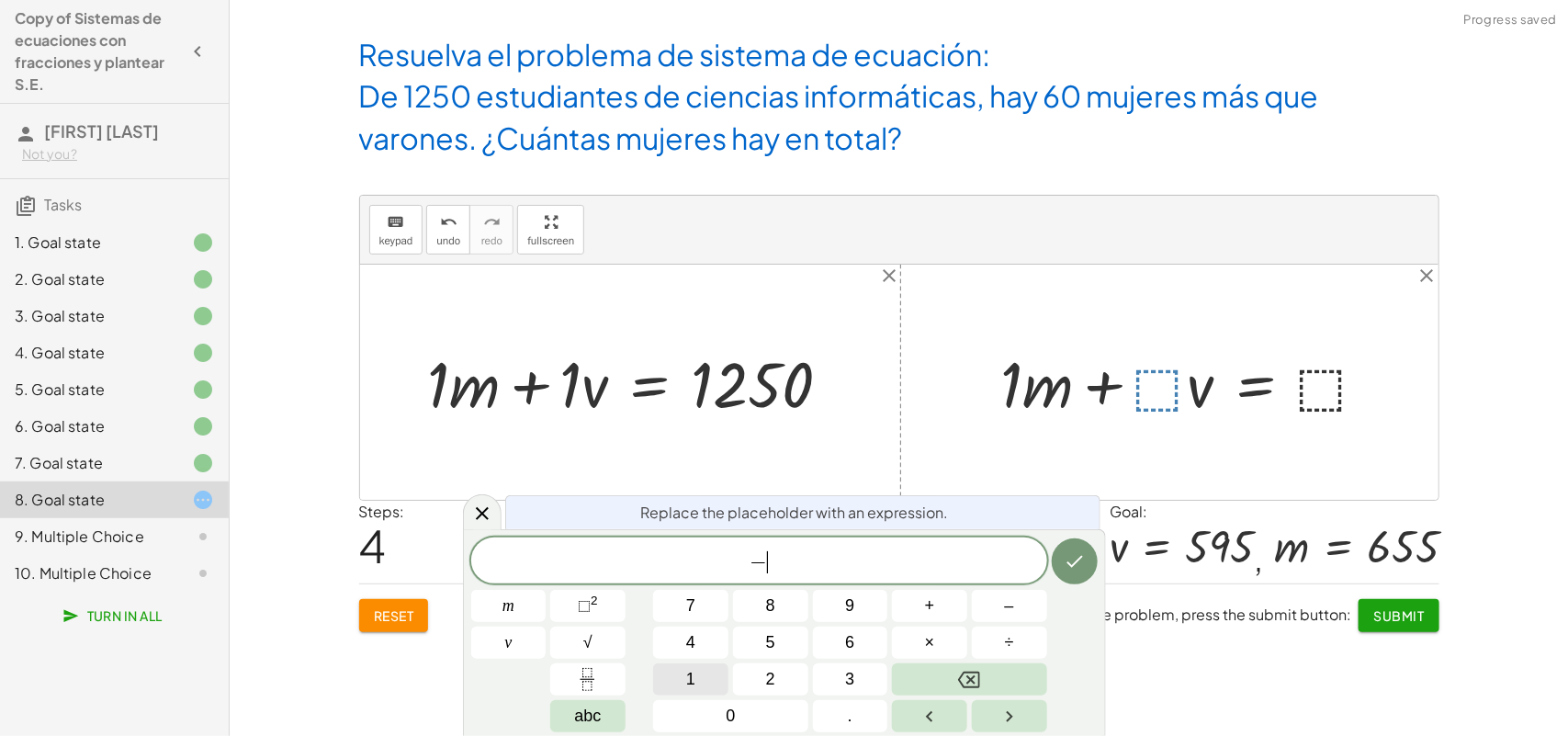 click on "1" at bounding box center [691, 679] 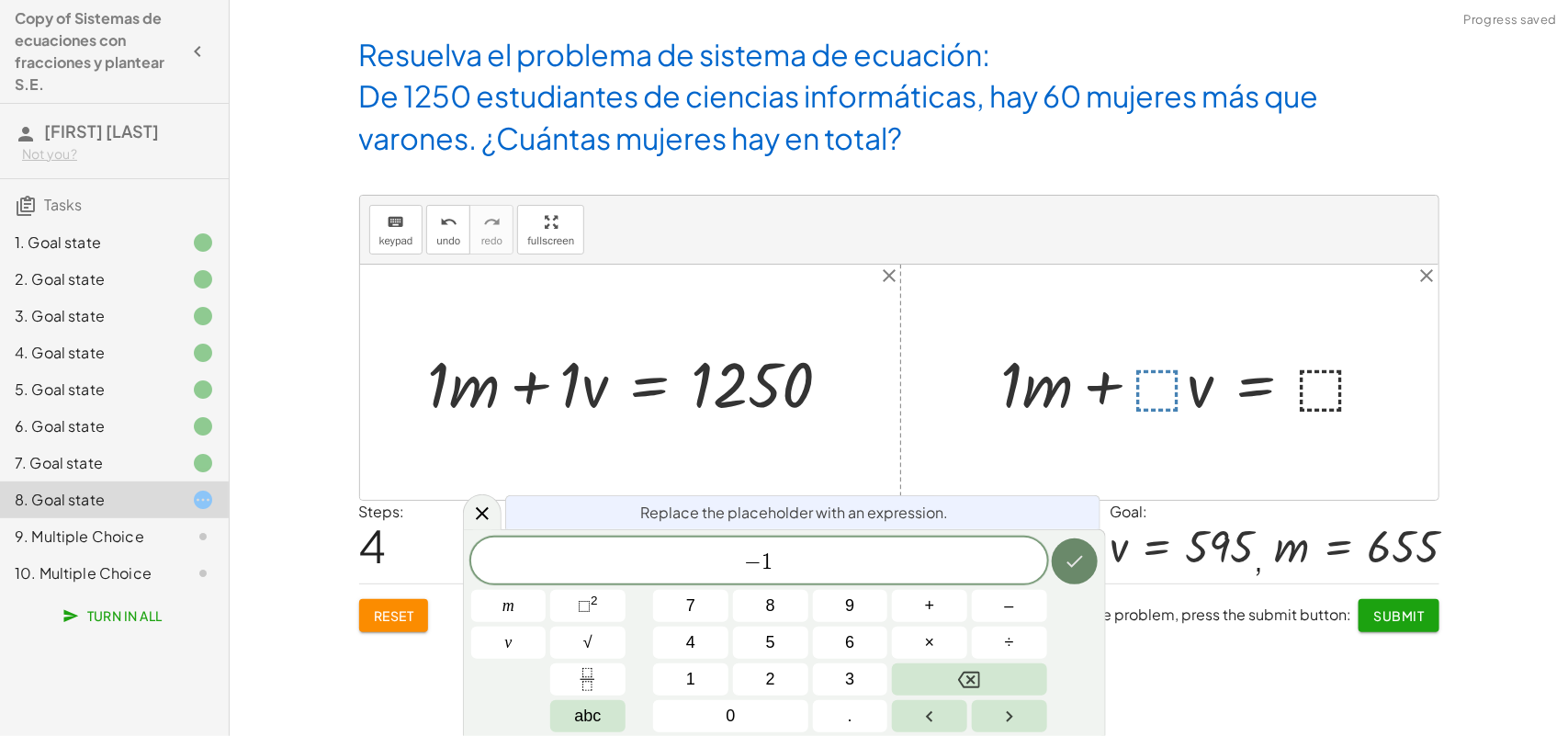 click 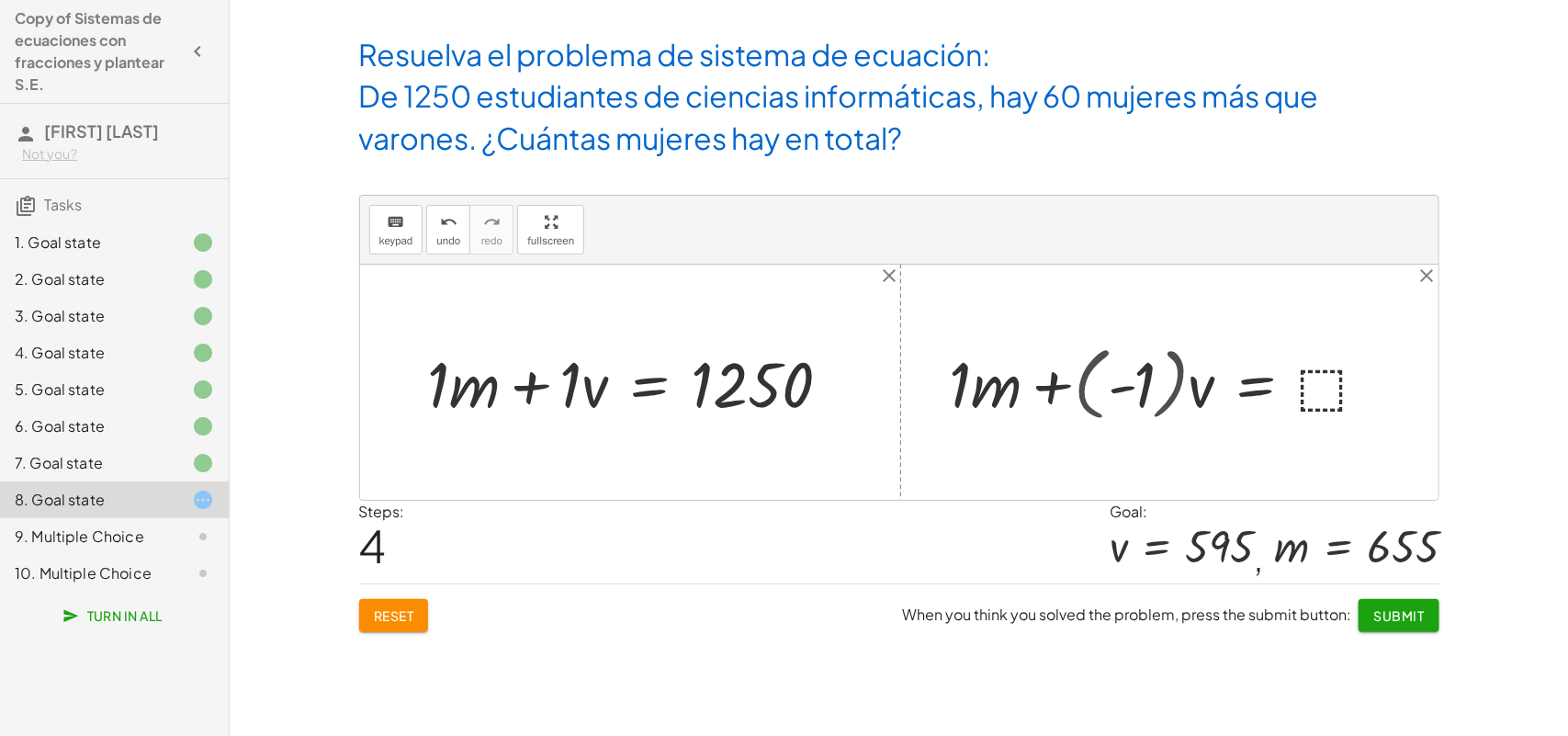 click at bounding box center [1163, 381] 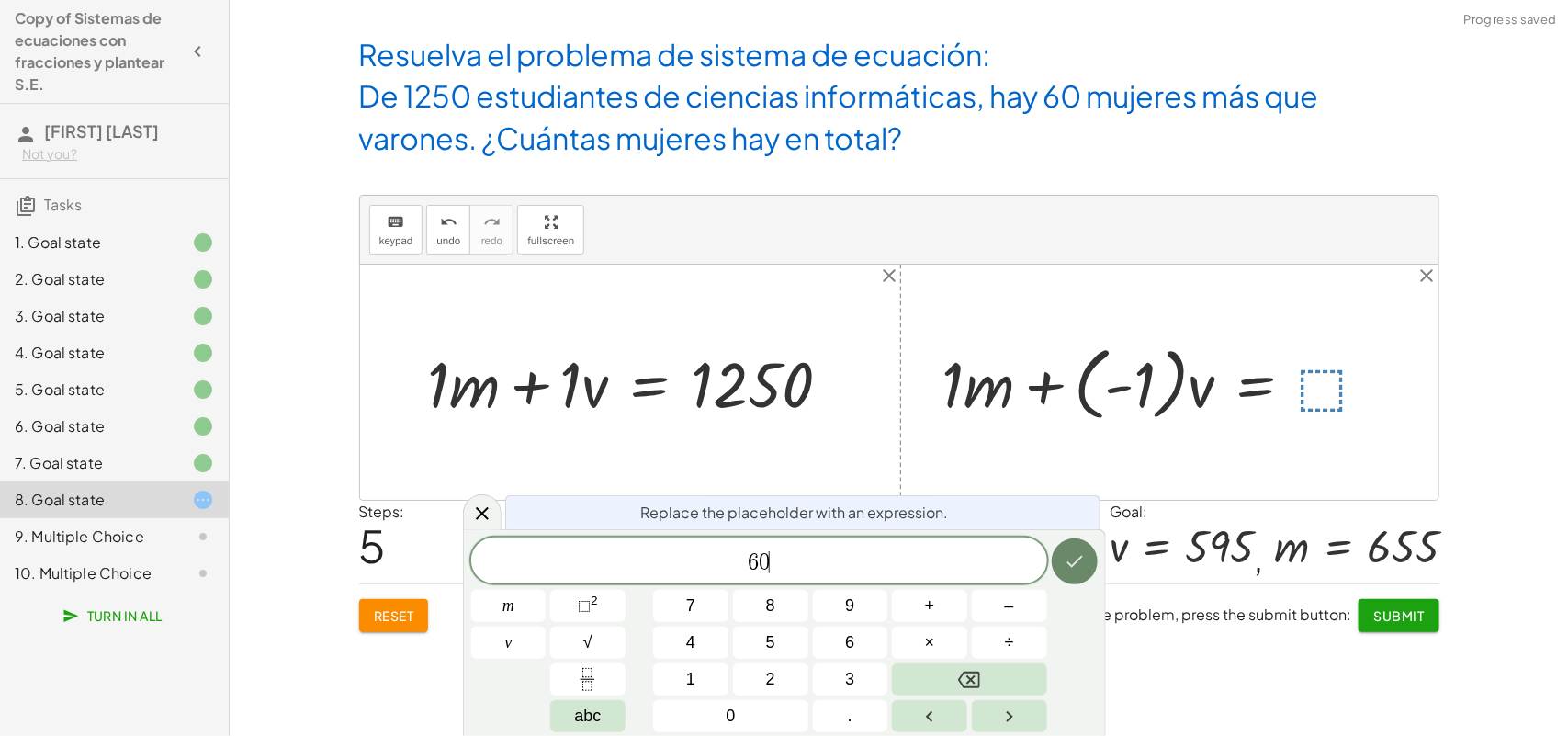 click at bounding box center (1075, 561) 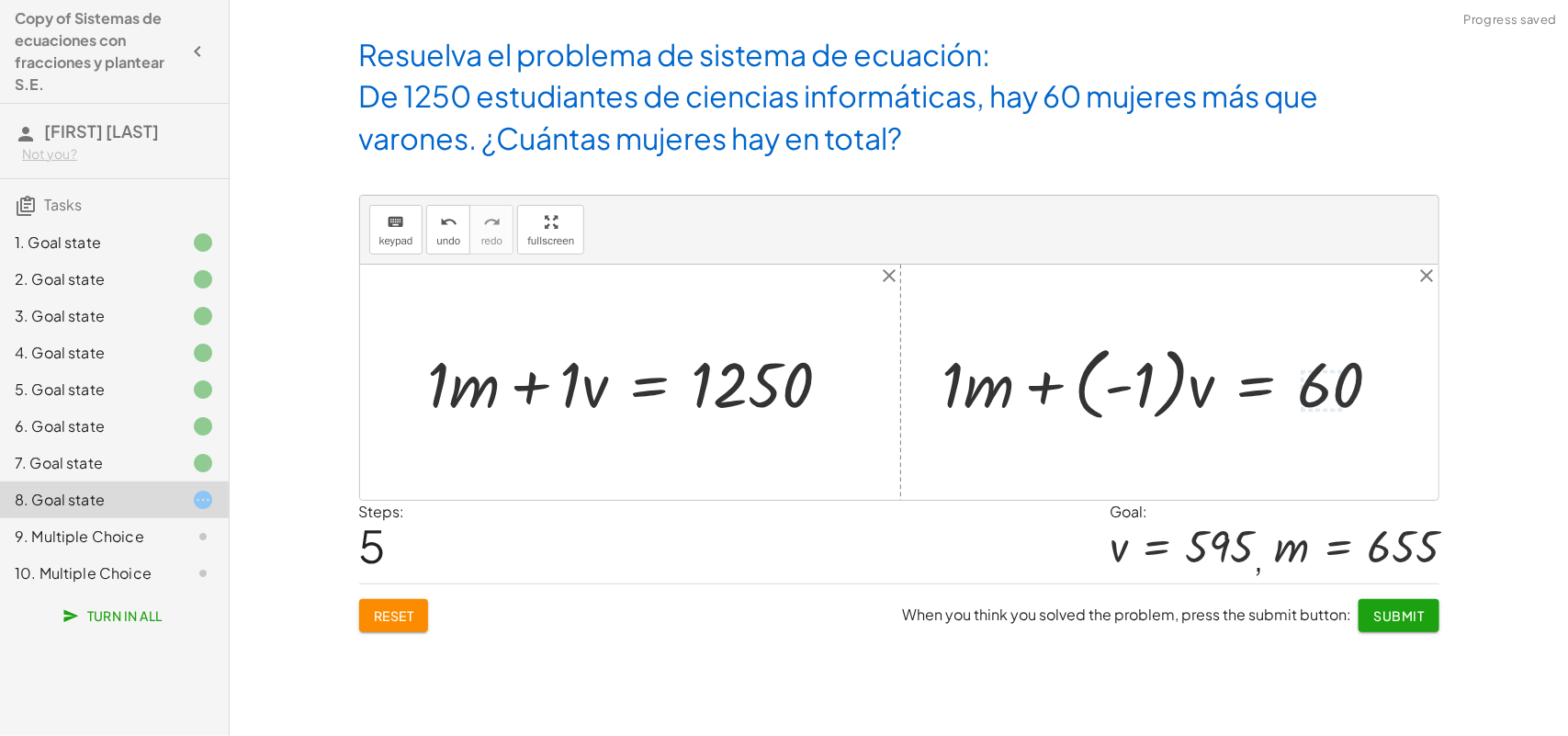 click on "Submit" at bounding box center [1398, 616] 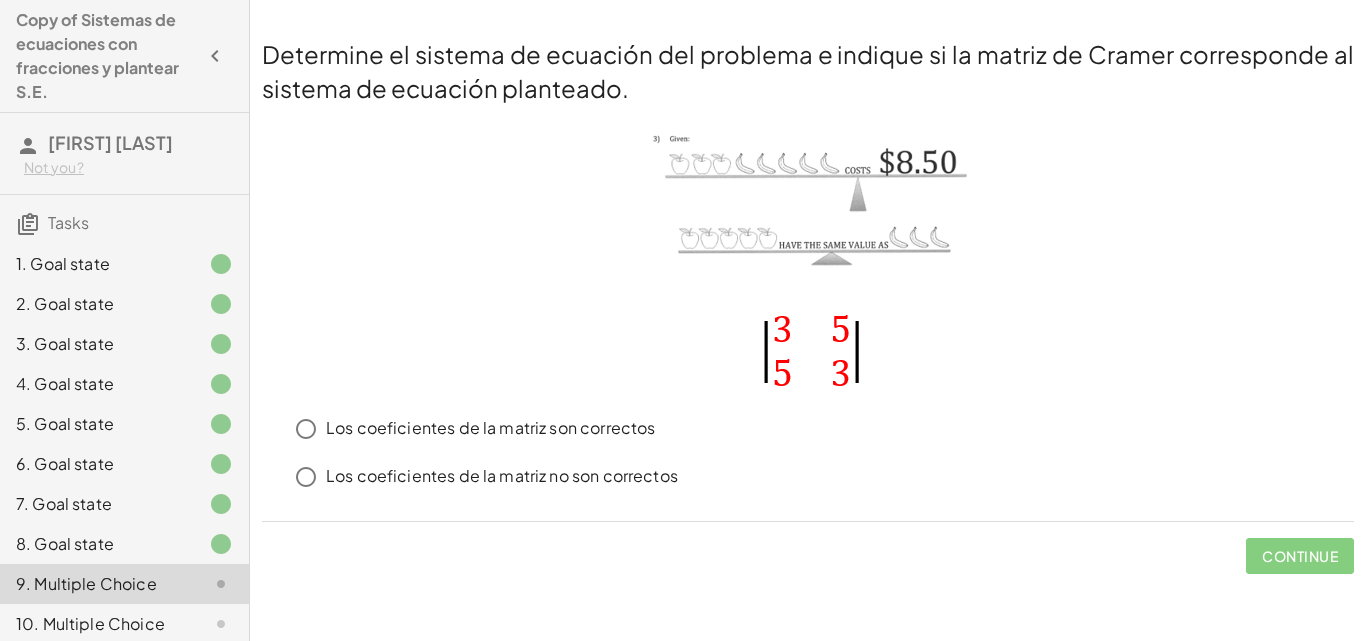 drag, startPoint x: 1661, startPoint y: 1, endPoint x: 723, endPoint y: 548, distance: 1085.842 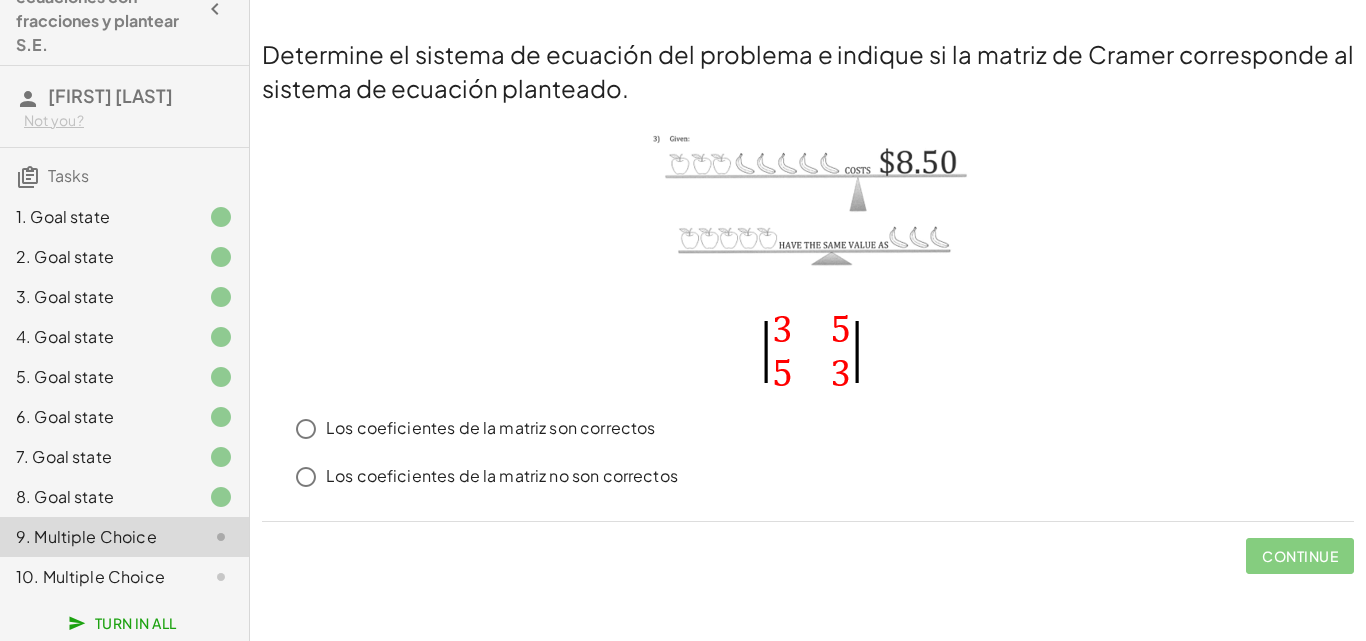 scroll, scrollTop: 91, scrollLeft: 0, axis: vertical 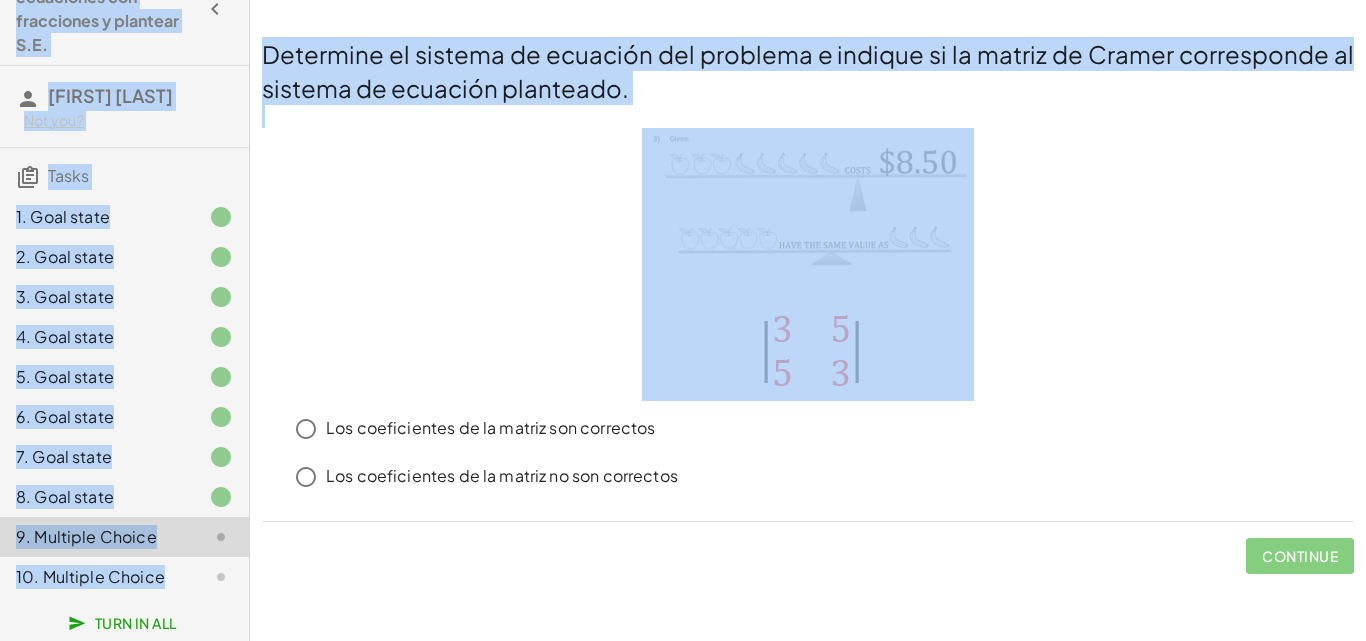 drag, startPoint x: 0, startPoint y: 20, endPoint x: 280, endPoint y: 624, distance: 665.7447 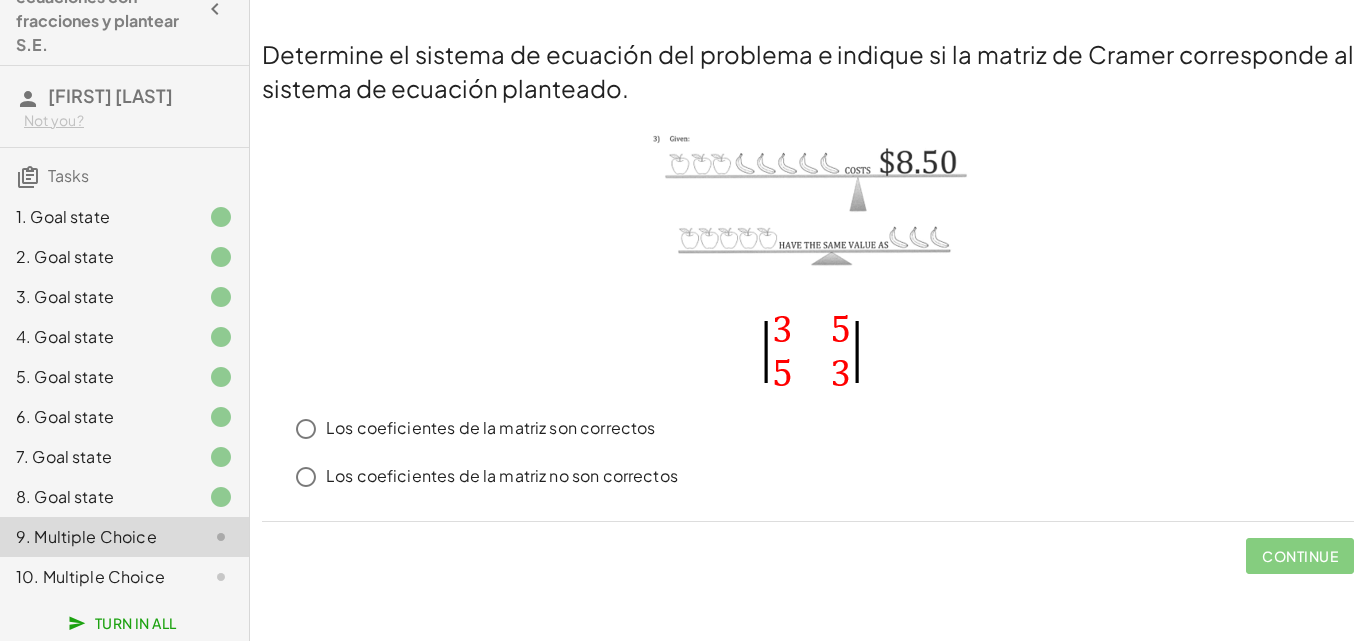 drag, startPoint x: 420, startPoint y: 421, endPoint x: 1269, endPoint y: 208, distance: 875.3114 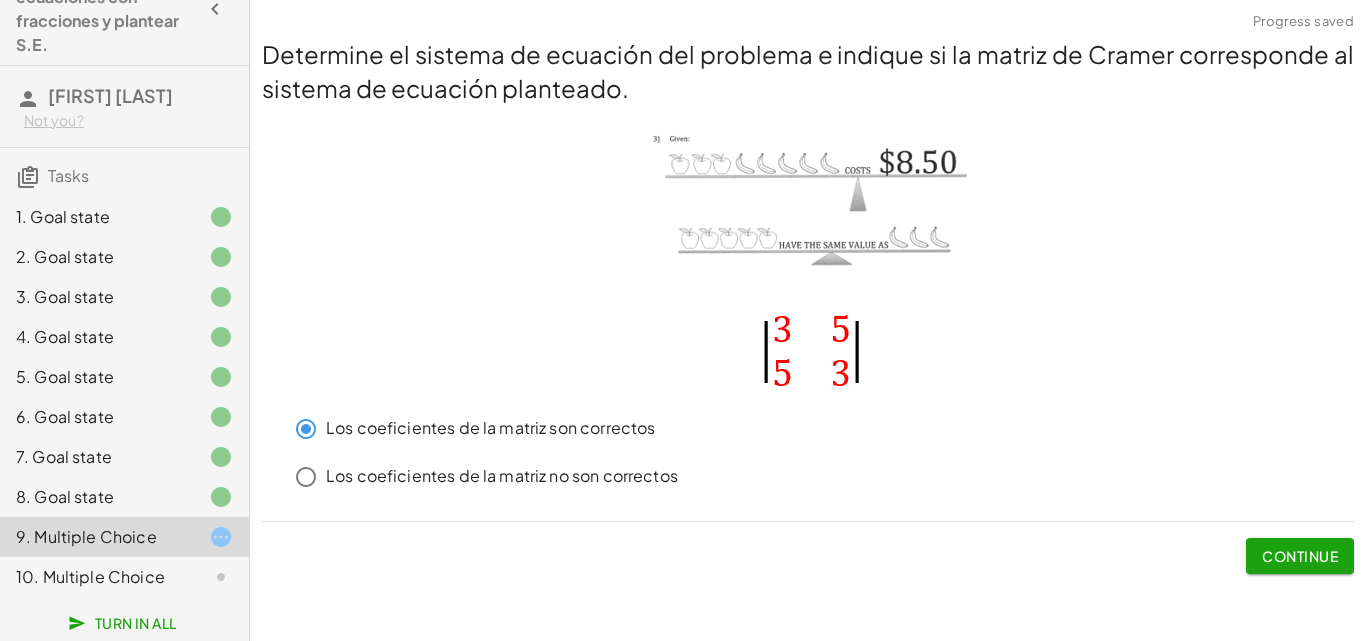 click on "Continue" 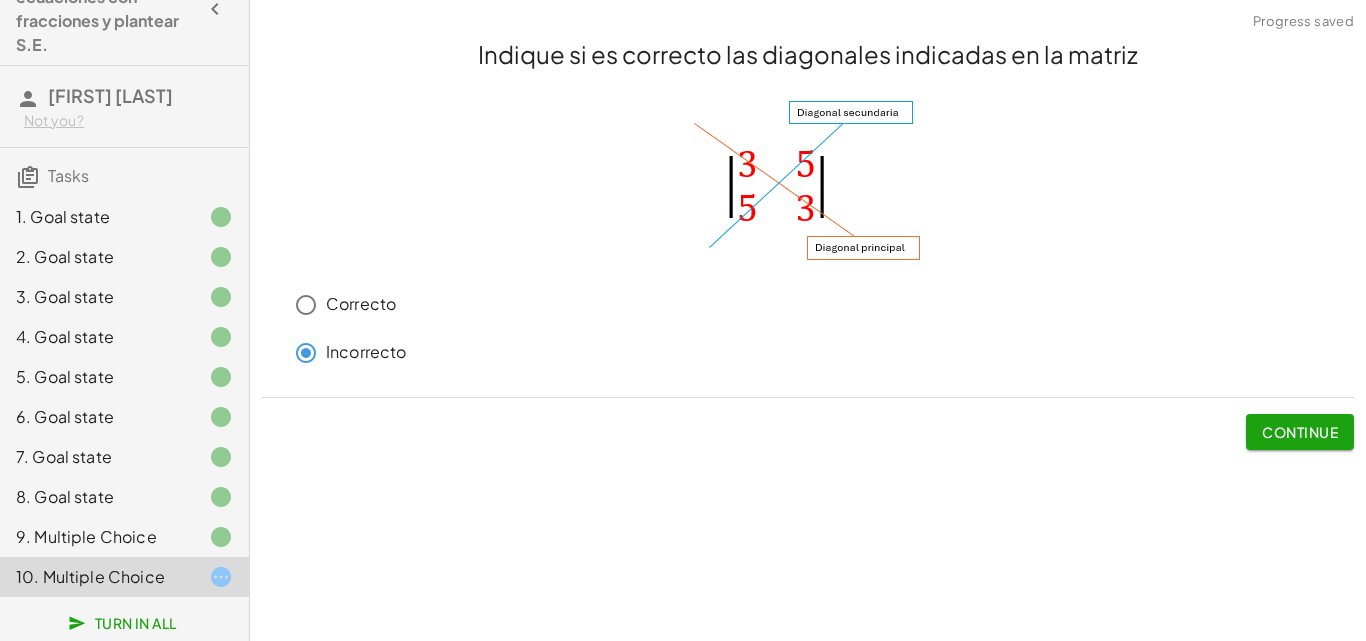 click on "Continue" 